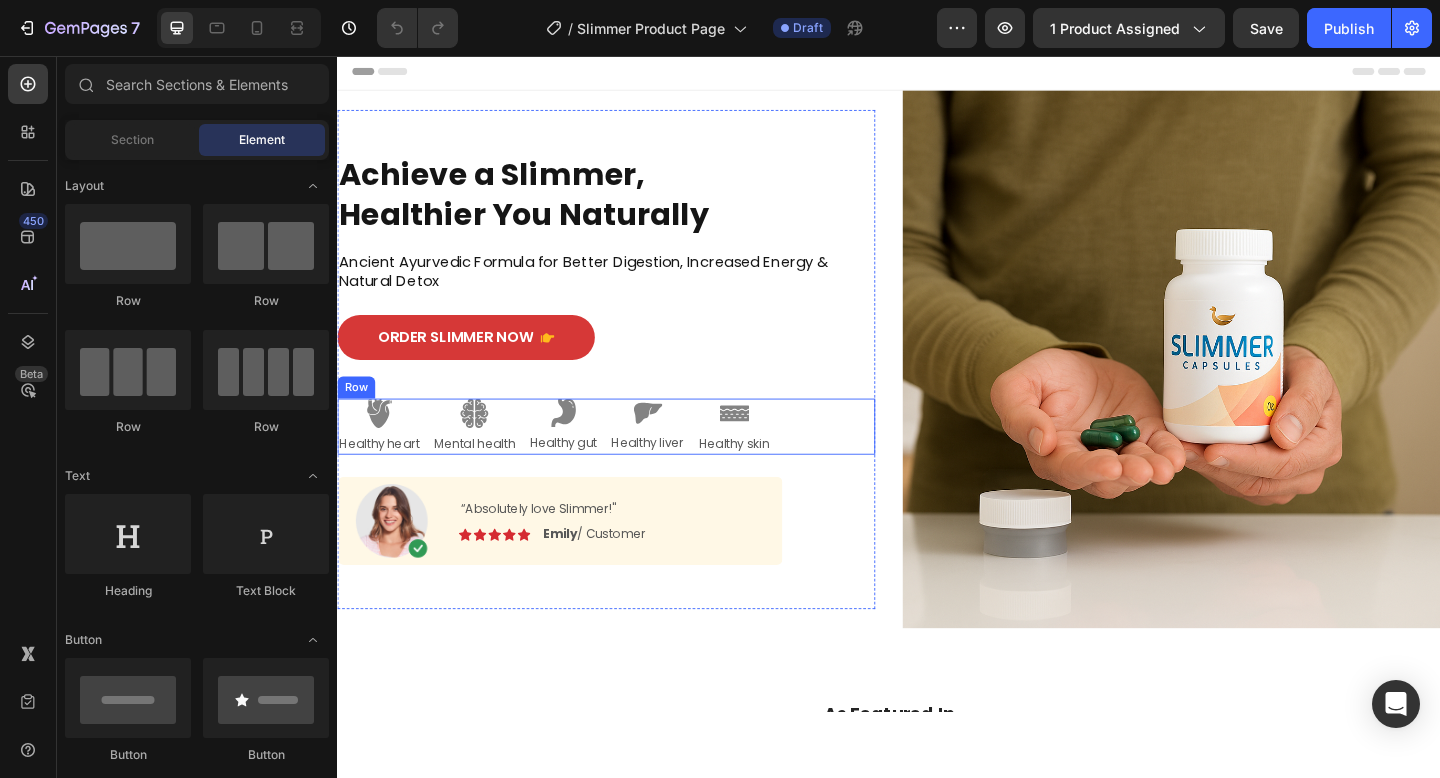 scroll, scrollTop: 0, scrollLeft: 0, axis: both 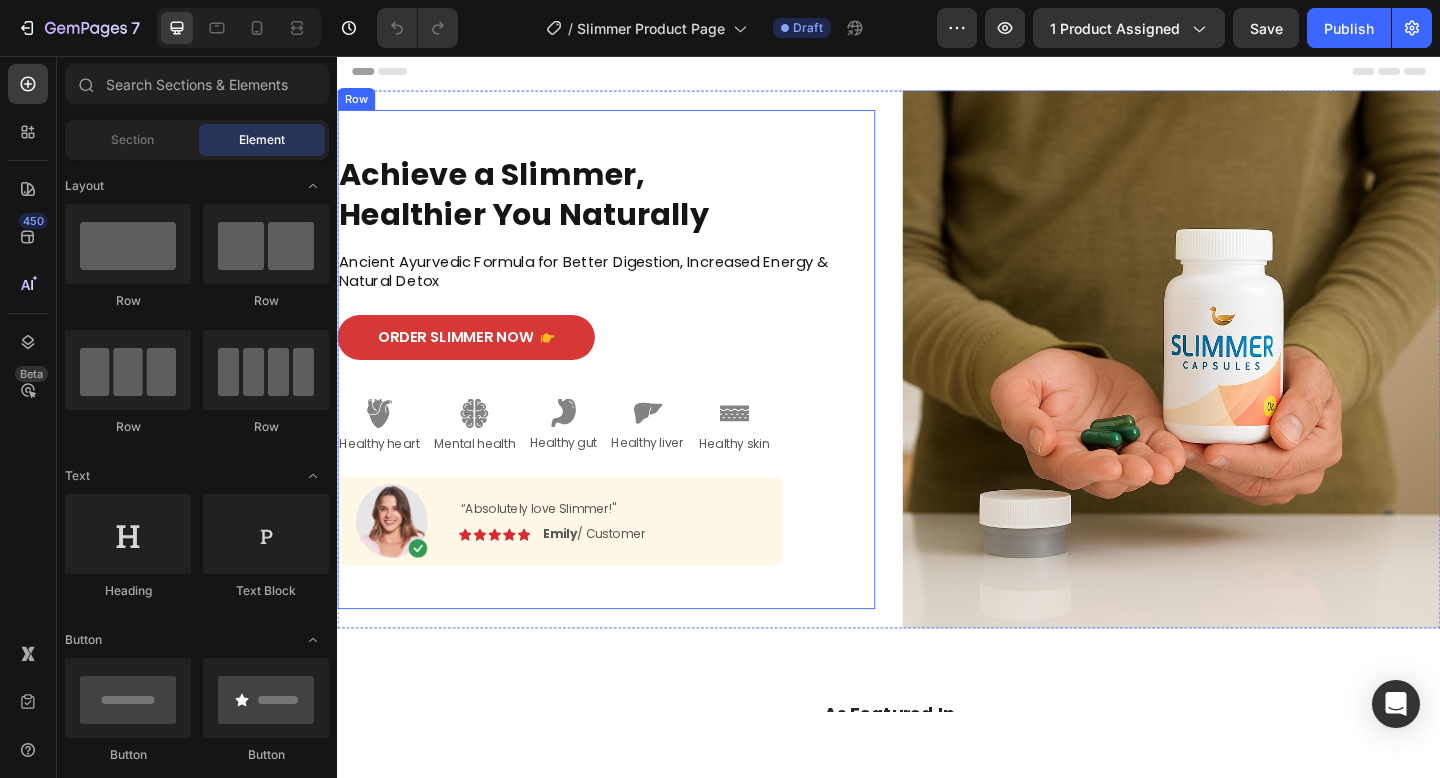 click on "order slimmer now Button" at bounding box center [629, 383] 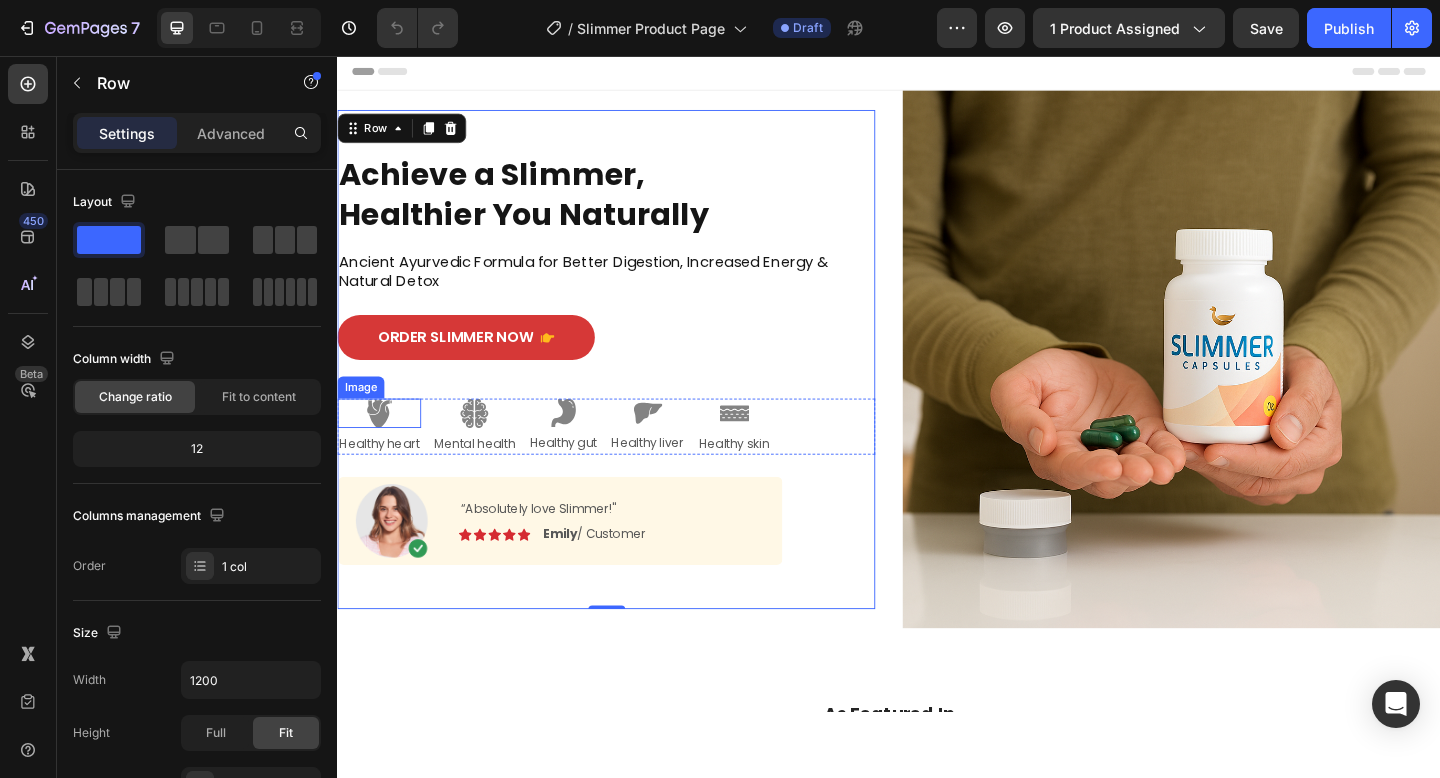 click at bounding box center (383, 445) 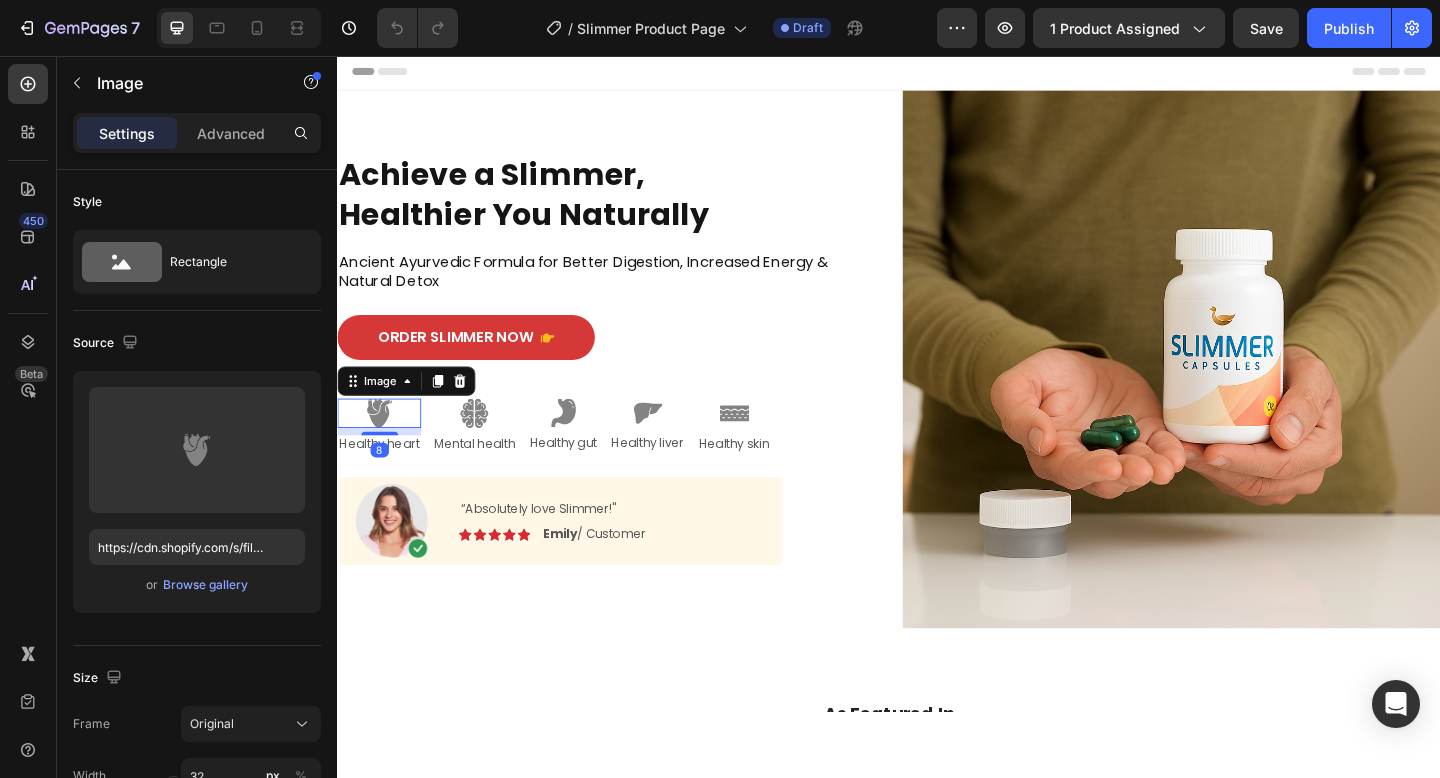 click at bounding box center (383, 445) 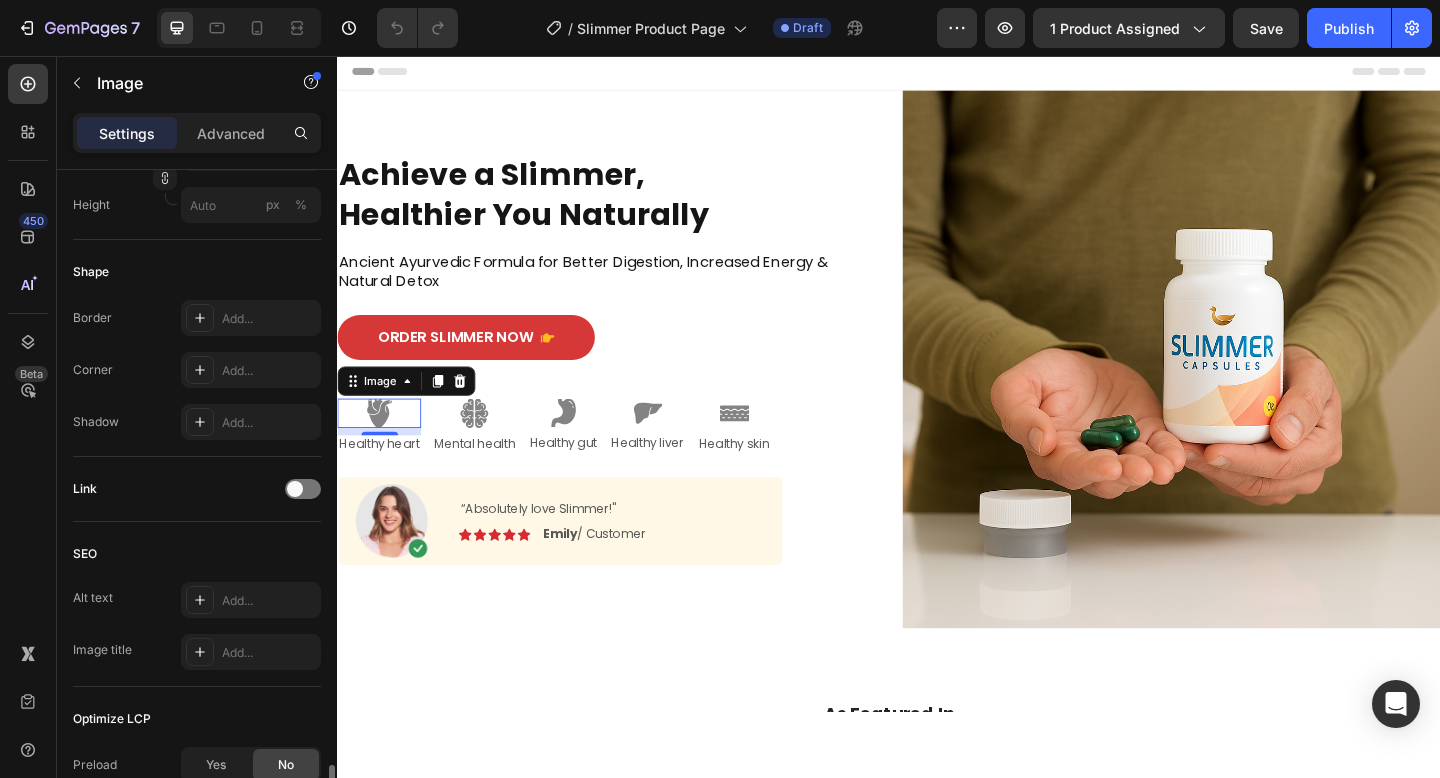 scroll, scrollTop: 845, scrollLeft: 0, axis: vertical 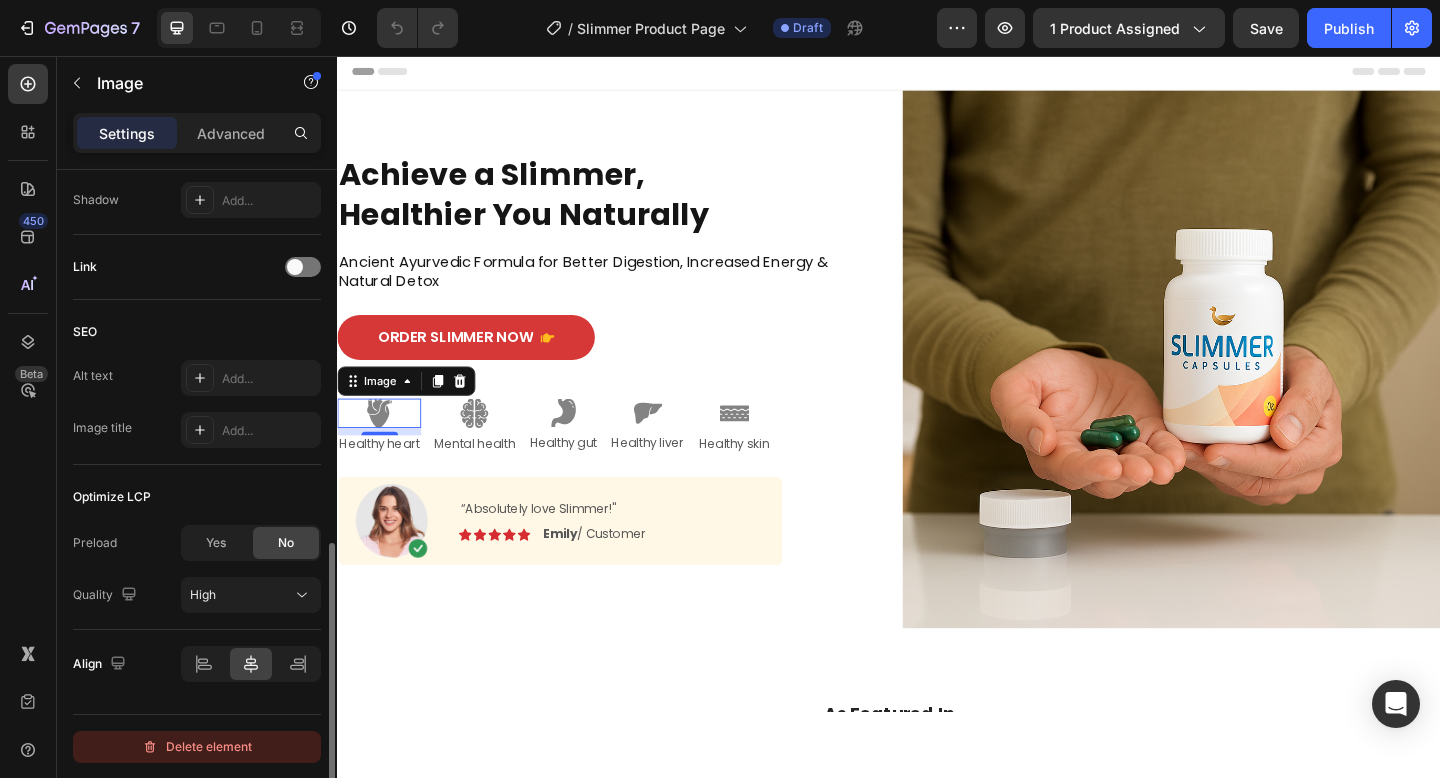 click on "Delete element" at bounding box center [197, 747] 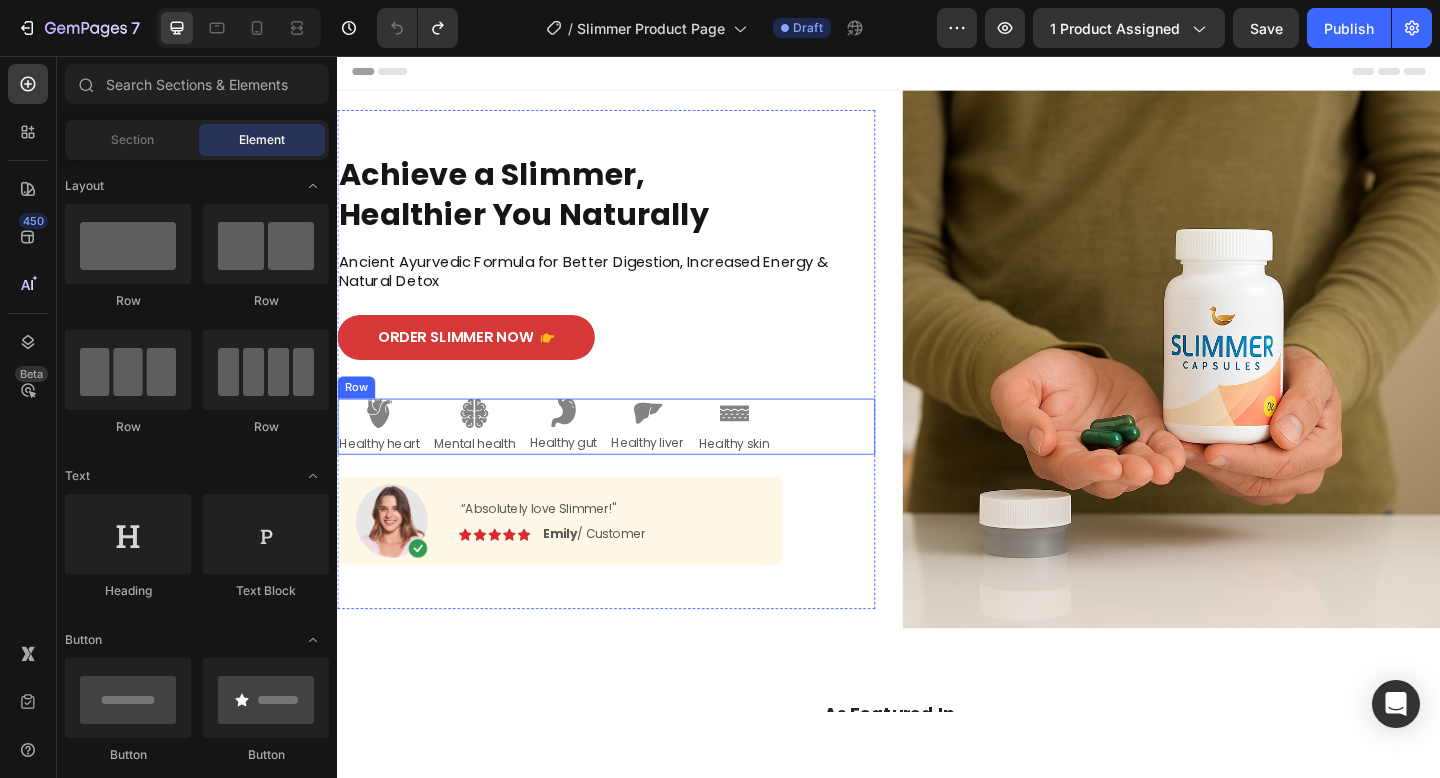 click on "Image Healthy heart Text Block Image Mental health Text Block Image Healthy gut Text Block Image Healthy liver Text Block Image Healthy skin Text Block Row" at bounding box center [629, 459] 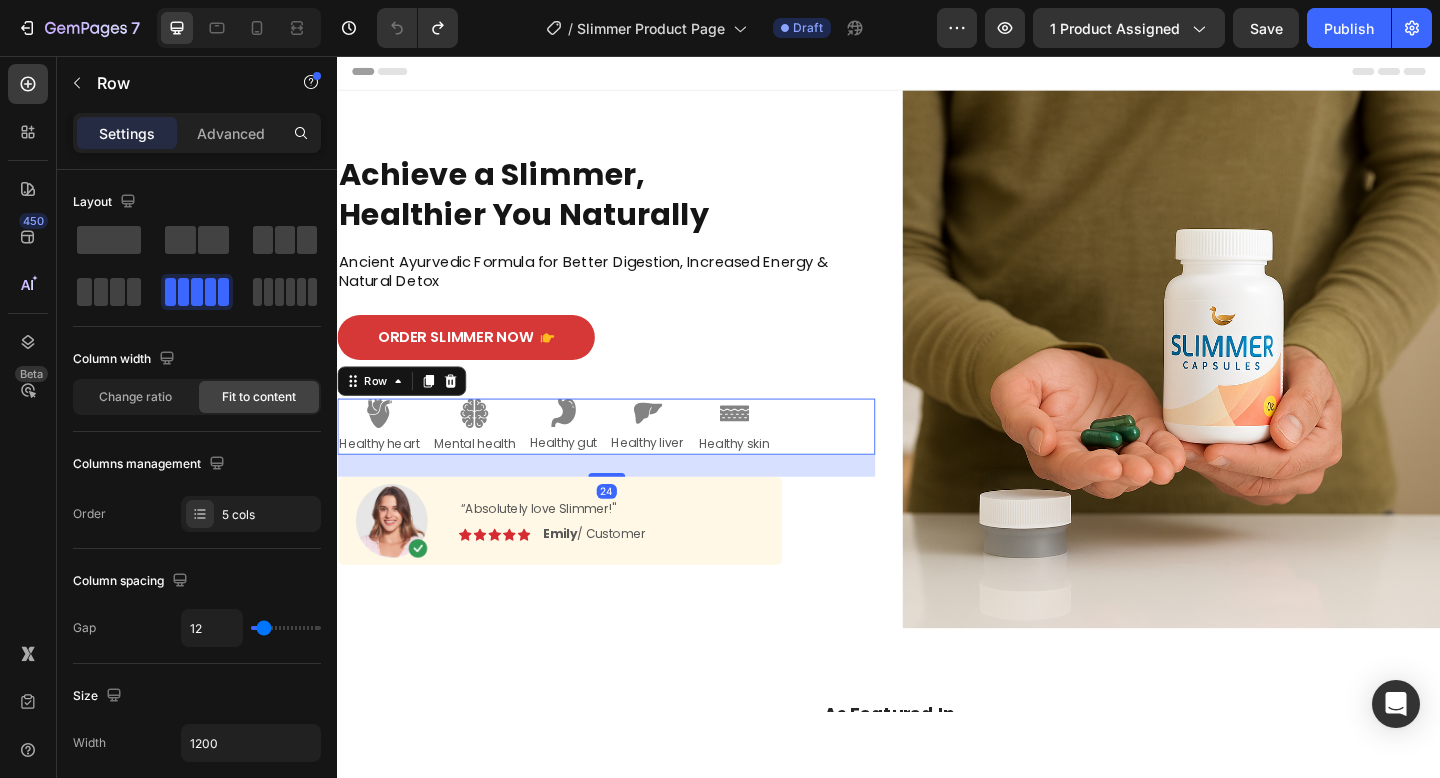 click on "Row" at bounding box center [407, 410] 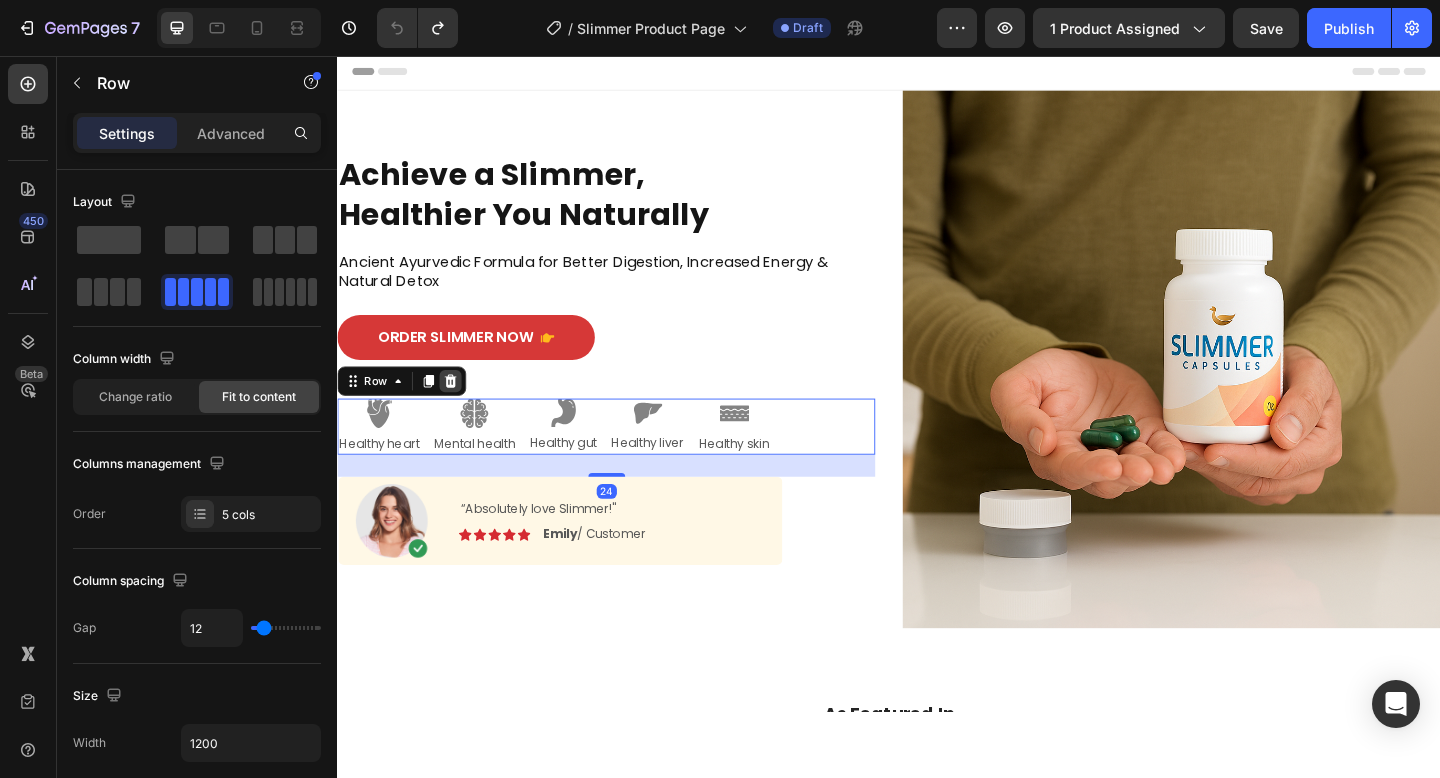 click 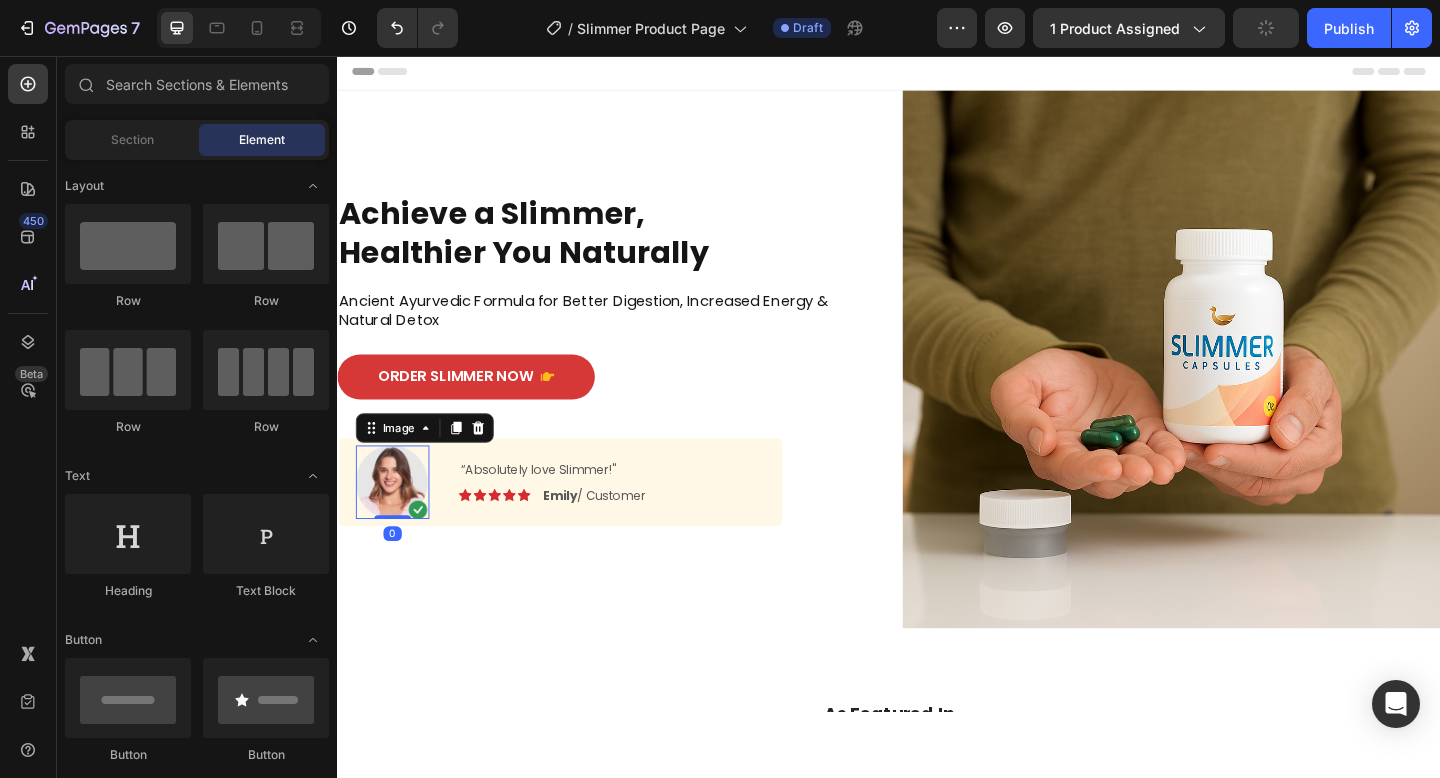 click at bounding box center [397, 520] 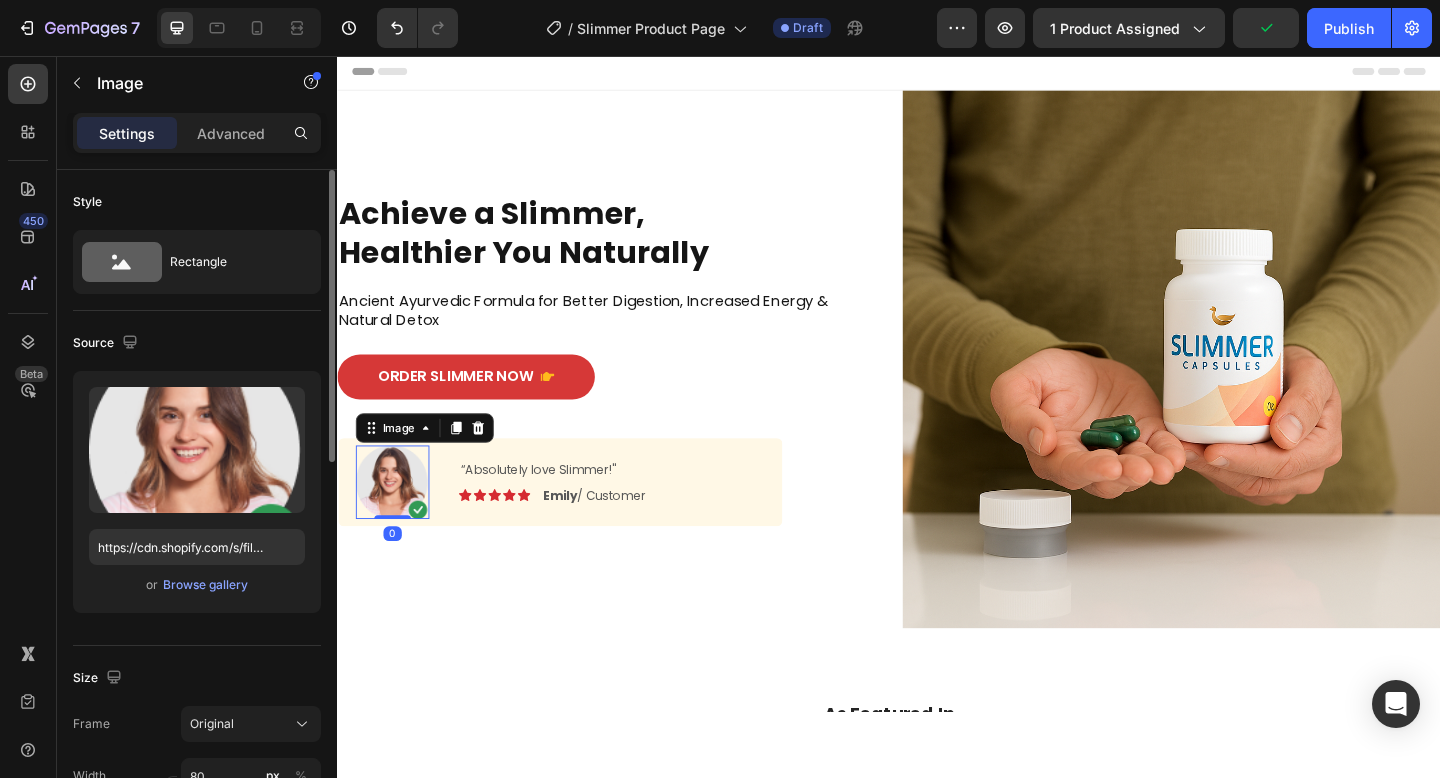click on "Upload Image https://cdn.shopify.com/s/files/1/2005/9307/files/gempages_432750572815254551-80c1ffc7-0e50-4f04-aa72-c8b8ca87d491.png?v=1716962961 or  Browse gallery" at bounding box center (197, 492) 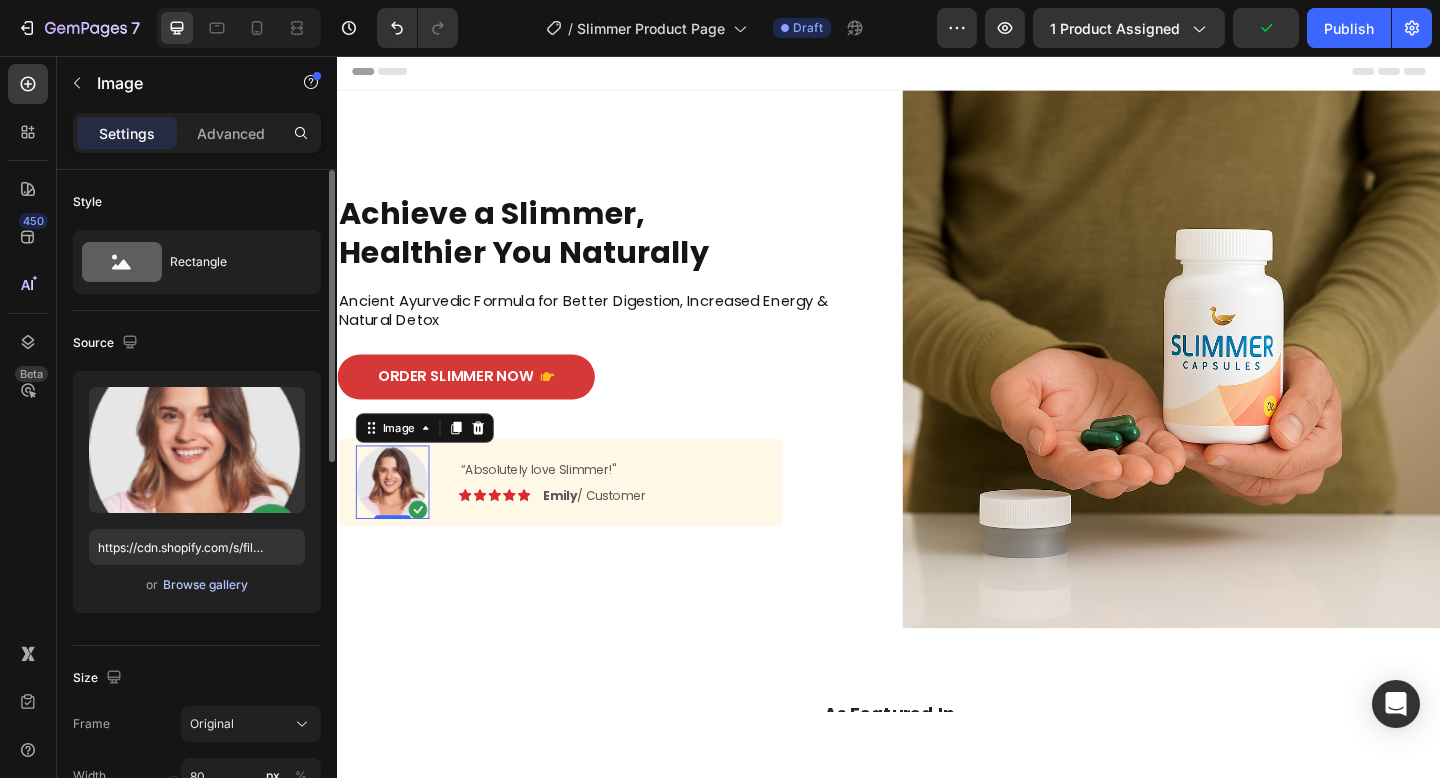 click on "Browse gallery" at bounding box center (205, 585) 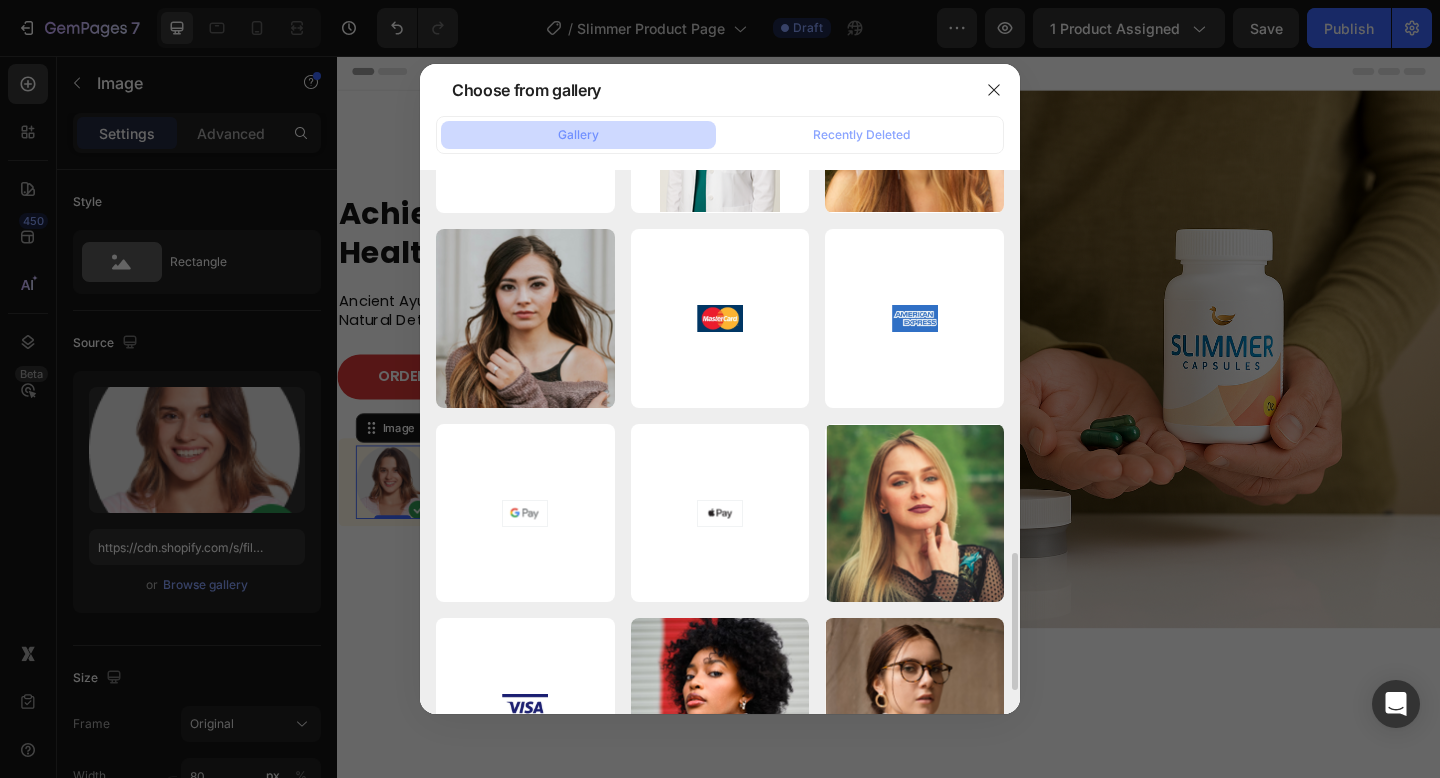 scroll, scrollTop: 1382, scrollLeft: 0, axis: vertical 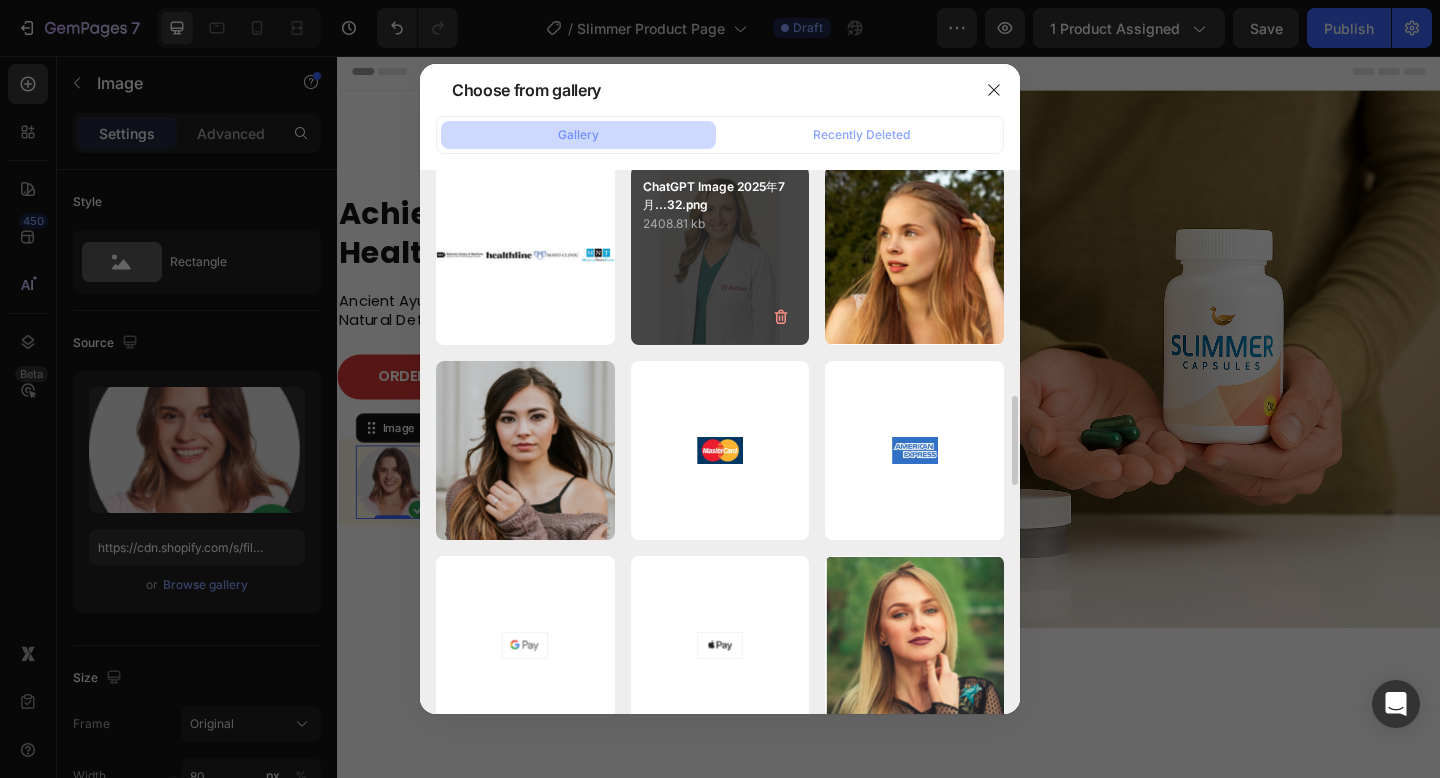 click on "ChatGPT Image 2025年7月...32.png 2408.81 kb" at bounding box center [720, 255] 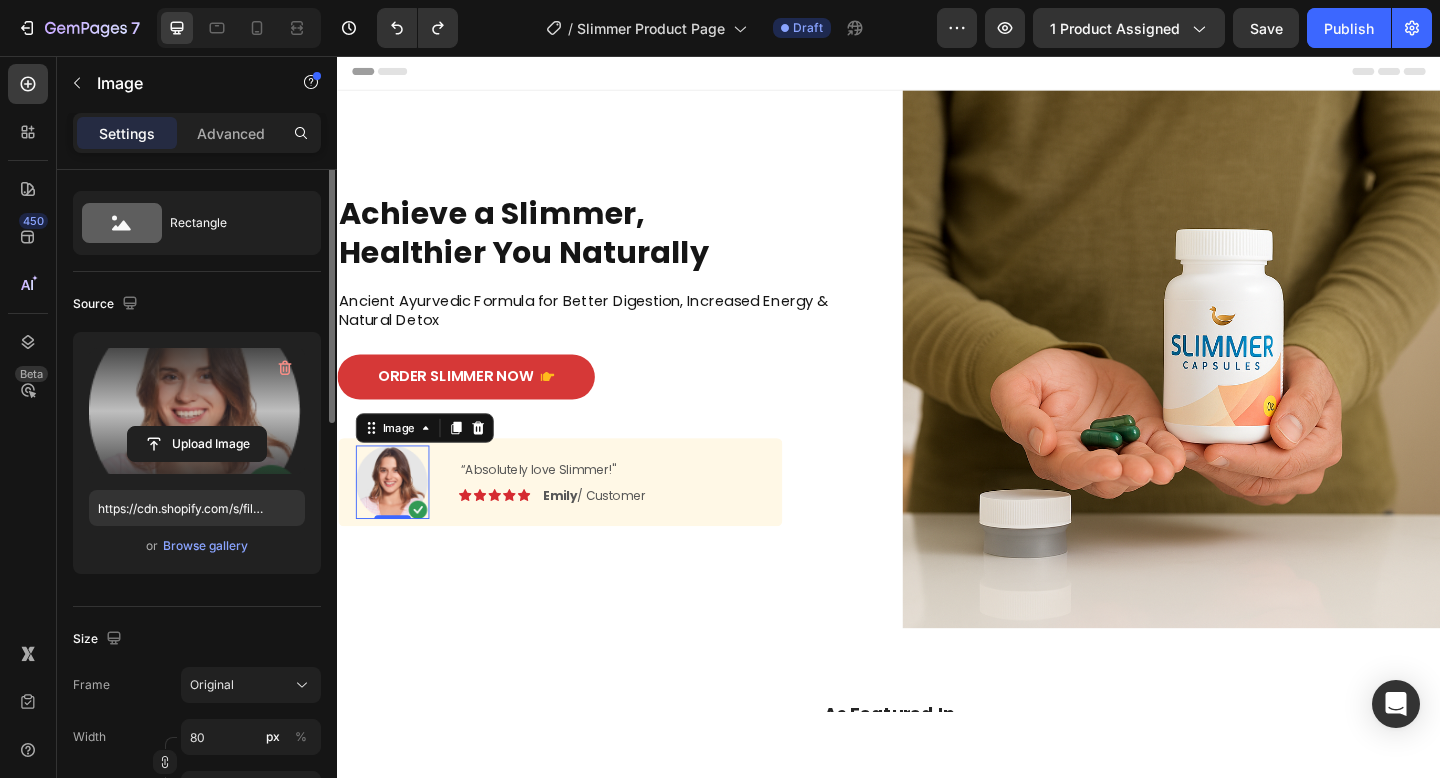 scroll, scrollTop: 0, scrollLeft: 0, axis: both 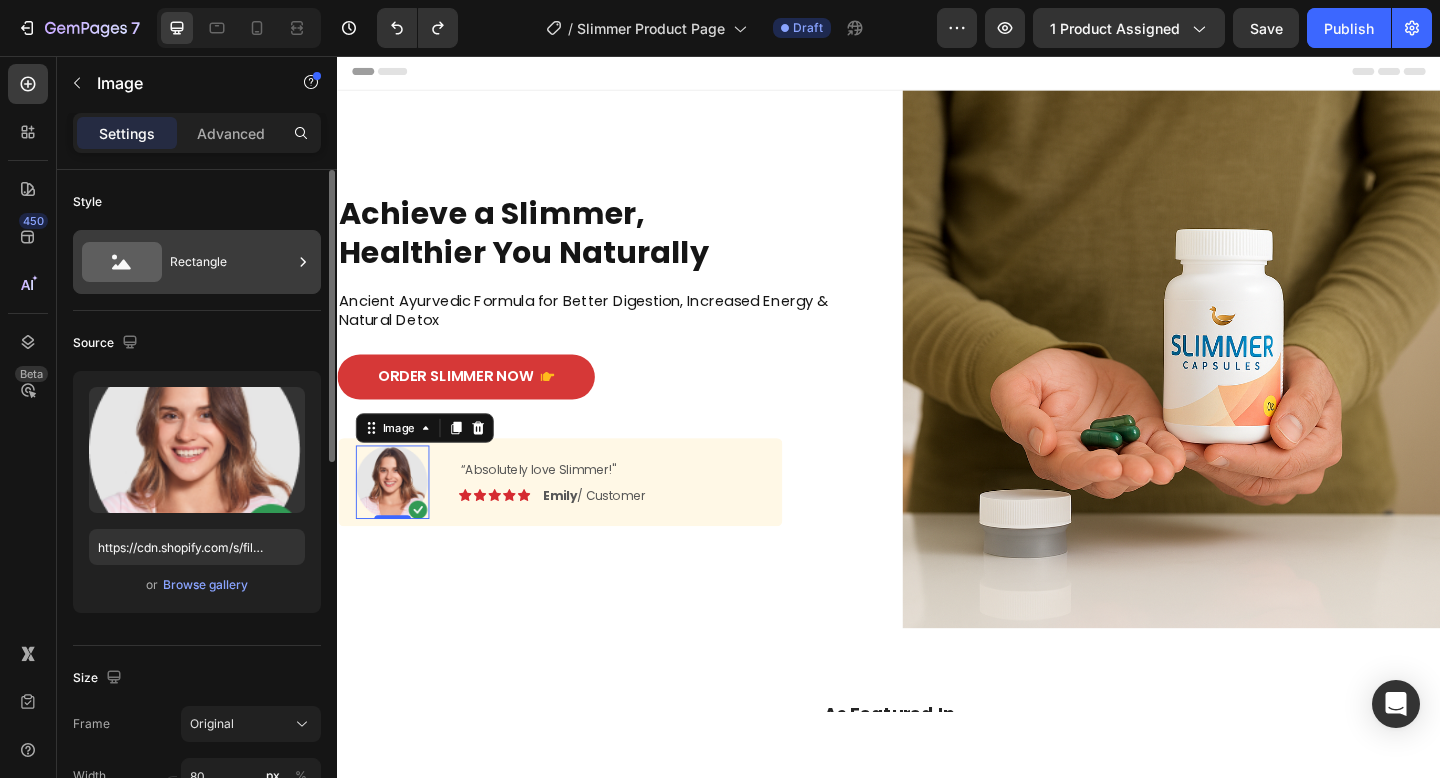 click on "Rectangle" at bounding box center [231, 262] 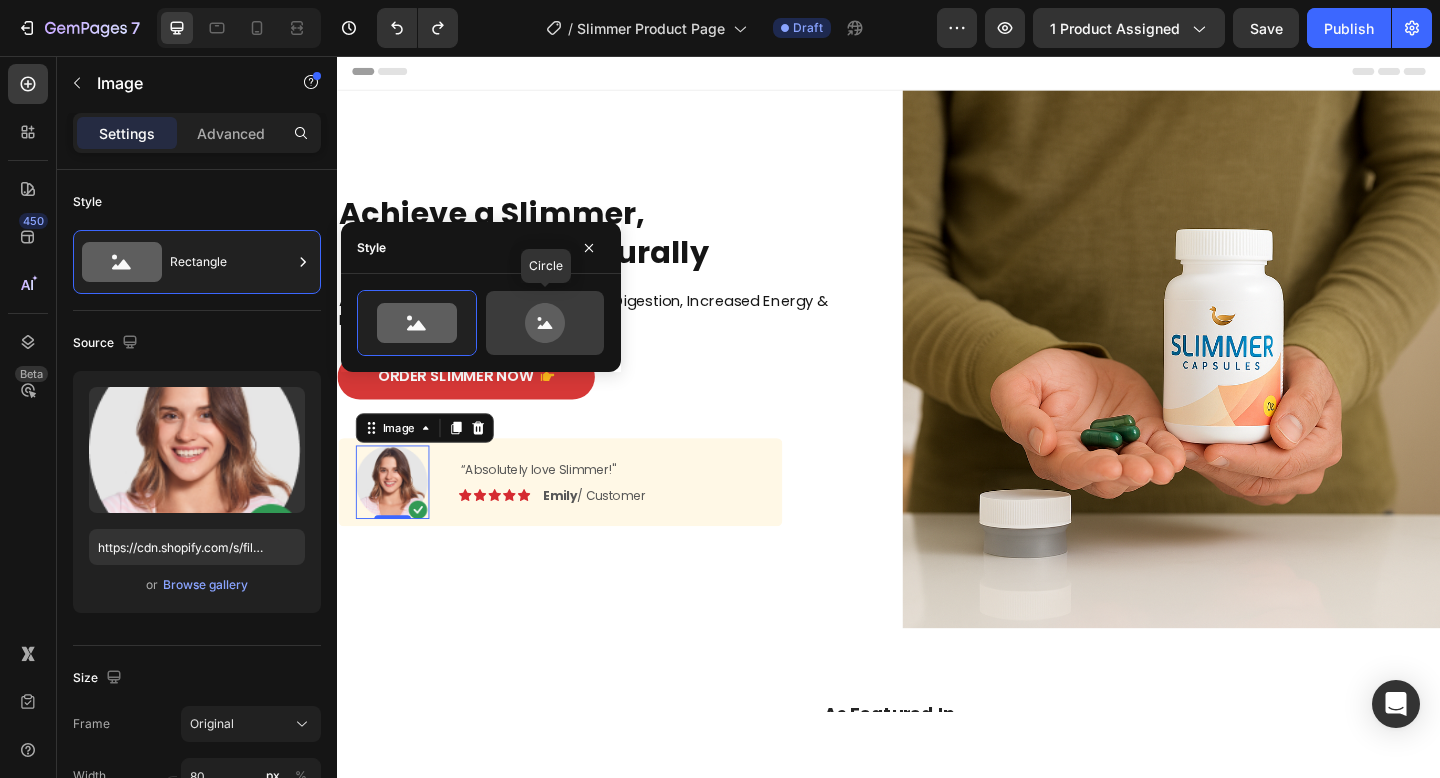 click 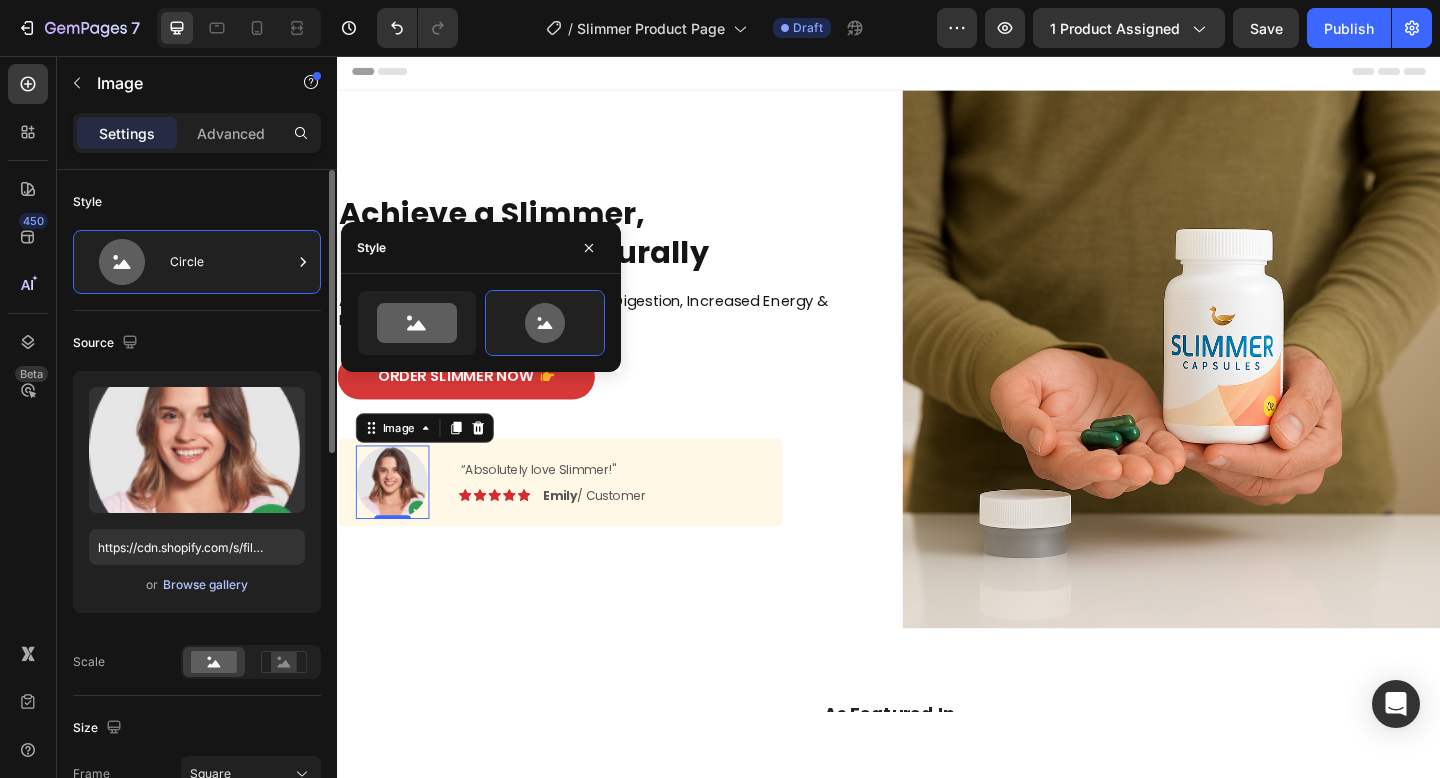 click on "Browse gallery" at bounding box center [205, 585] 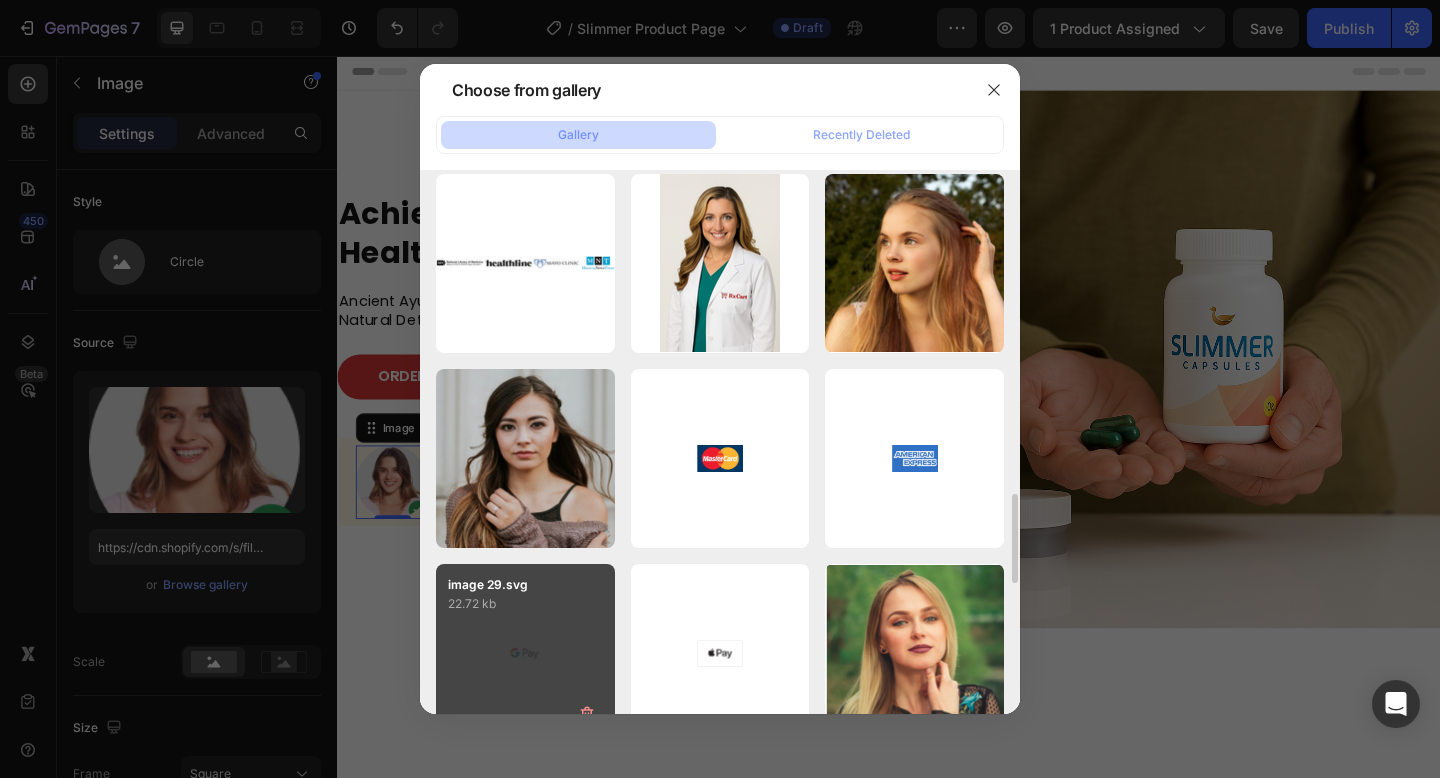 scroll, scrollTop: 1338, scrollLeft: 0, axis: vertical 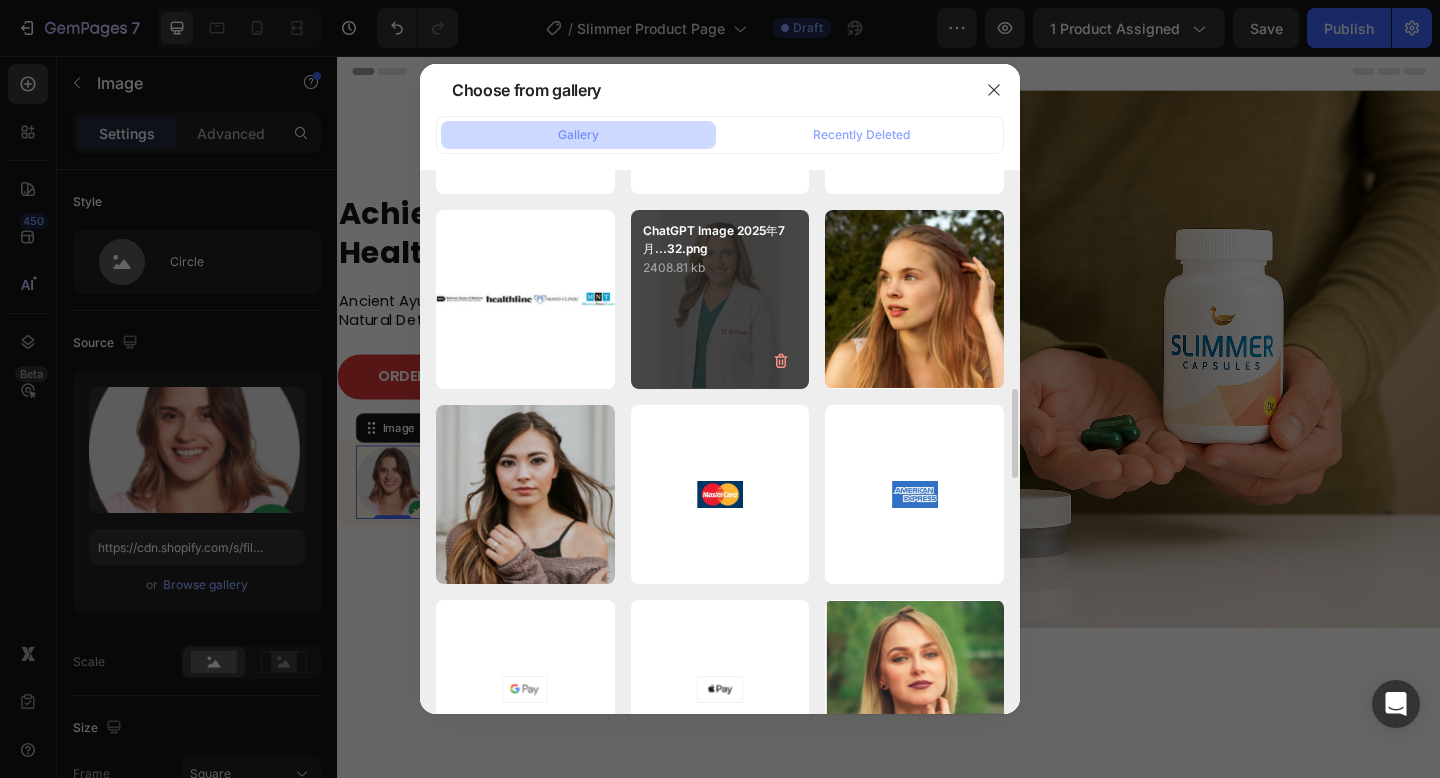 click on "ChatGPT Image 2025年7月...32.png 2408.81 kb" at bounding box center (720, 299) 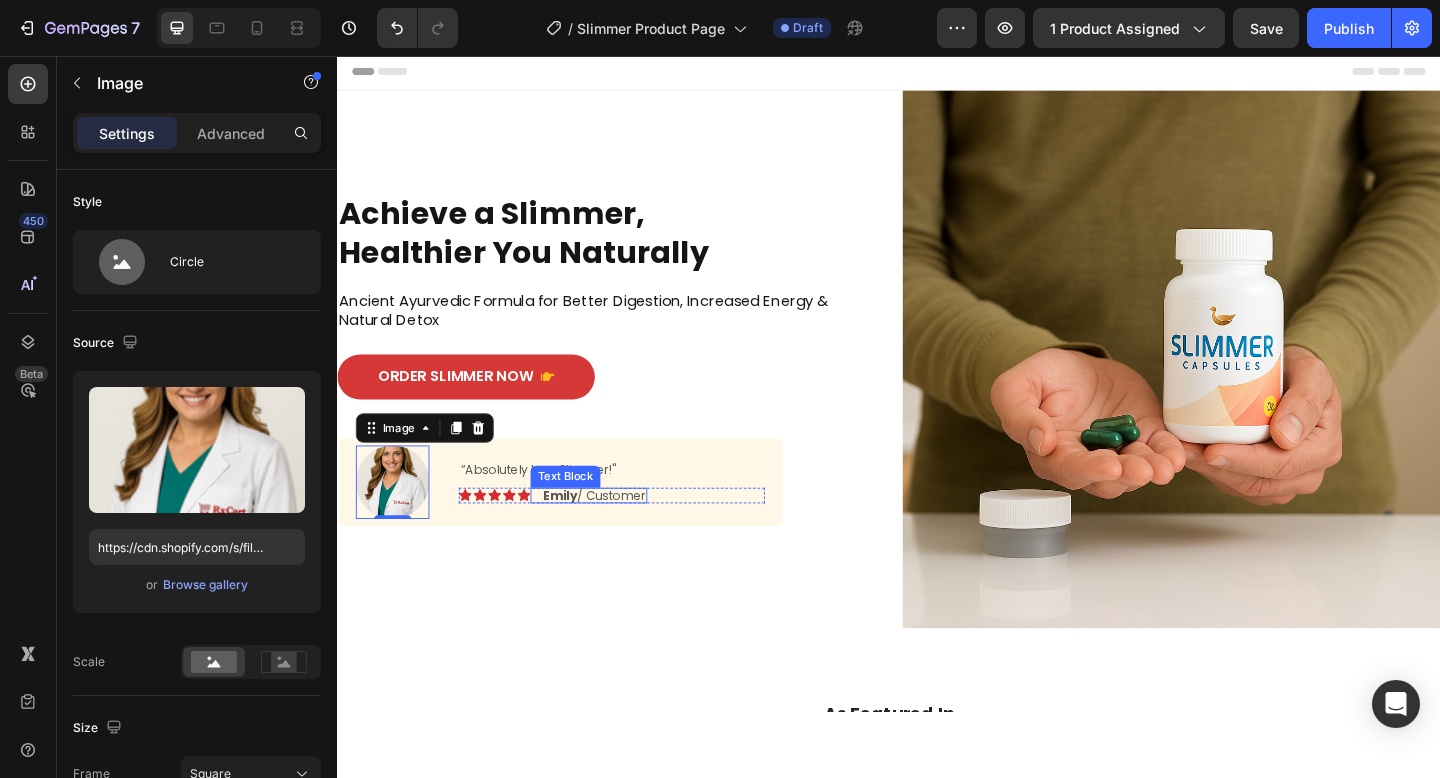 click on "[FIRST]  / Customer" at bounding box center [616, 534] 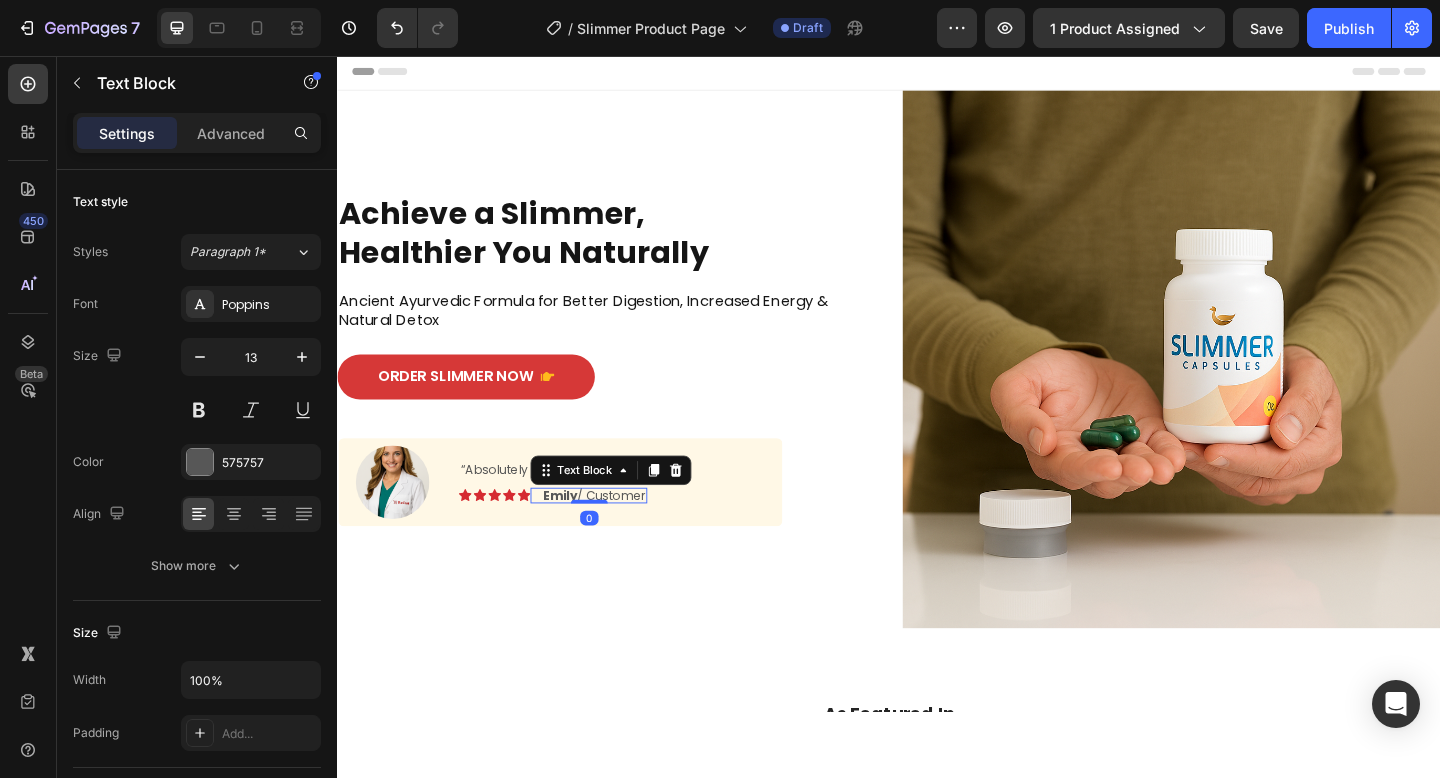 click on "[FIRST]  / Customer" at bounding box center (616, 534) 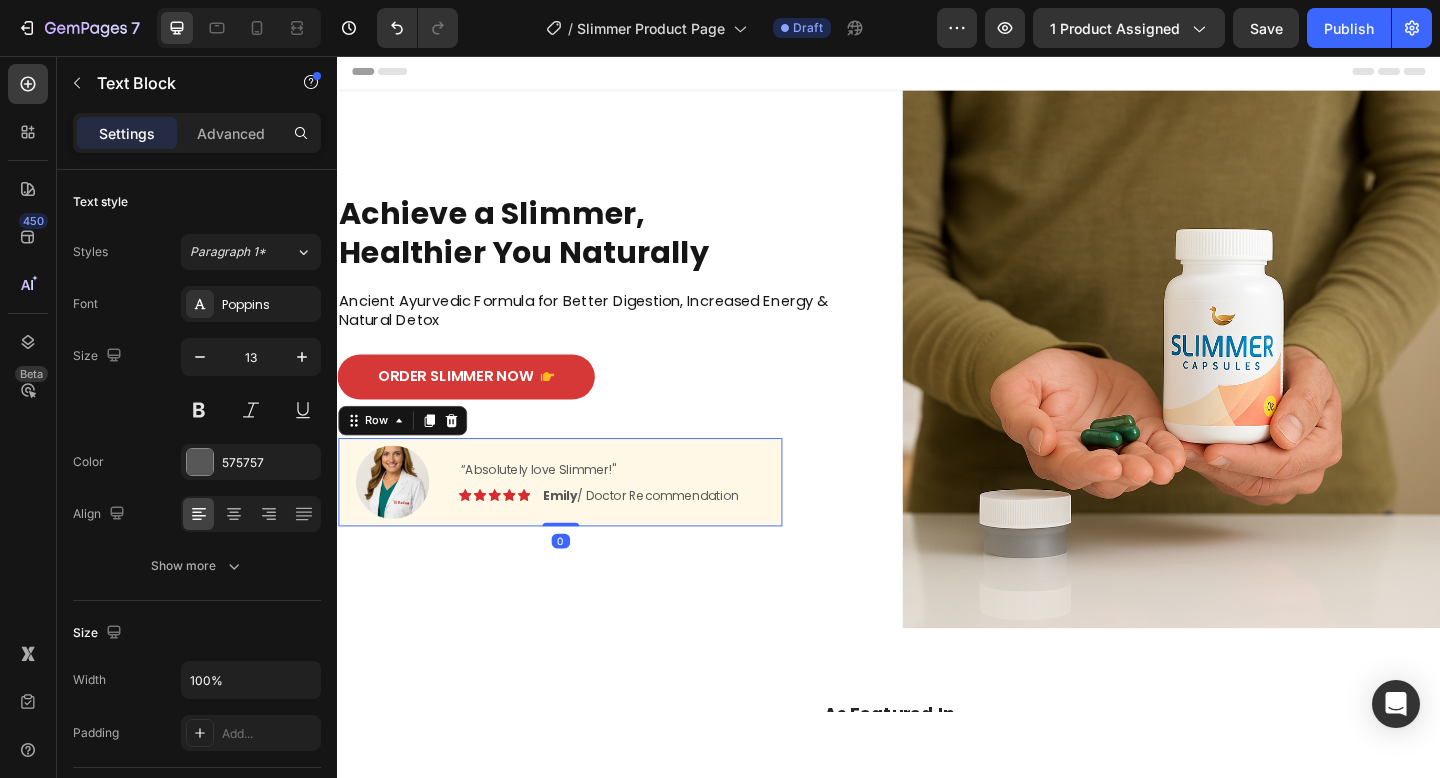 click on "“Absolutely love Slimmer!" Text Block Image Icon Icon Icon Icon Icon Icon List [FIRST]  / Doctor Recommendation Text Block Row" at bounding box center [635, 520] 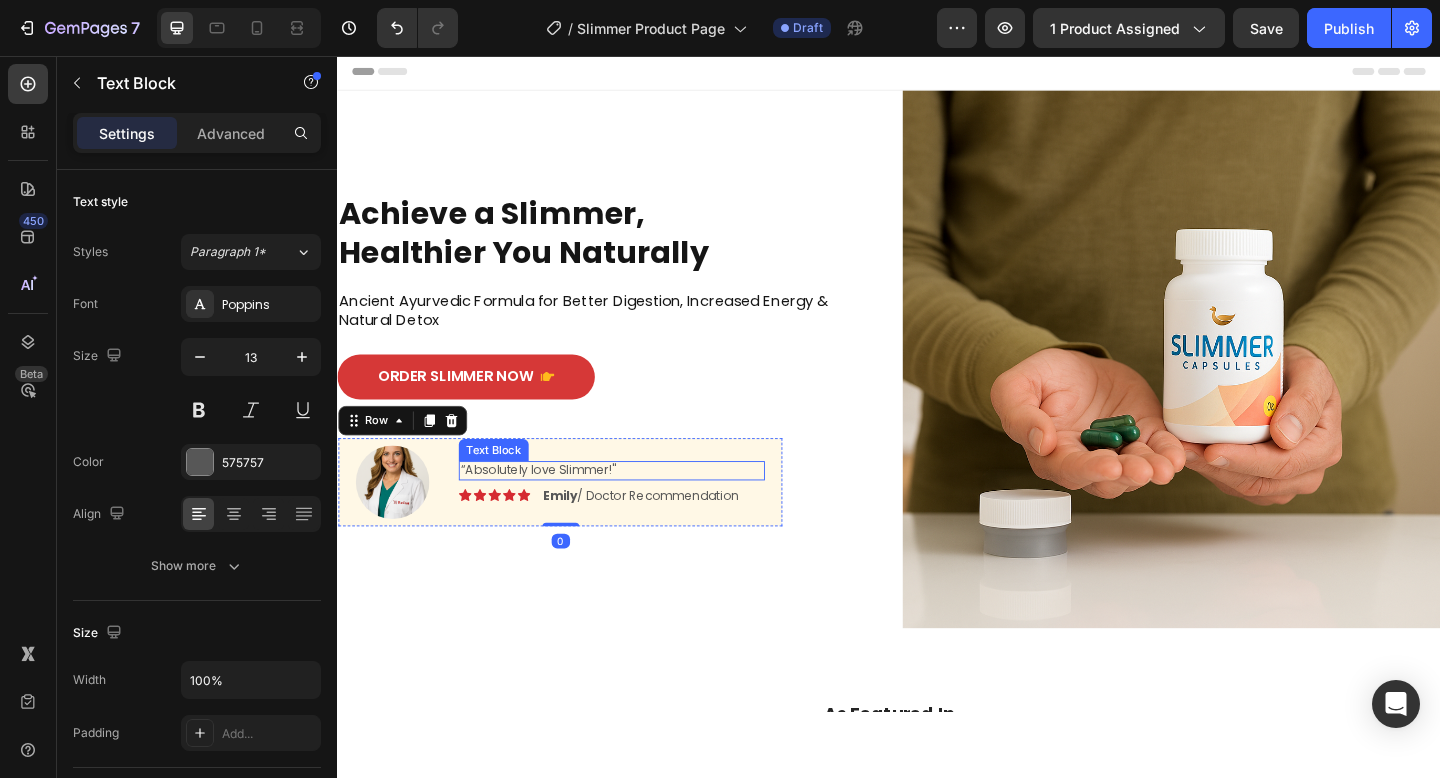 click on "“Absolutely love Slimmer!"" at bounding box center [635, 507] 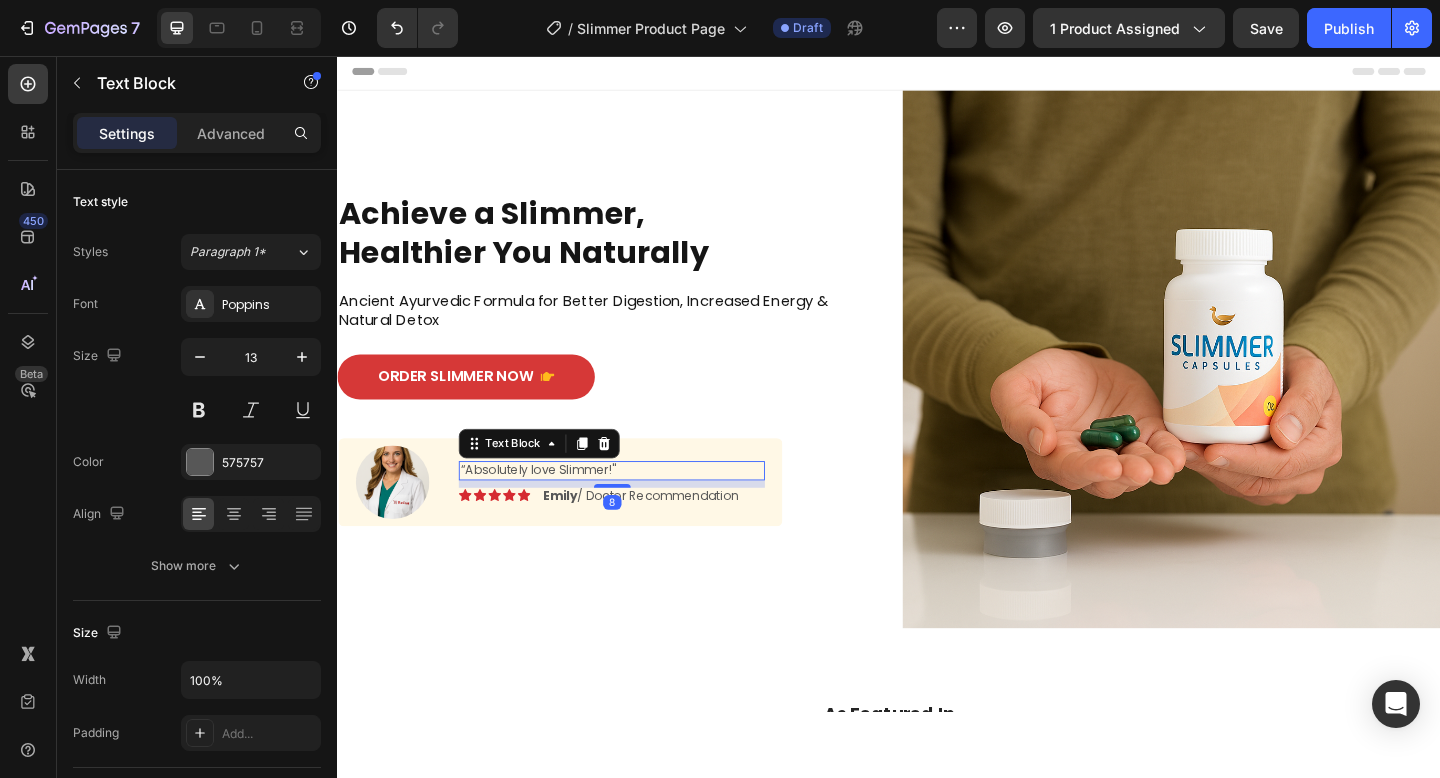 click on "“Absolutely love Slimmer!"" at bounding box center [635, 507] 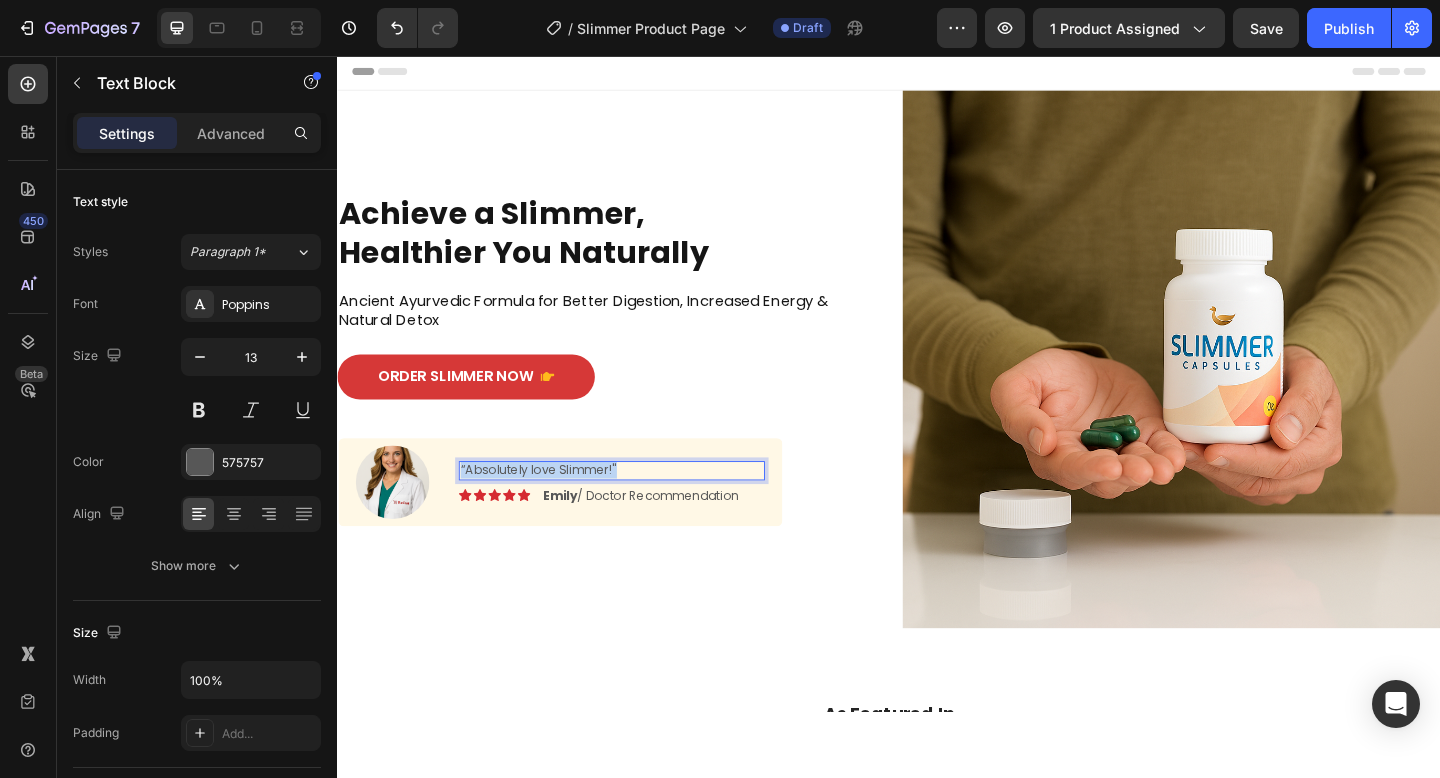 click on "“Absolutely love Slimmer!"" at bounding box center (635, 507) 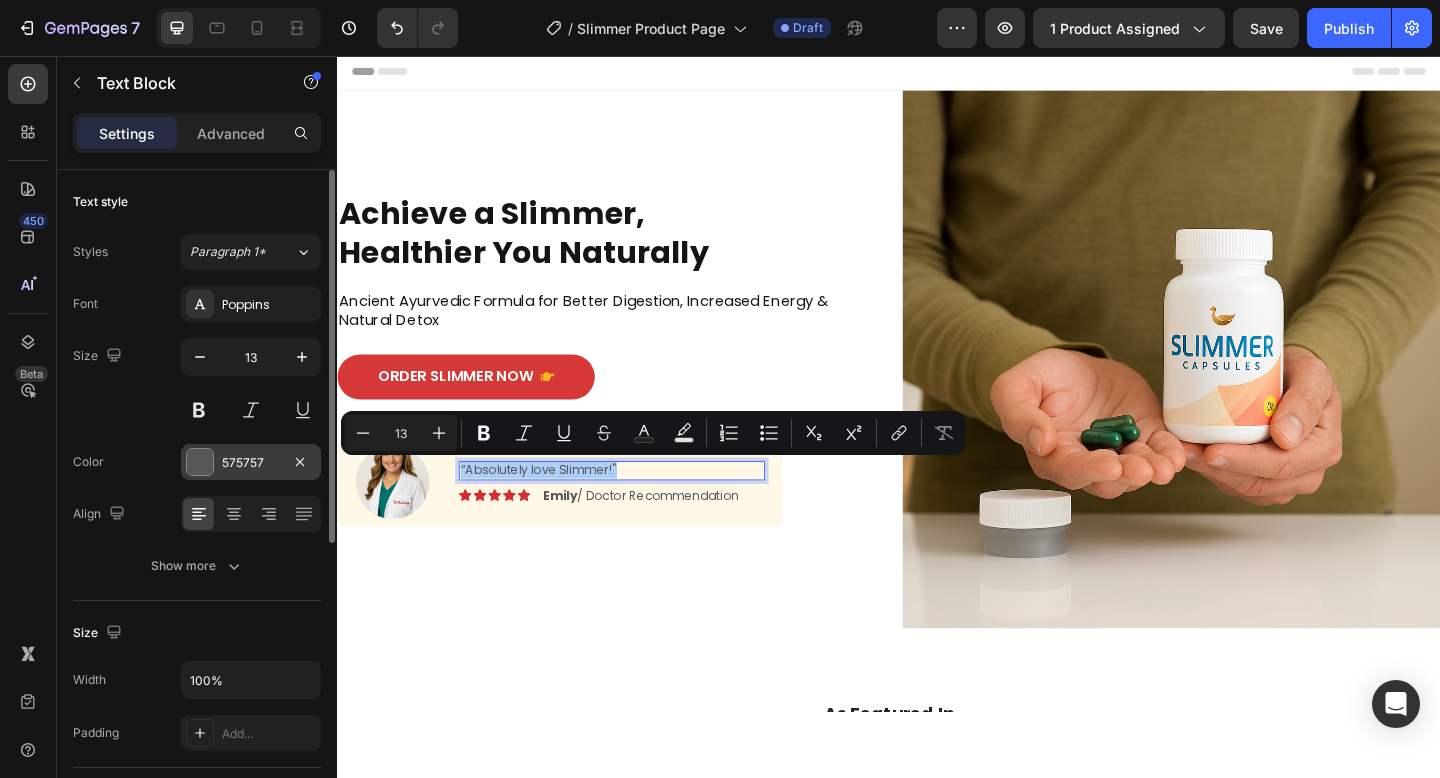 click on "575757" at bounding box center (251, 462) 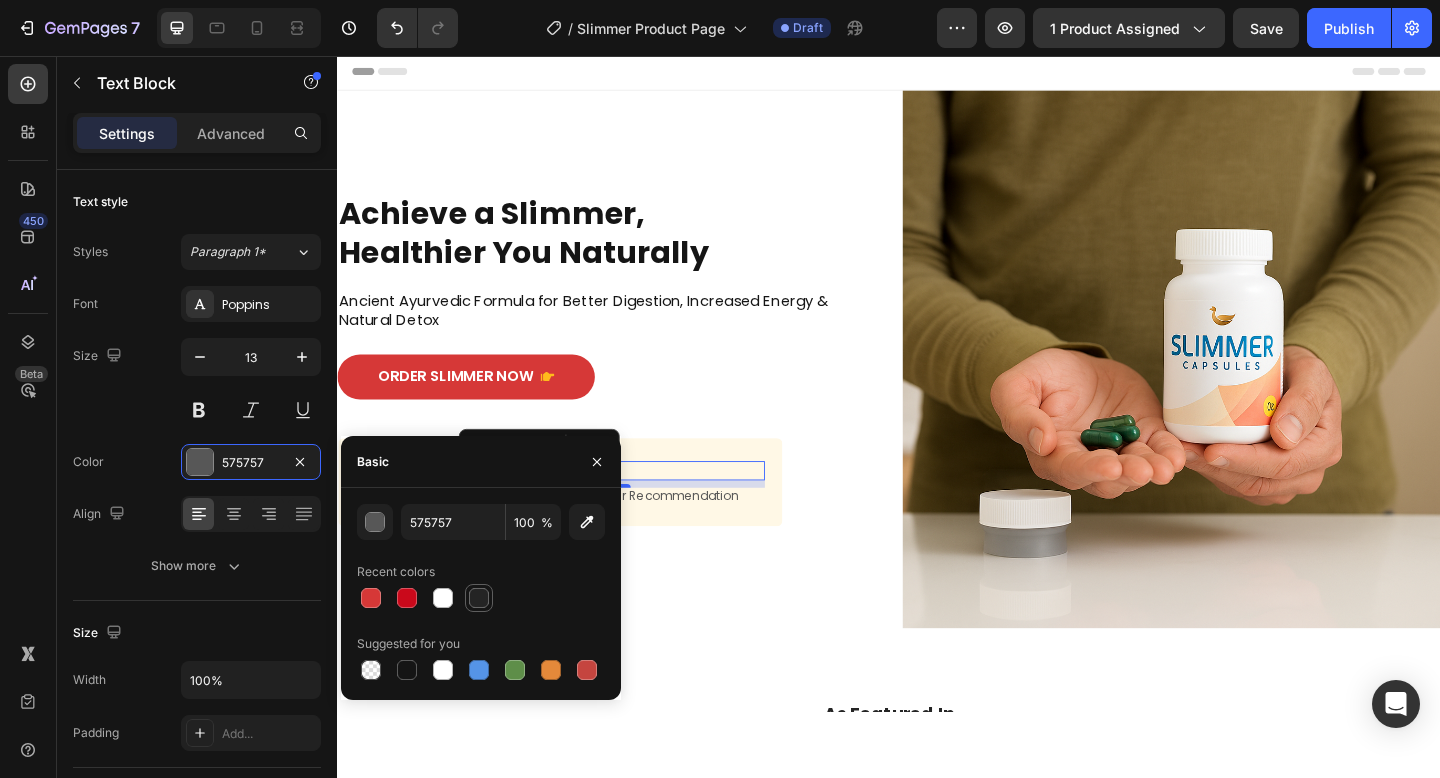 click at bounding box center (479, 598) 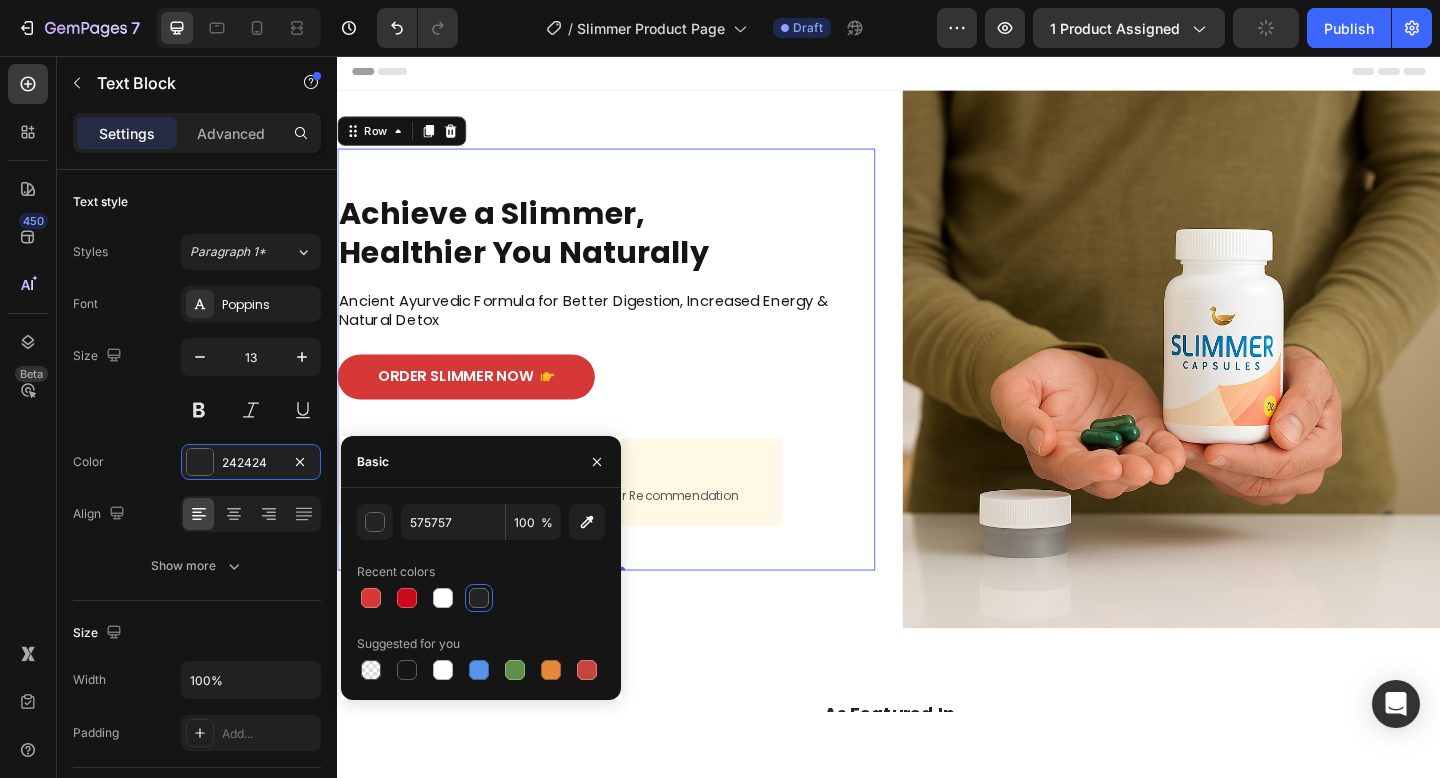 click on "Achieve a Slimmer,  Healthier You Naturally Heading Ancient Ayurvedic Formula for Better Digestion, Increased Energy & Natural Detox Text Block
order slimmer now Button Image “Absolutely love Slimmer!" Text Block Image Icon Icon Icon Icon Icon Icon List [FIRST]  / Doctor Recommendation Text Block Row Row Shop Now   ➜    Button Row   0" at bounding box center (629, 386) 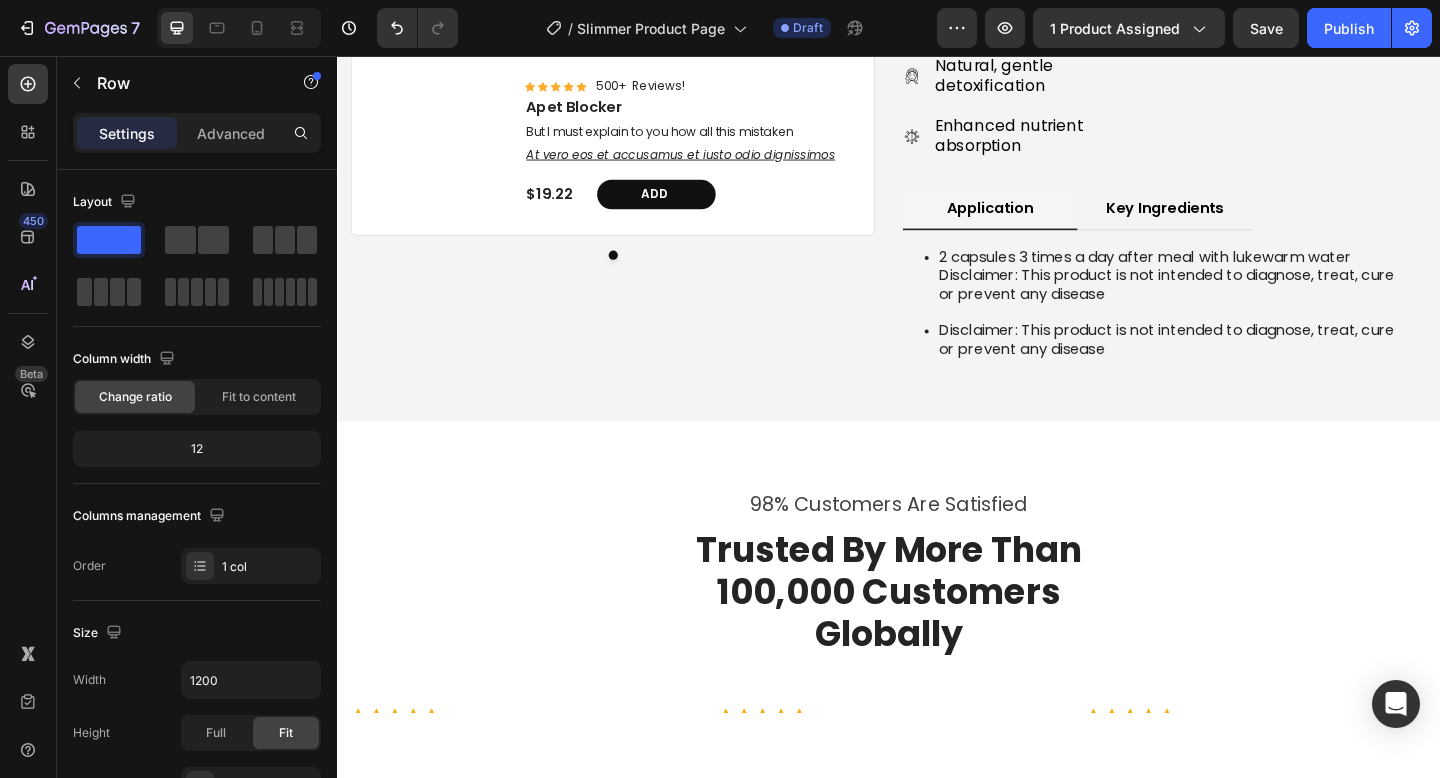 scroll, scrollTop: 4988, scrollLeft: 0, axis: vertical 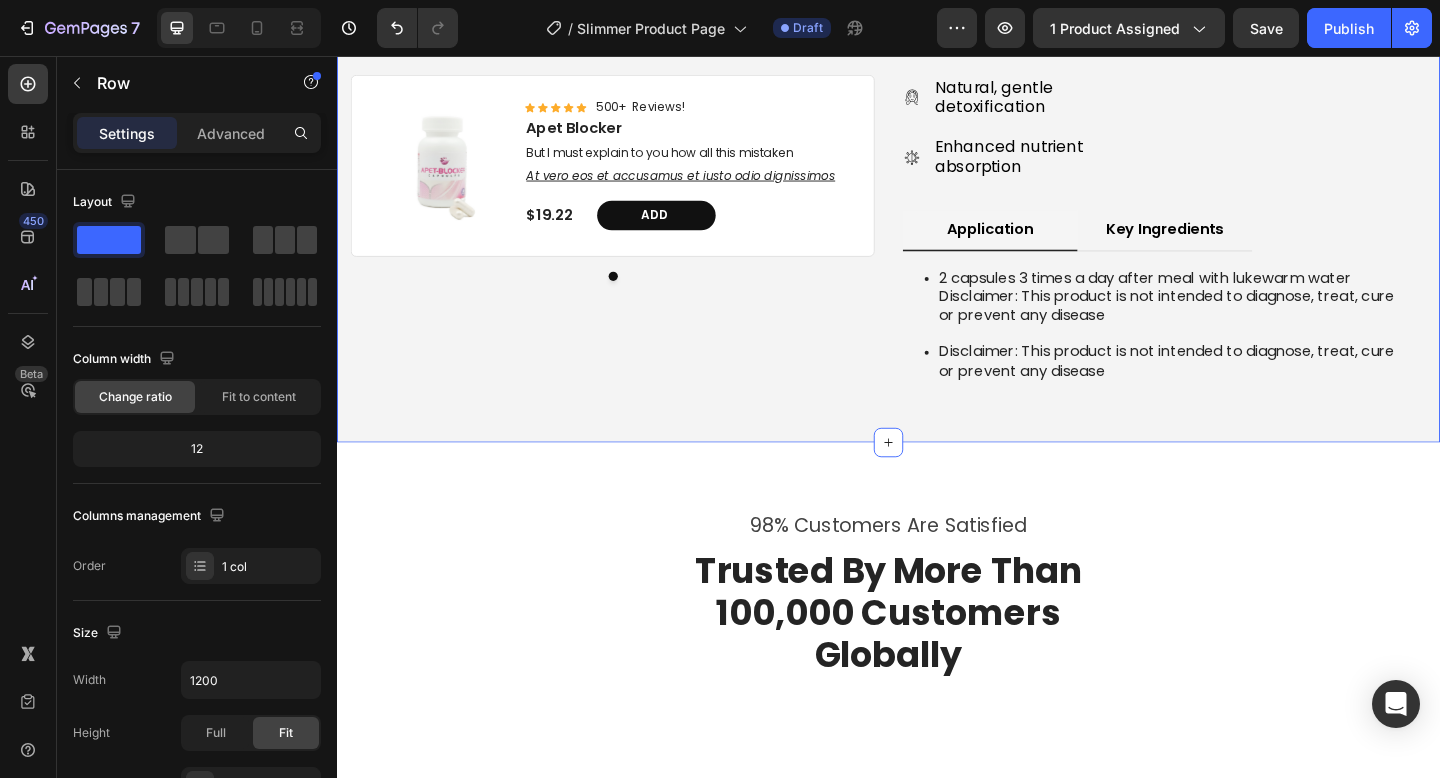 click on "Product Images Best Seller Text Block Slimmer (Triphala) Product Title Icon Icon Icon Icon Icon Icon List 2,500+ Verified Reviews! Text Block Row $17.79 Product Price Product Price Bundle & Save Text Block Pumper Bundles Volume Discount Pumper Bundles Volume Discount 15% off + Freeshipping + Skip & Cancel Anytime Text Block Add to cart Add to Cart Image Image Image Image Image Row Row Product Icon Icon Icon Icon Icon Icon List [FIRST]  Verified Buyer Text Block Row It's really working Text Block Row Product Images Icon Icon Icon Icon Icon Icon List 500+  Reviews! Text Block Row Apet Blocker Product Title But I must explain to you how all this mistaken Text Block At vero eos et accusamus et iusto odio dignissimos Text Block $19.22 Product Price Product Price Add Add to Cart Row Product Carousel
Improved digestion and reduced bloating
Increased daily energy levels" at bounding box center [937, -70] 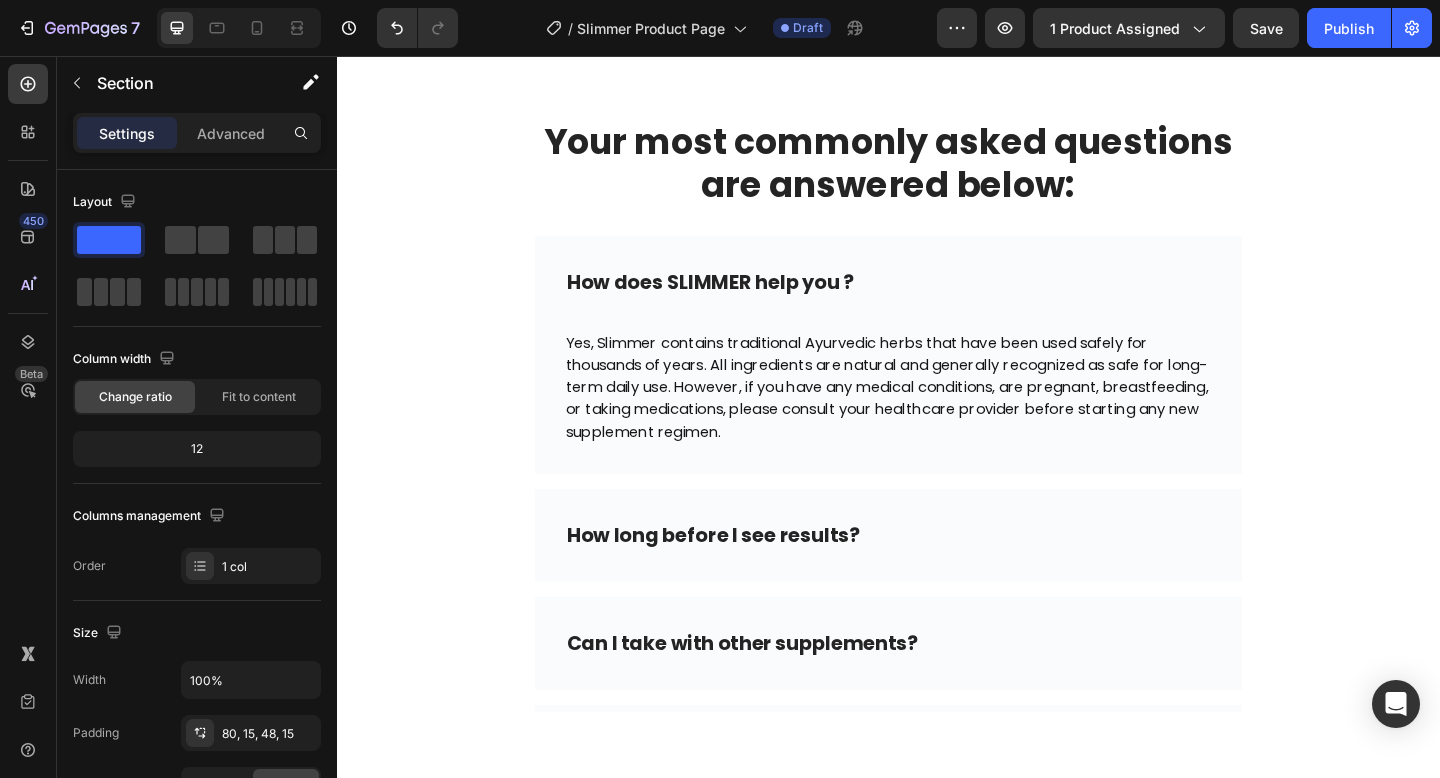 scroll, scrollTop: 6570, scrollLeft: 0, axis: vertical 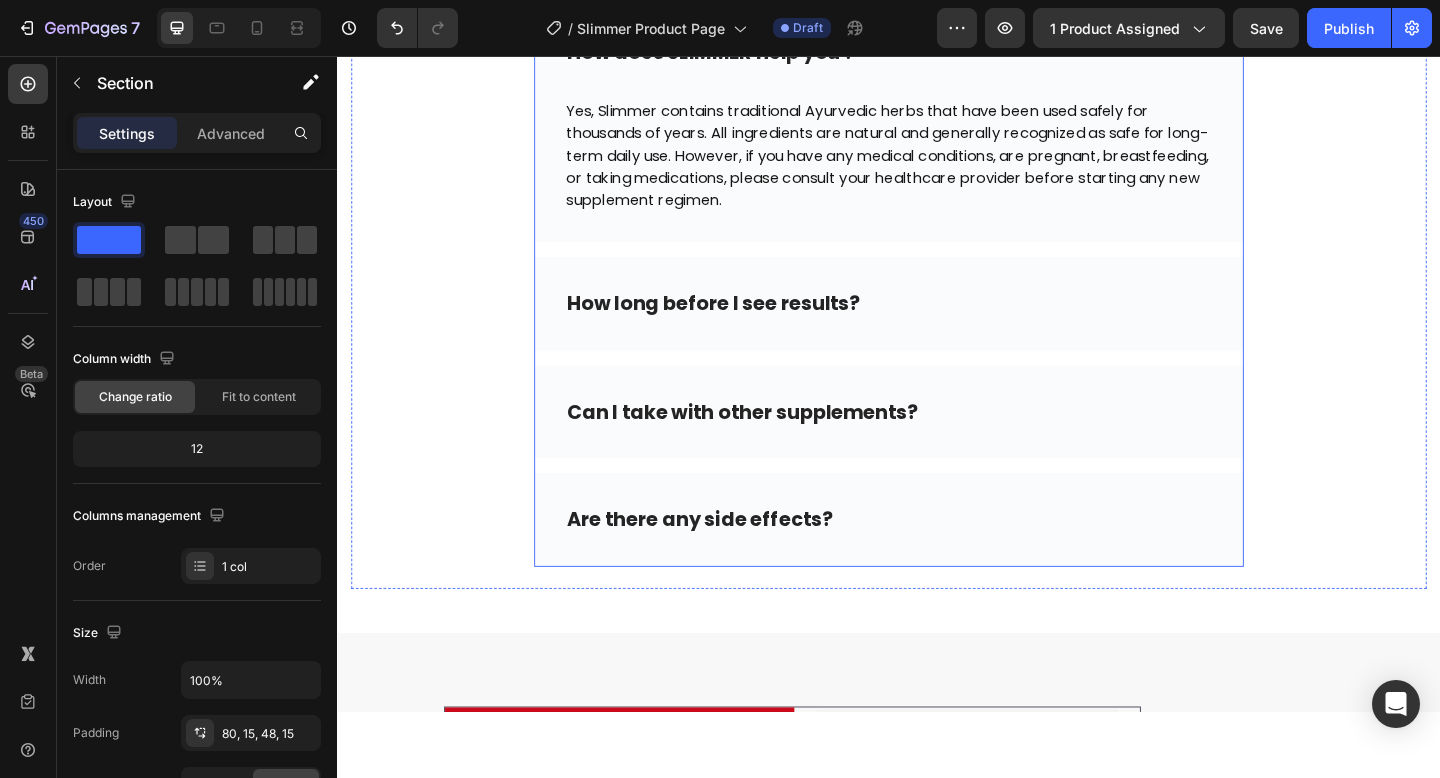click on "Are there any side effects?" at bounding box center [937, 561] 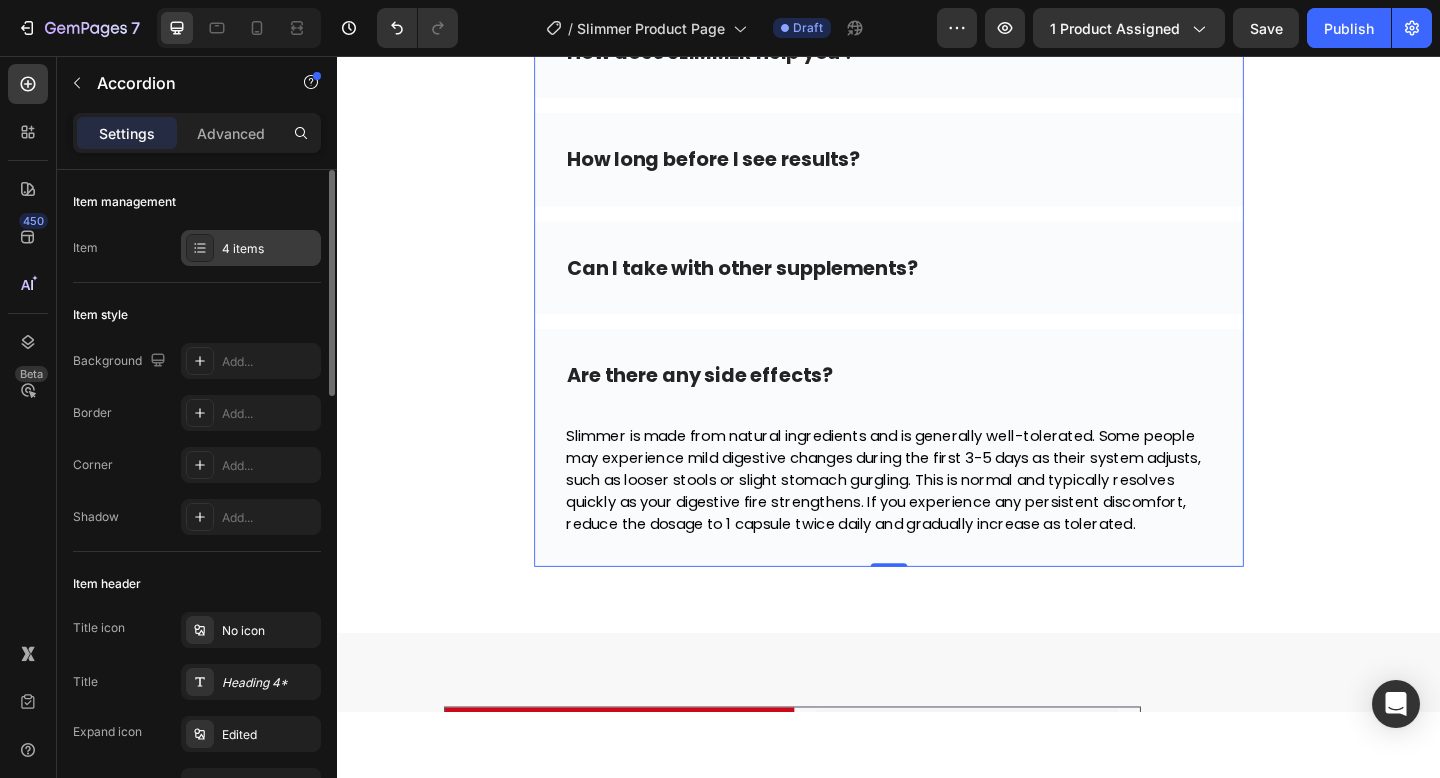 click 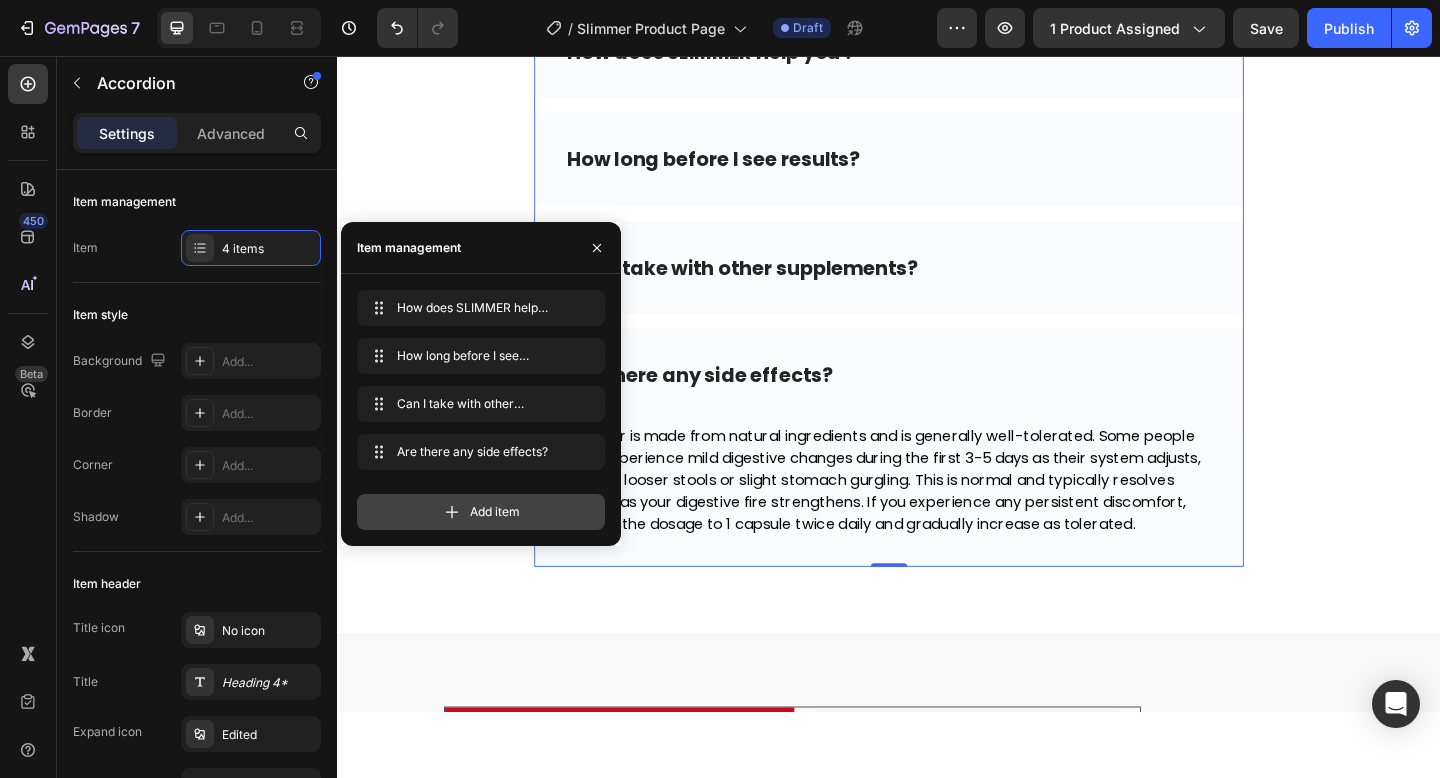 click on "Add item" at bounding box center [495, 512] 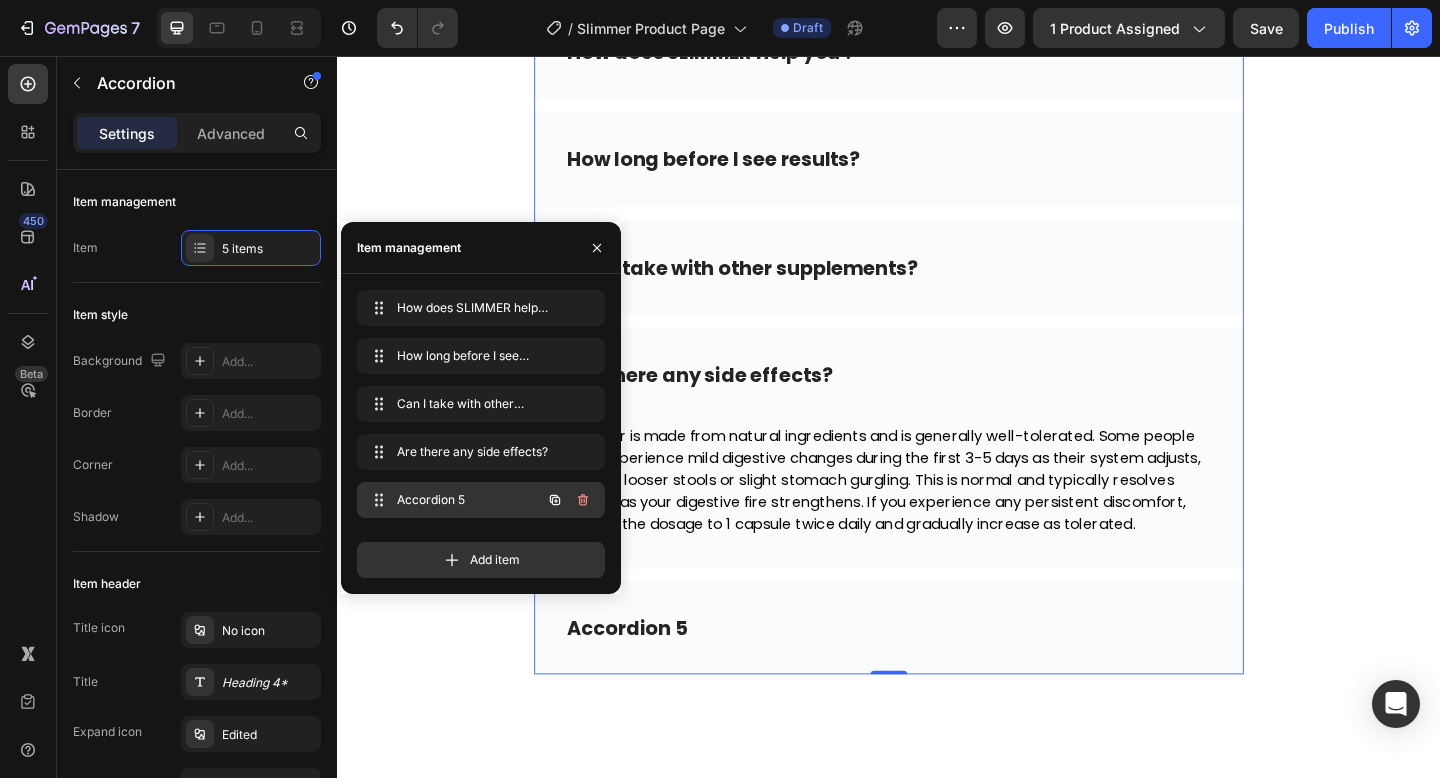 click on "Accordion 5" at bounding box center (453, 500) 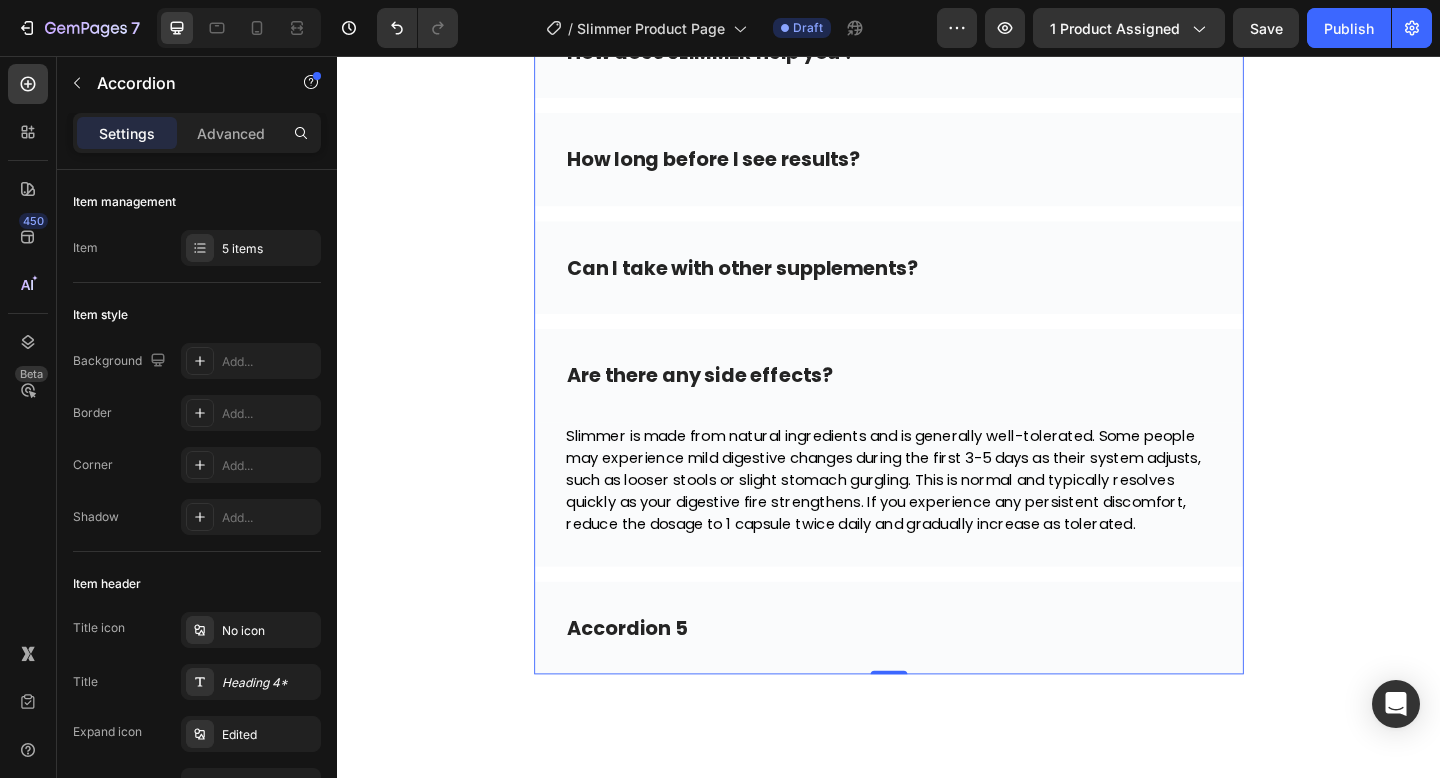 click on "Accordion 5" at bounding box center (937, 679) 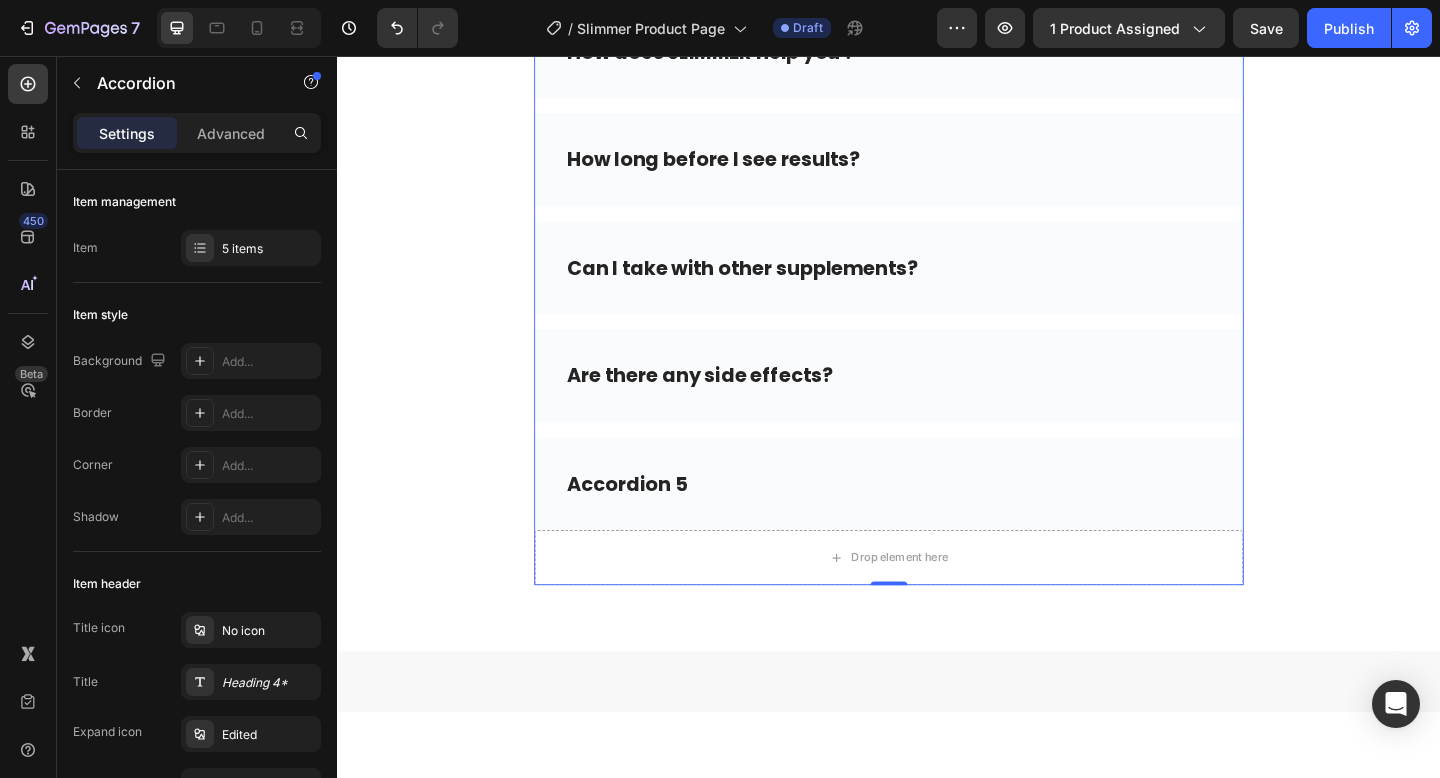 click on "Accordion 5" at bounding box center [937, 522] 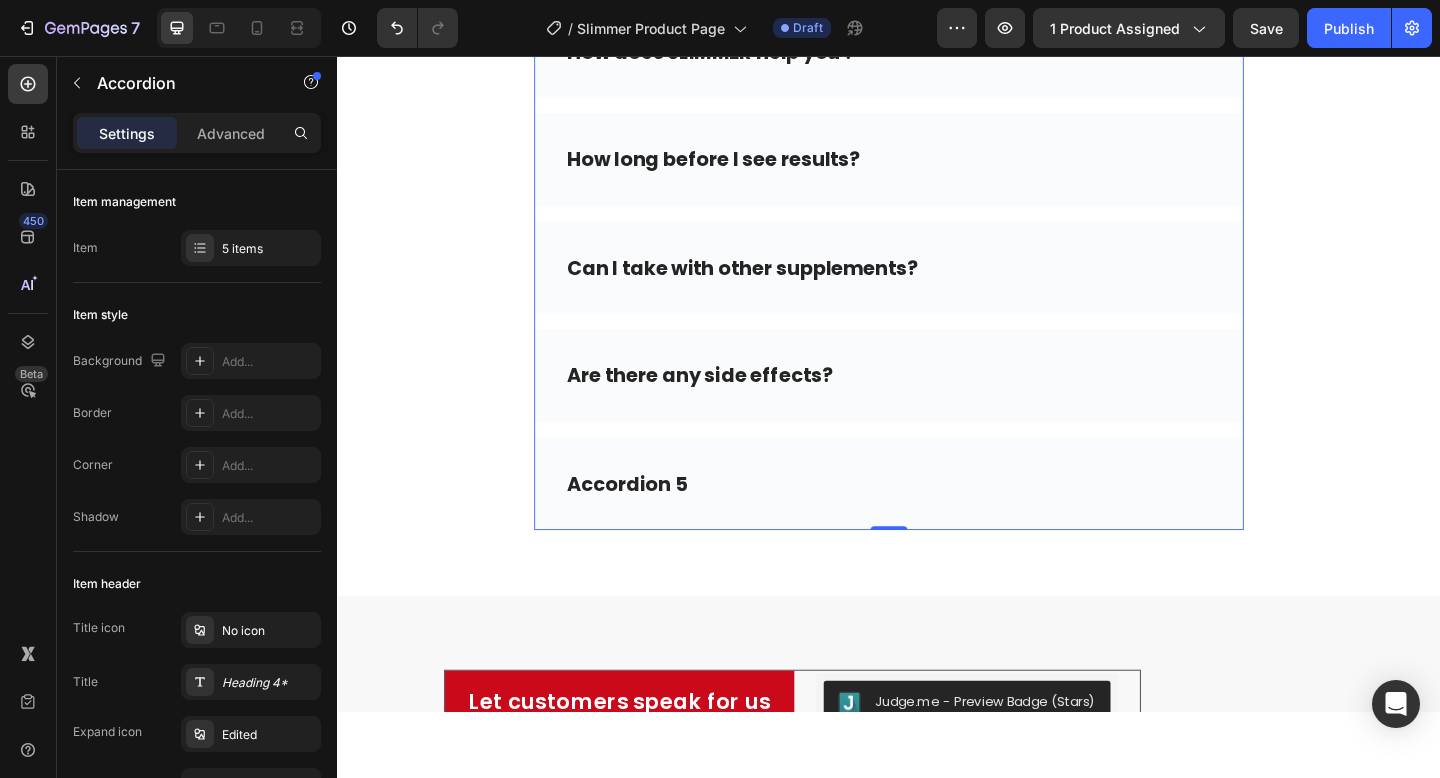 click on "Accordion 5" at bounding box center (652, 522) 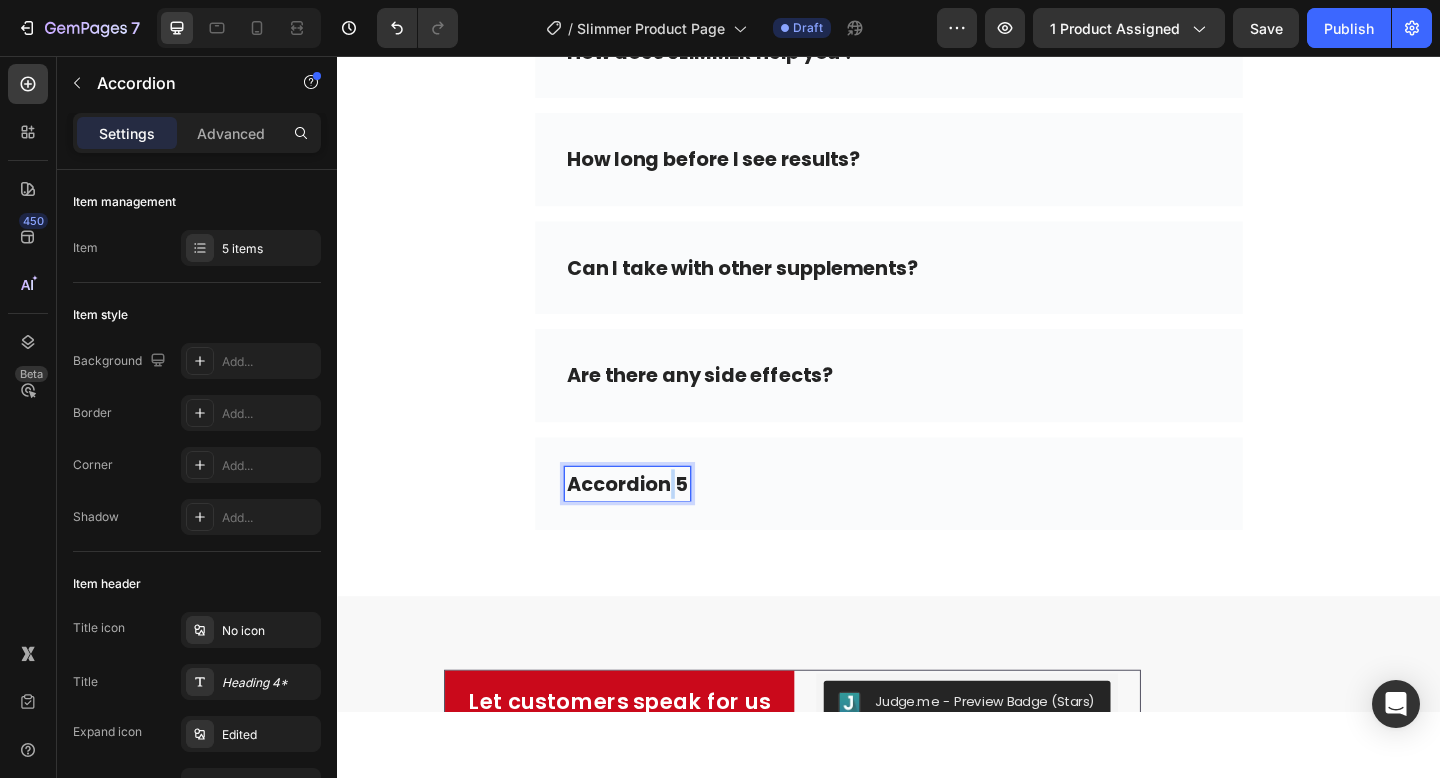 click on "Accordion 5" at bounding box center (652, 522) 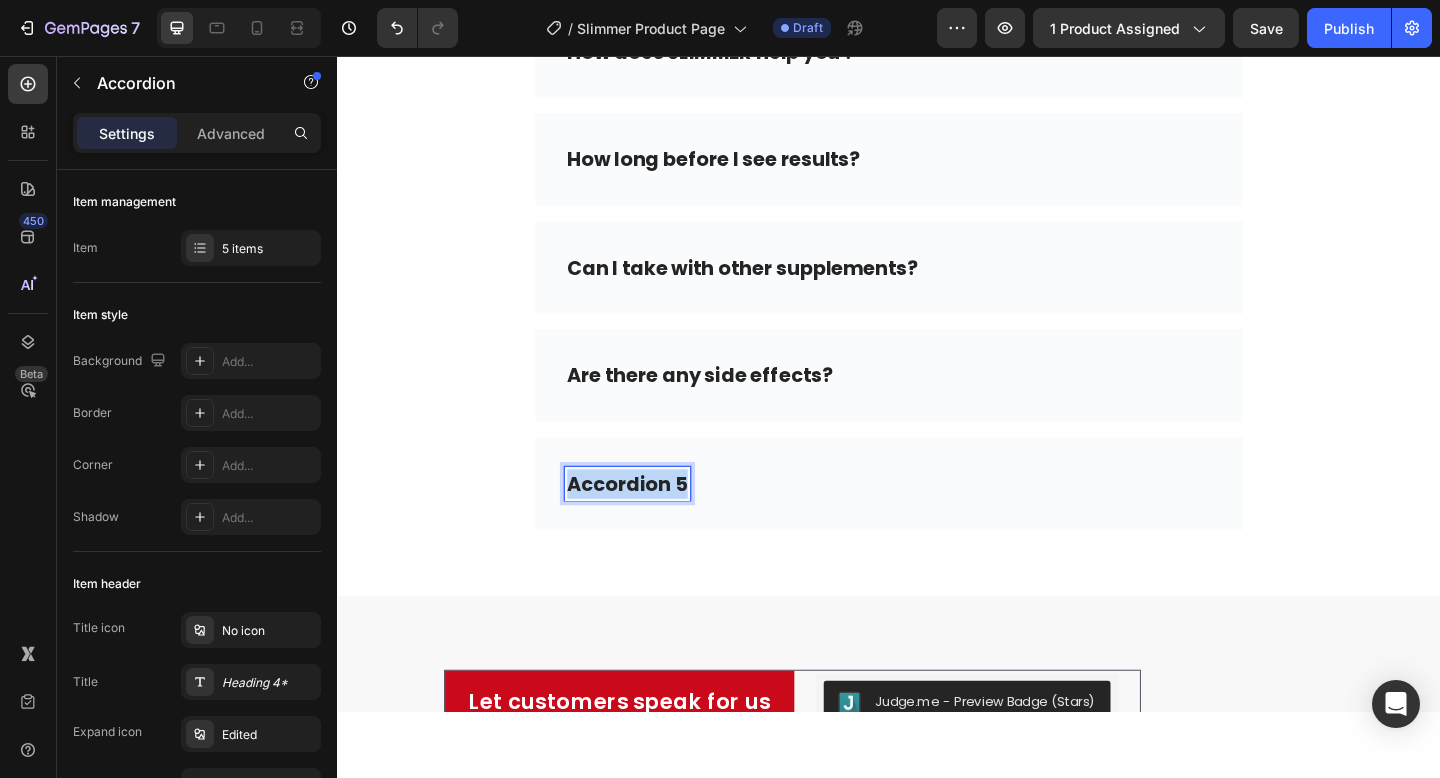 click on "Accordion 5" at bounding box center (652, 522) 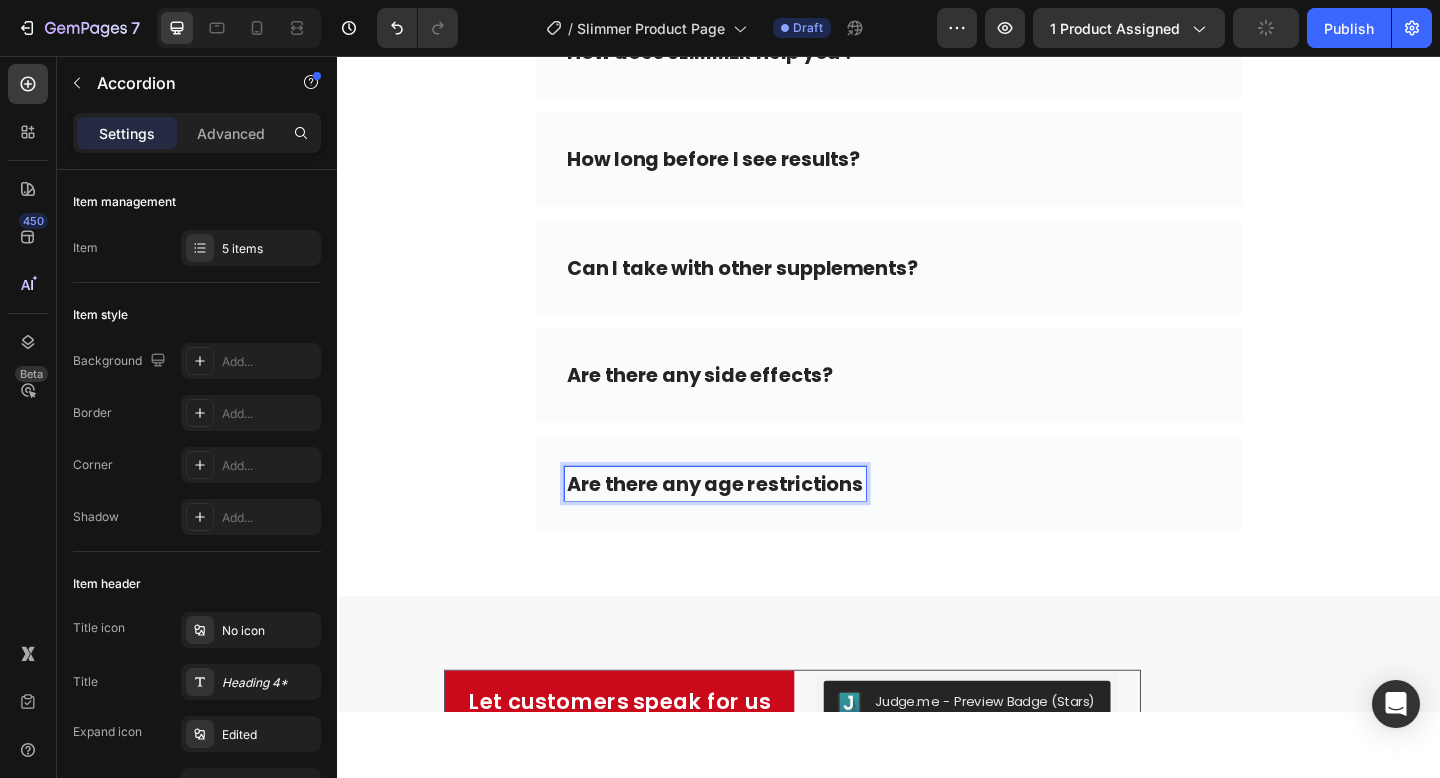click on "Are there any age restrictions" at bounding box center [937, 522] 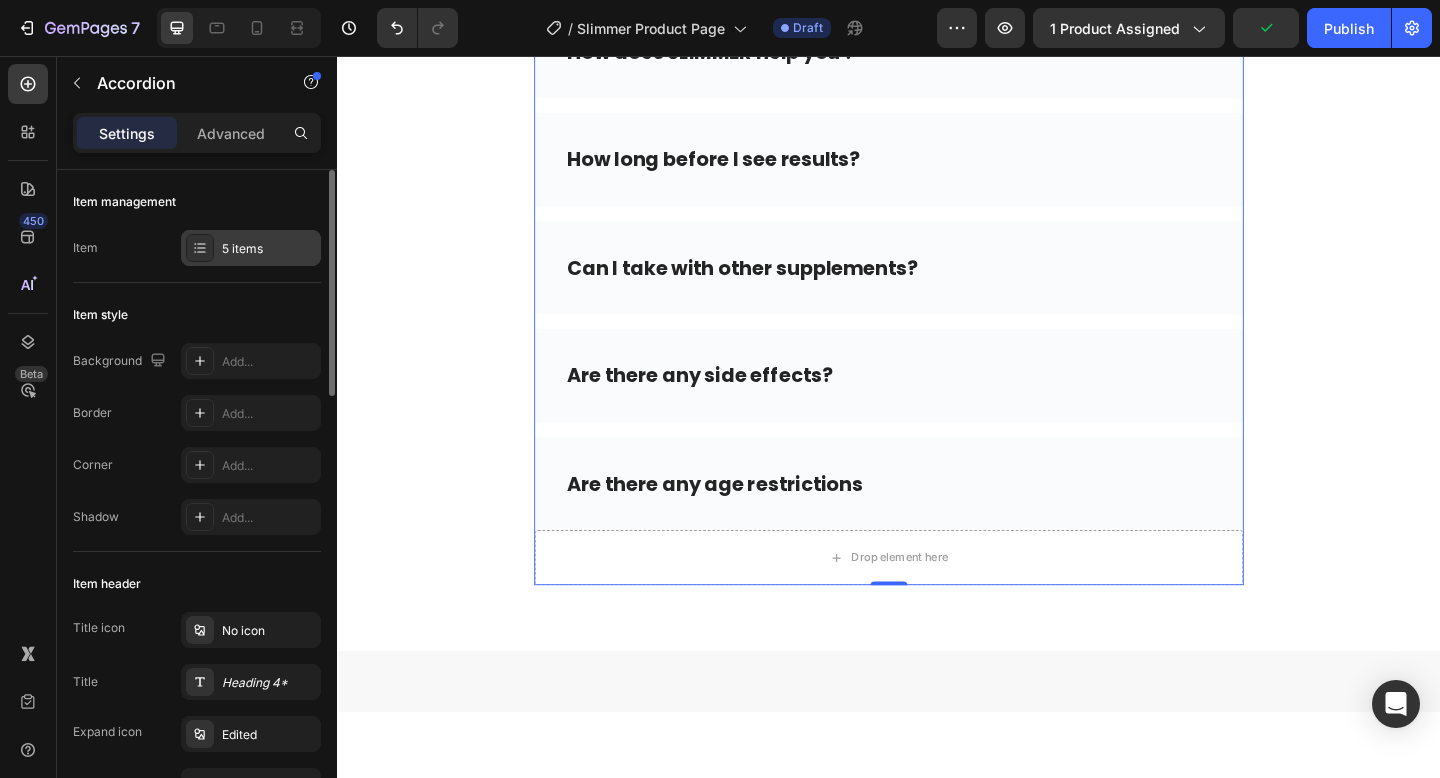 click on "5 items" at bounding box center [269, 249] 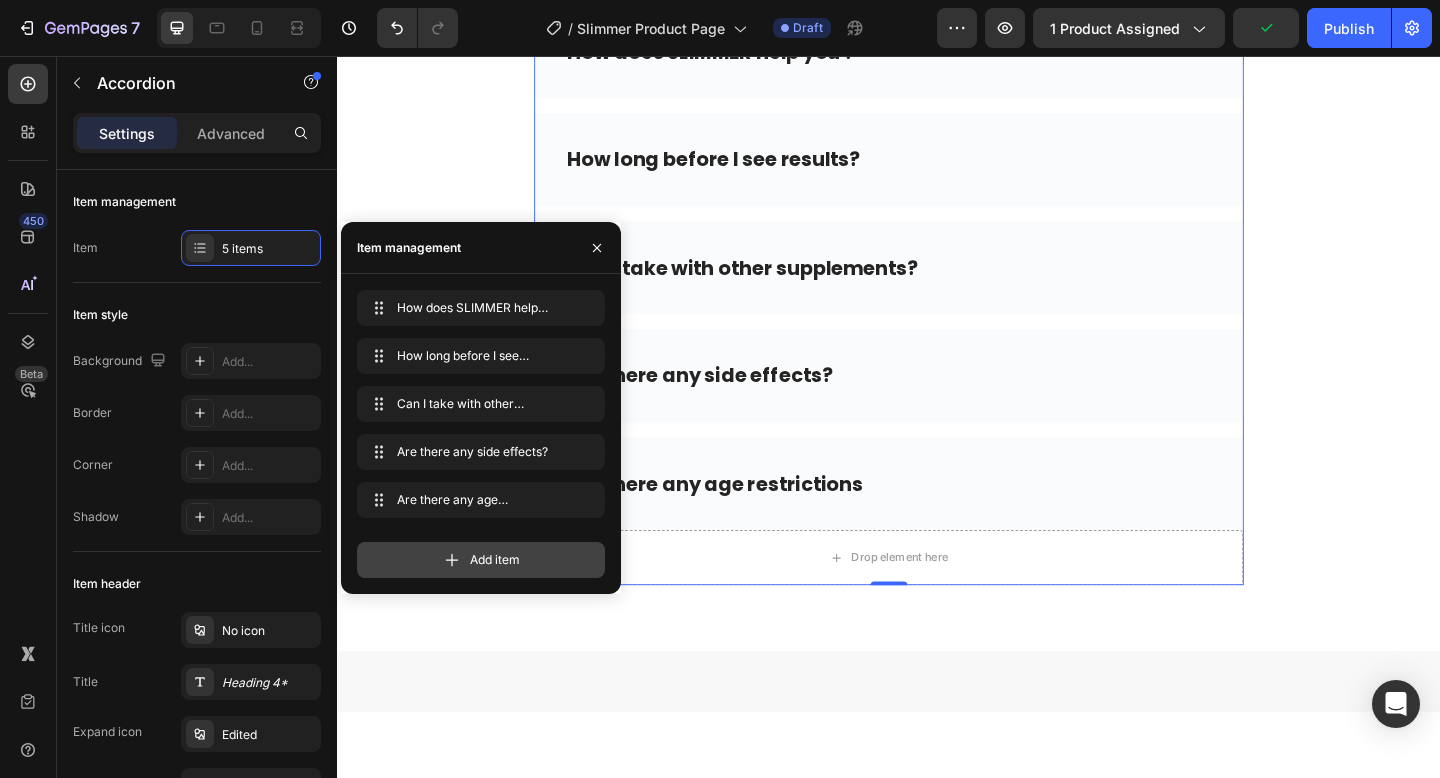 click on "Add item" at bounding box center [495, 560] 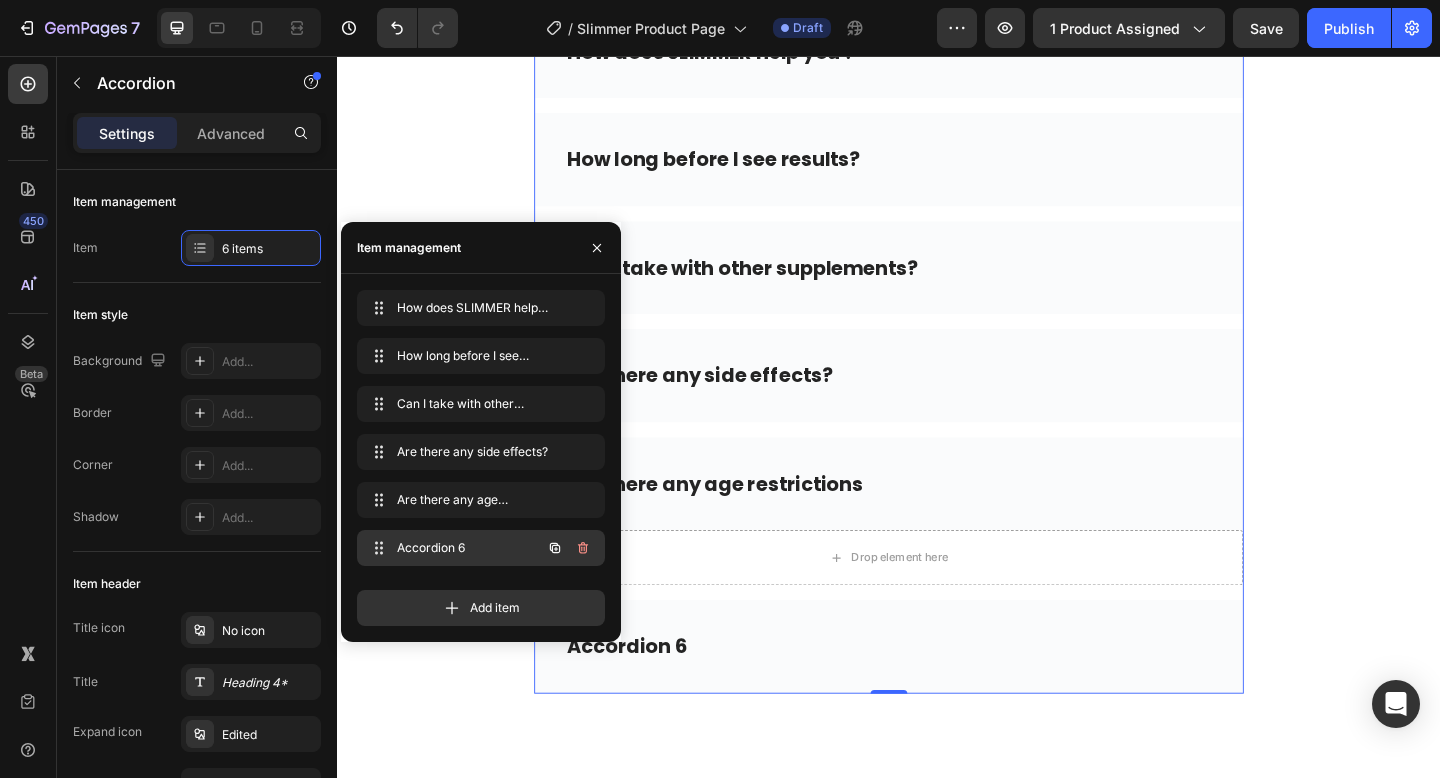 click on "Accordion 6 Accordion 6" at bounding box center [453, 548] 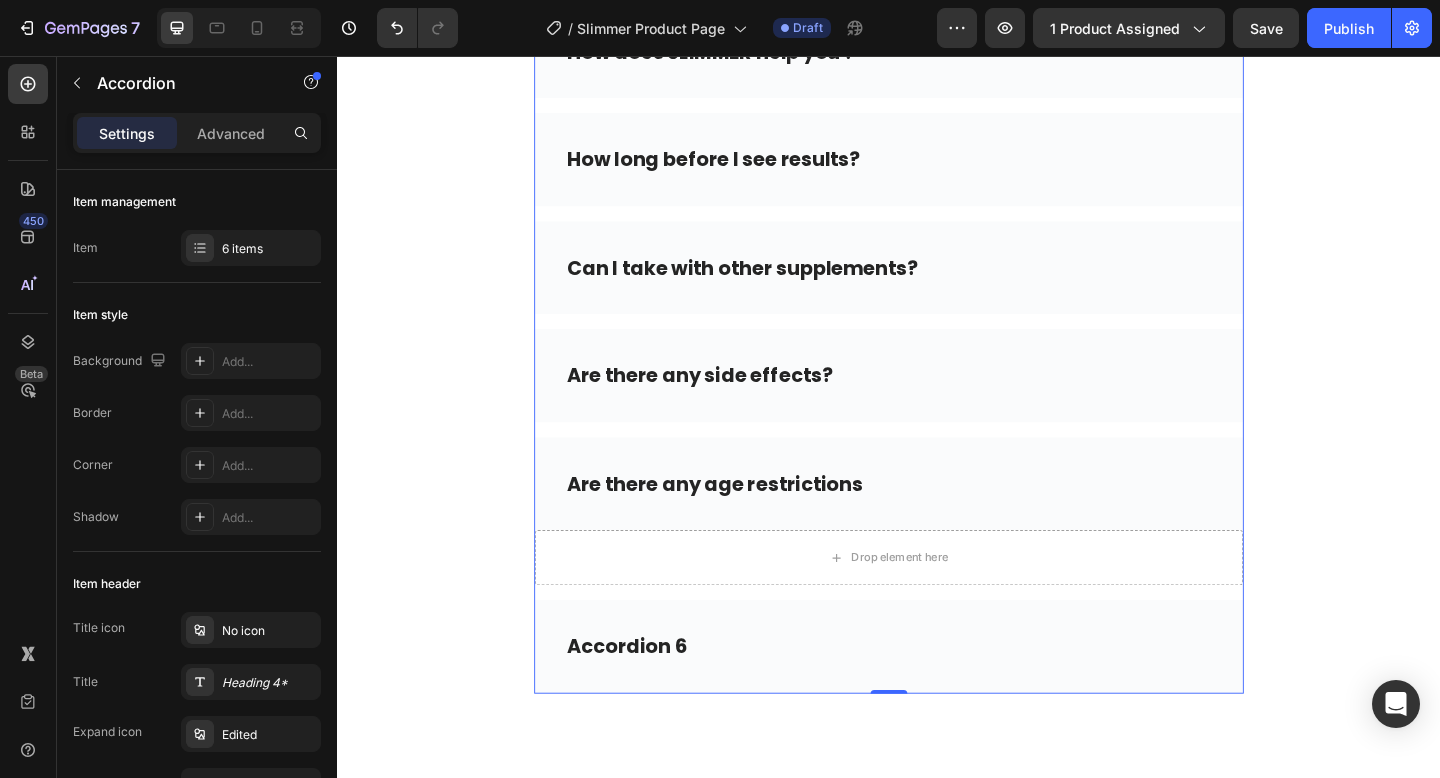 click on "Accordion 6" at bounding box center [937, 699] 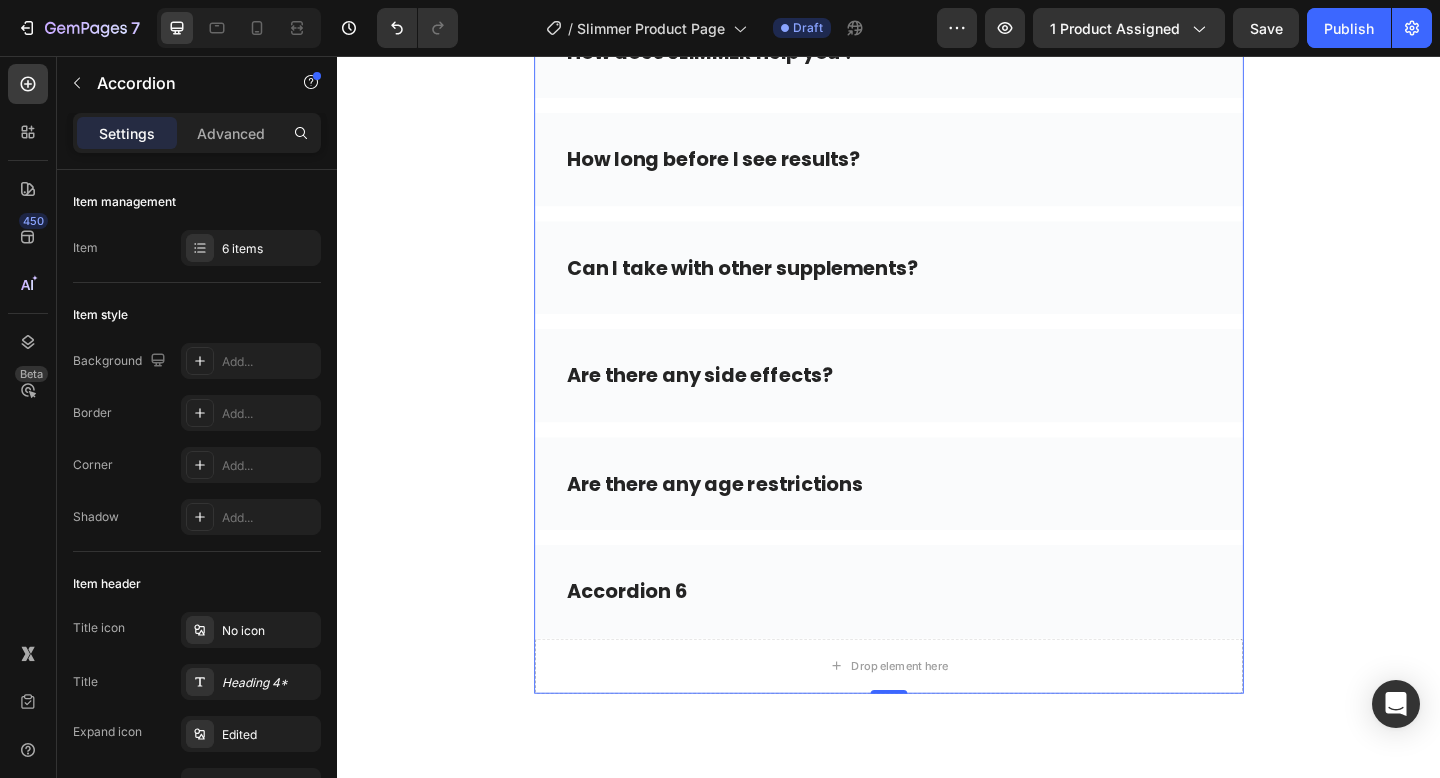 click on "Accordion 6" at bounding box center (652, 639) 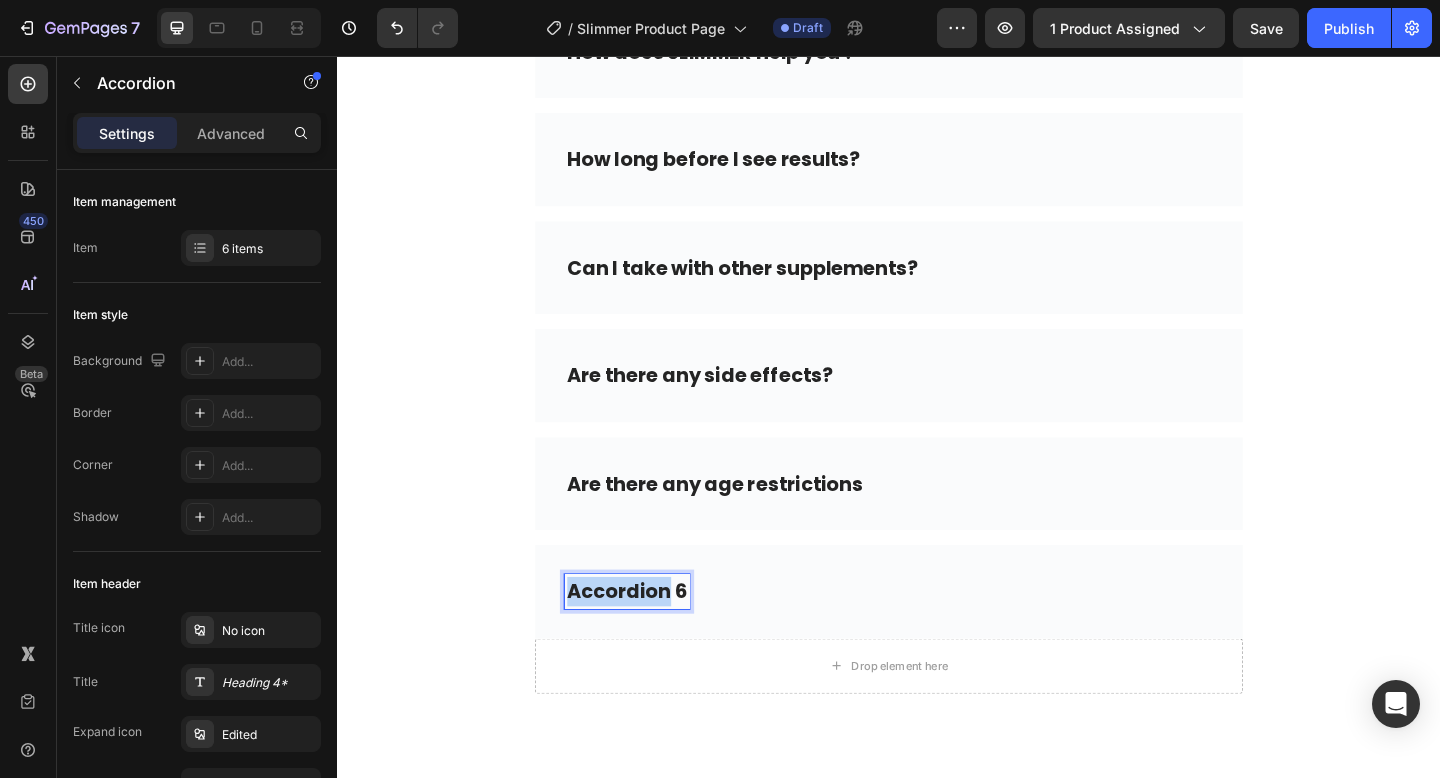 click on "Accordion 6" at bounding box center (652, 639) 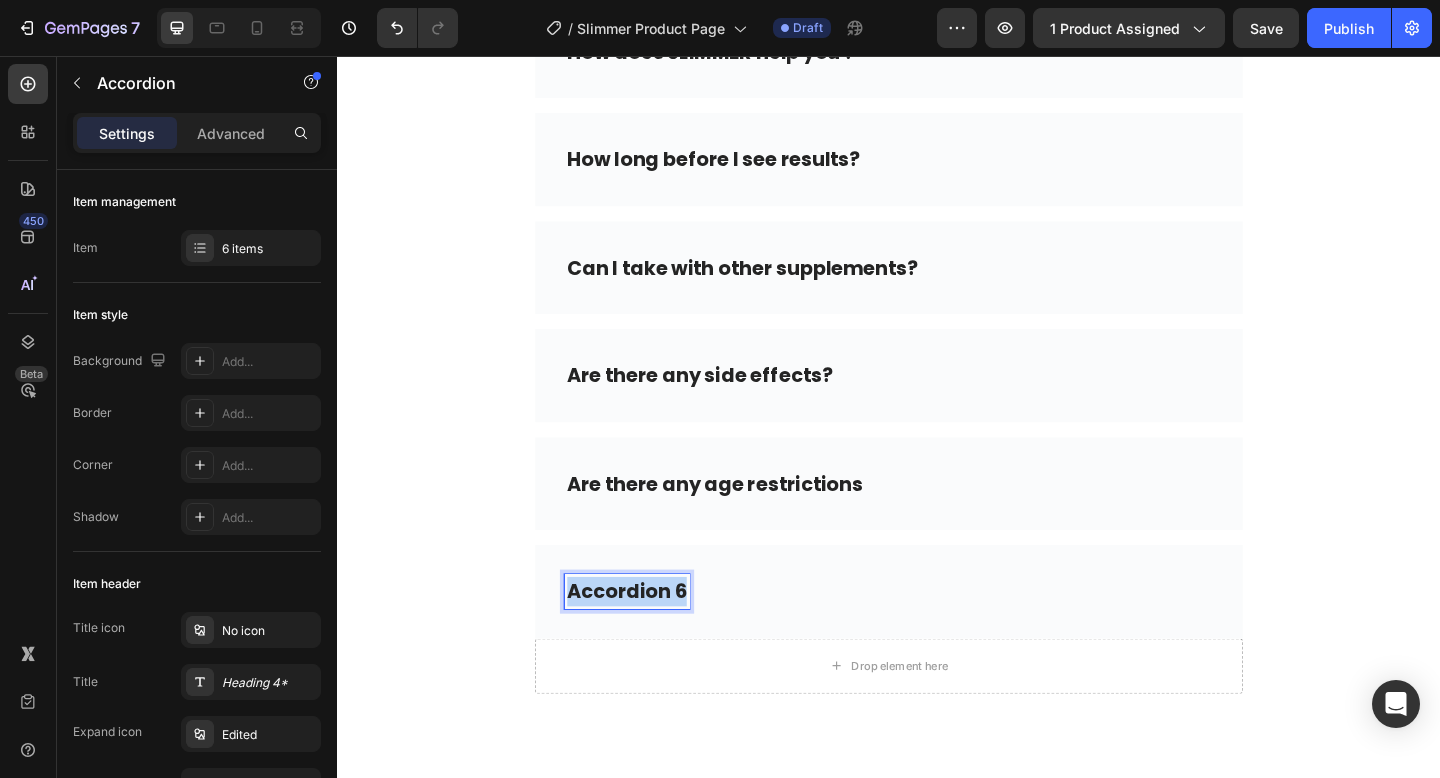 click on "Accordion 6" at bounding box center (652, 639) 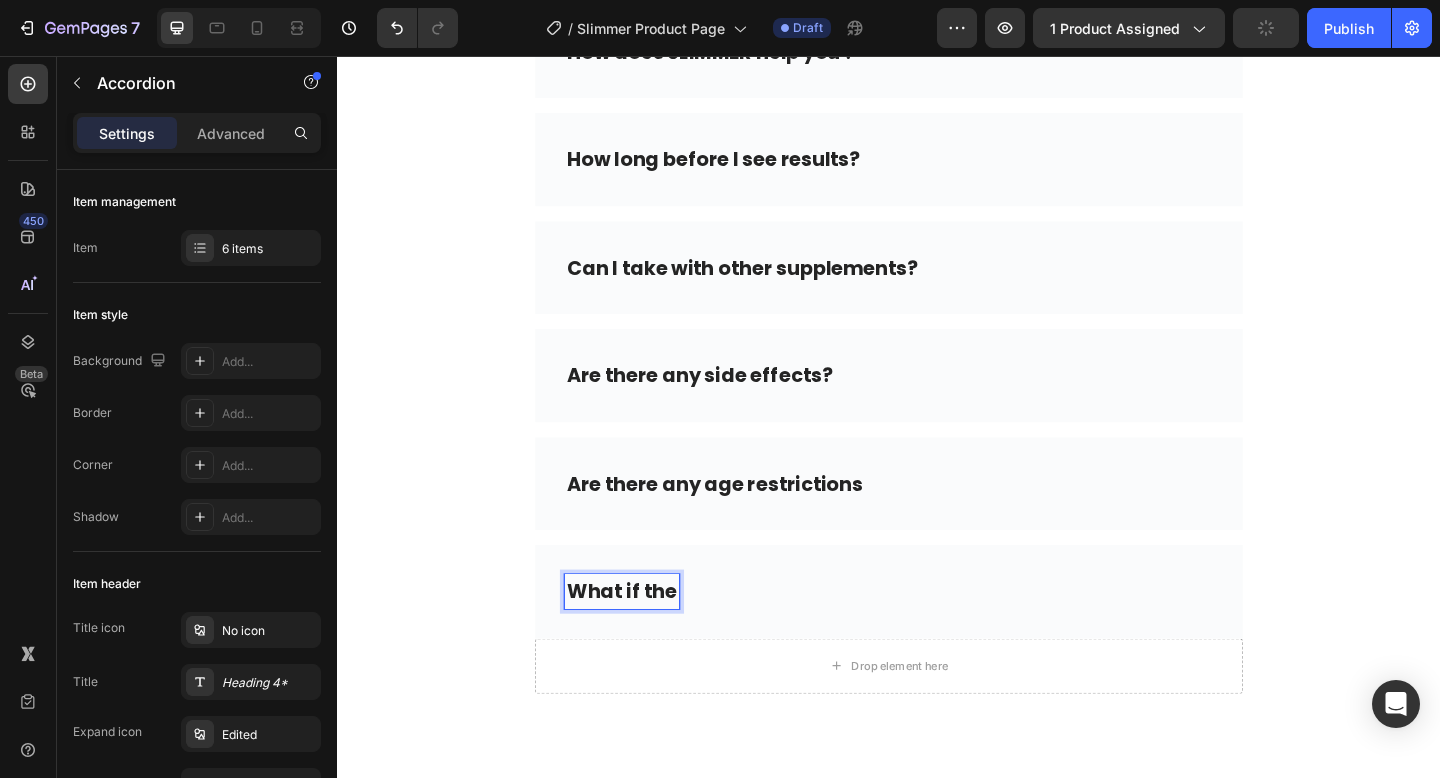 click on "What if the" at bounding box center [937, 639] 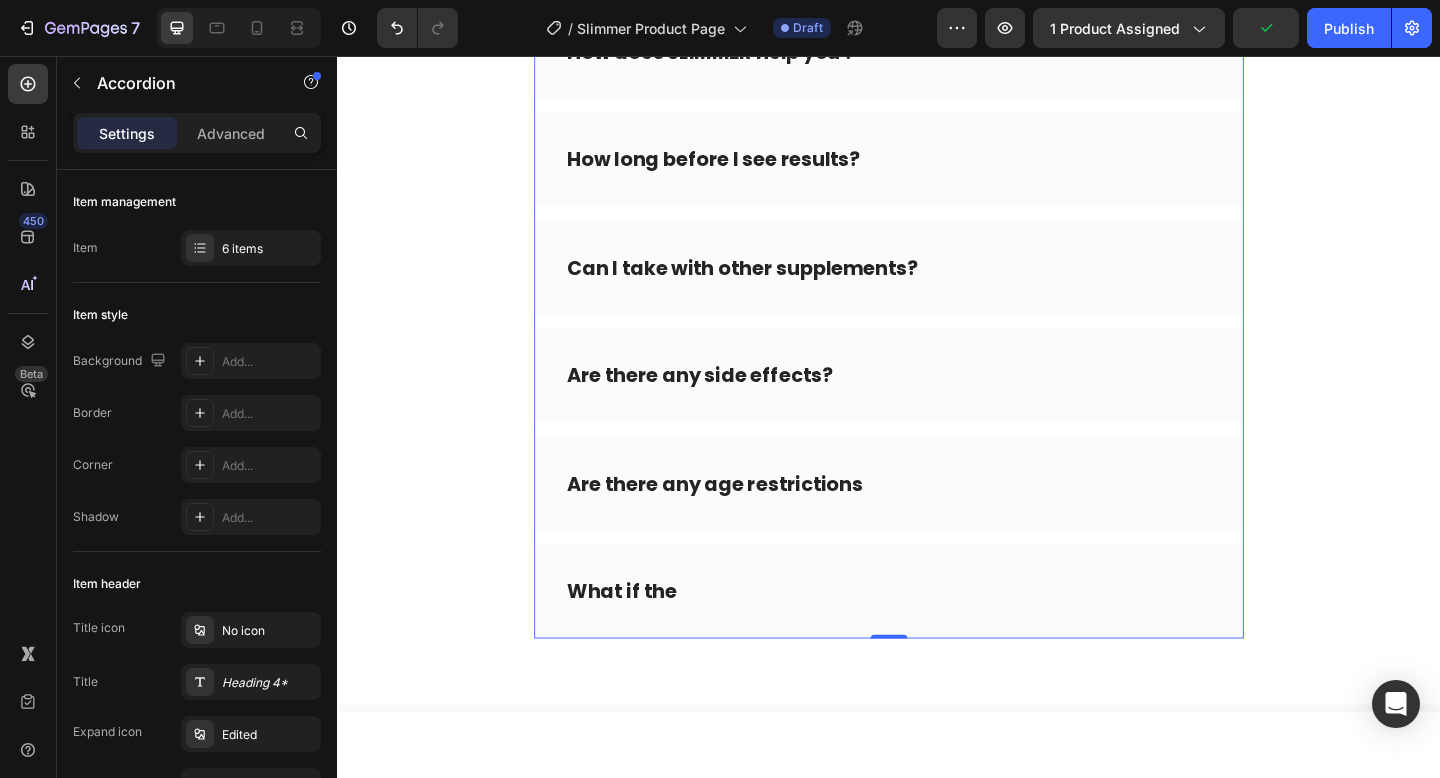 click on "What if the" at bounding box center (937, 639) 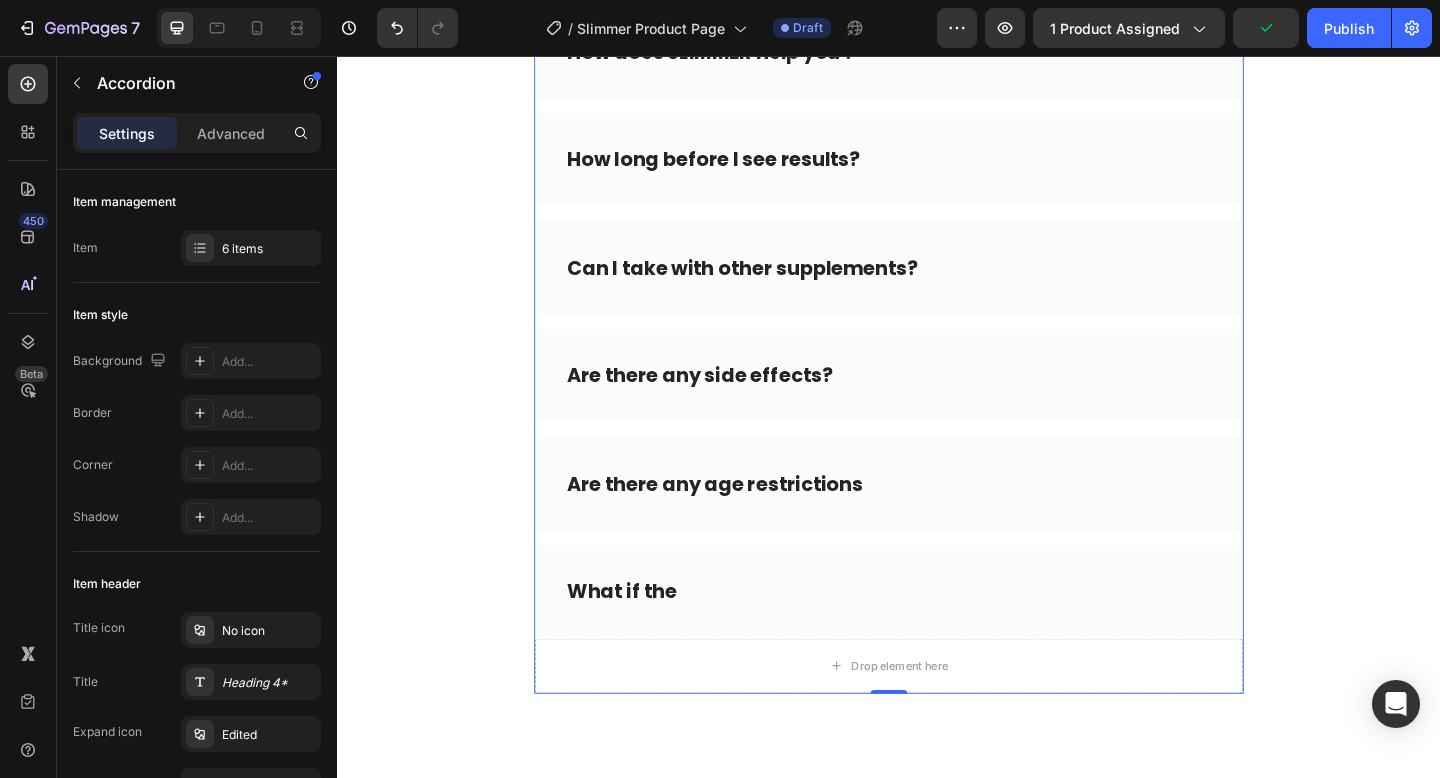 click on "Are there any age restrictions" at bounding box center [748, 522] 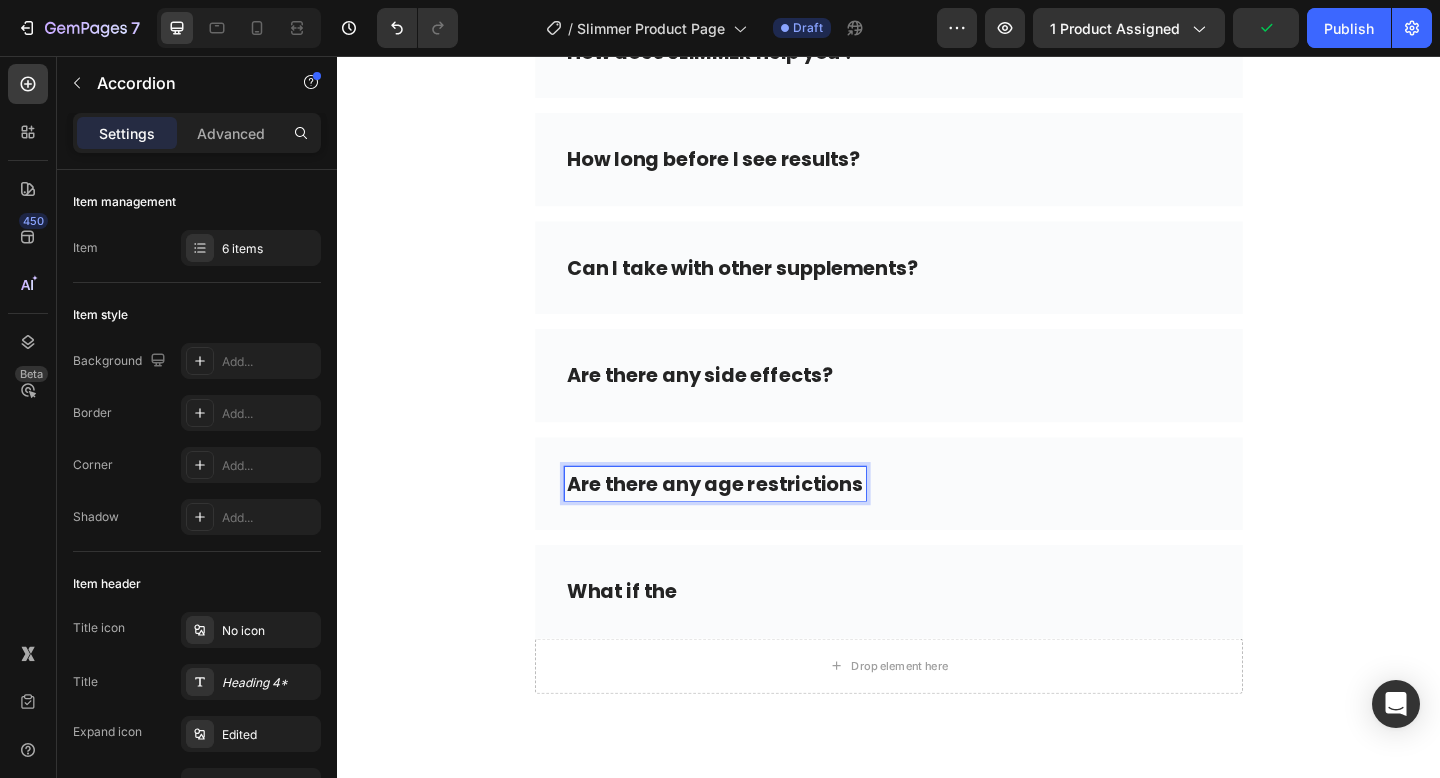 click on "Are there any age restrictions" at bounding box center [937, 522] 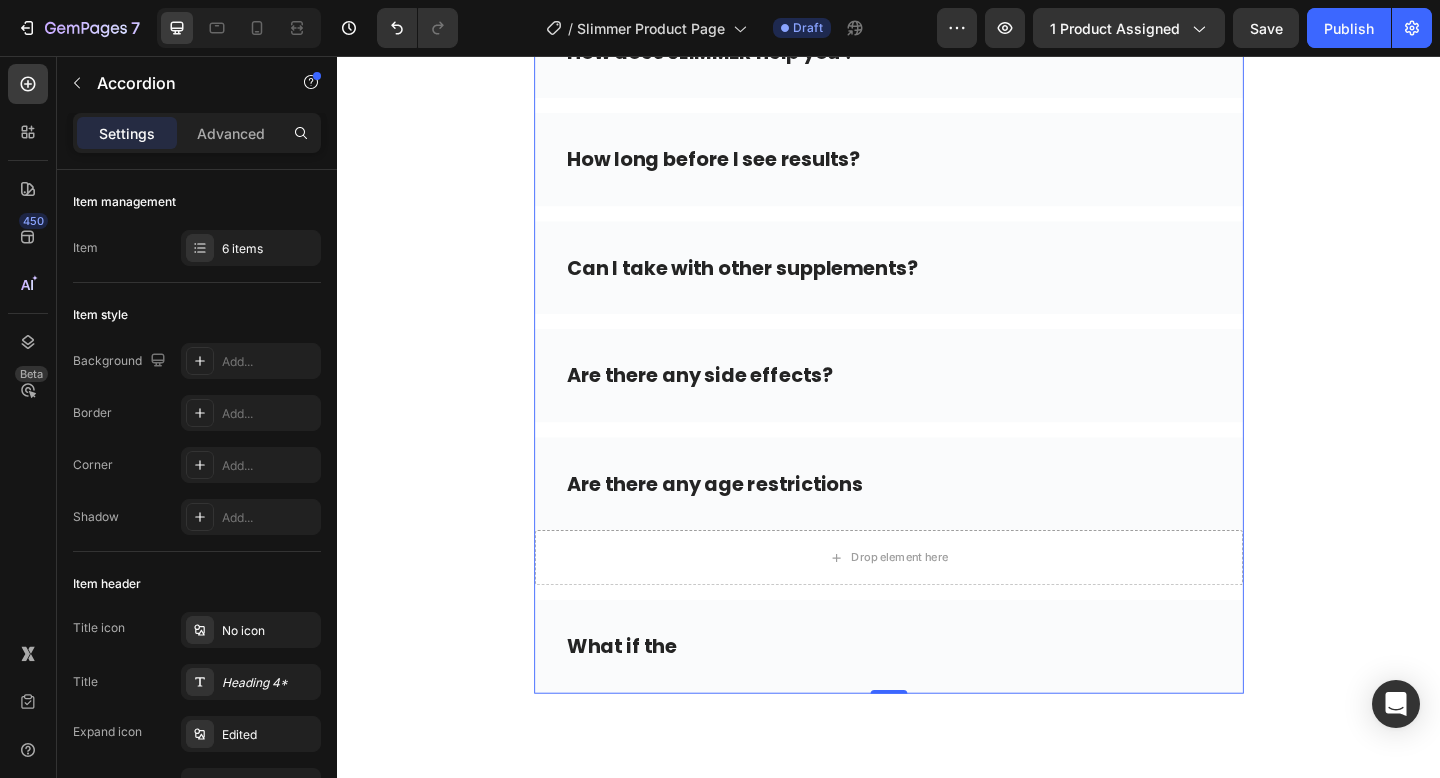 click on "Are there any side effects?" at bounding box center (937, 404) 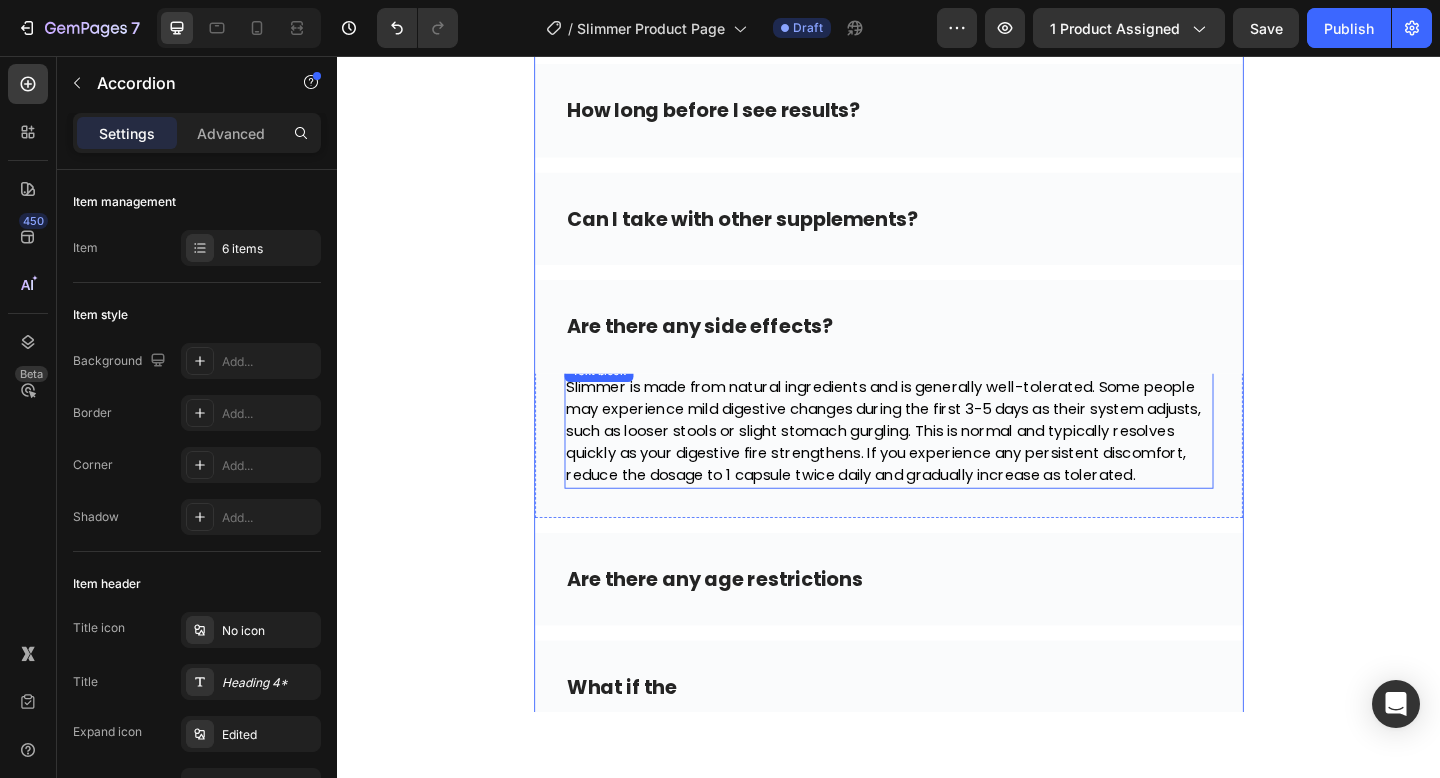 click on "Slimmer is made from natural ingredients and is generally well-tolerated. Some people may experience mild digestive changes during the first 3-5 days as their system adjusts, such as looser stools or slight stomach gurgling. This is normal and typically resolves quickly as your digestive fire strengthens. If you experience any persistent discomfort, reduce the dosage to 1 capsule twice daily and gradually increase as tolerated." at bounding box center [931, 464] 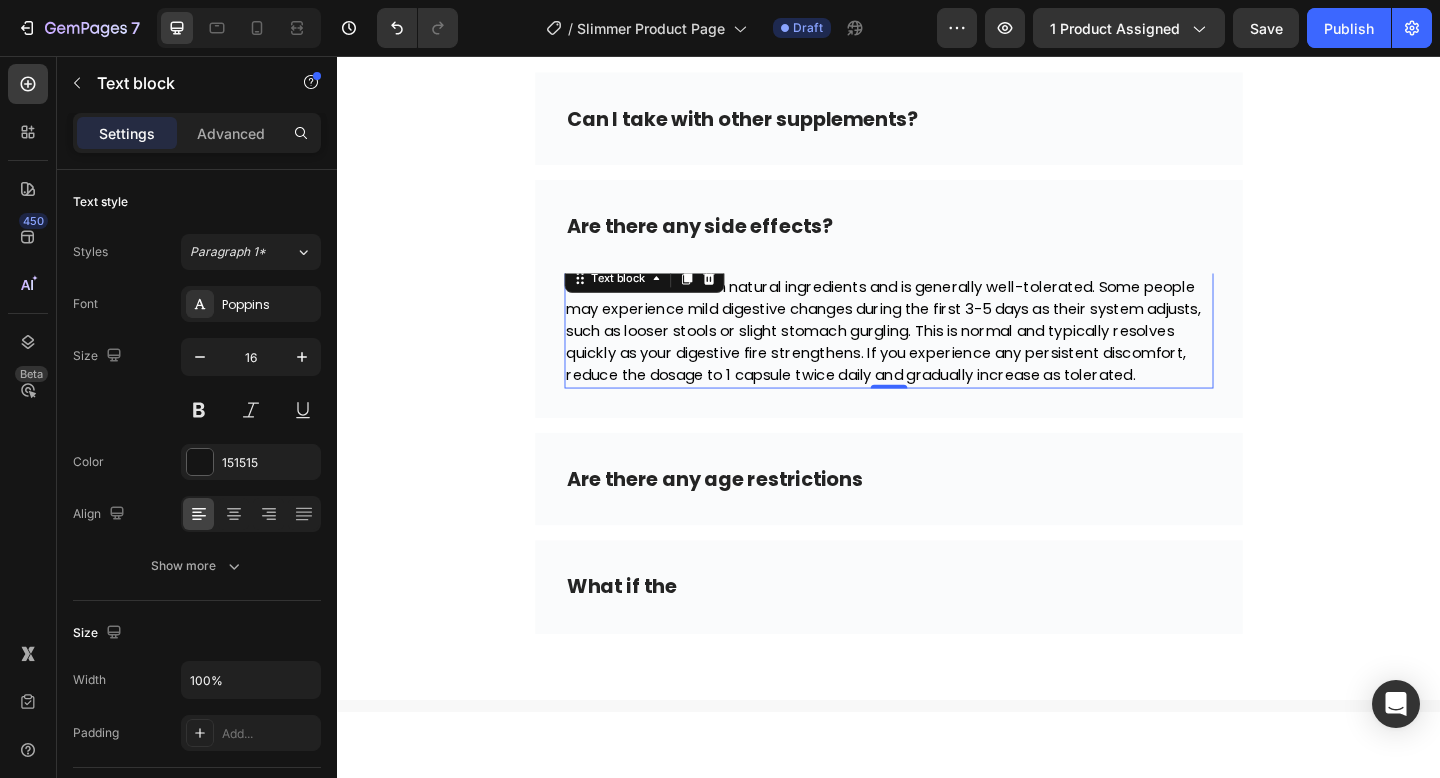 scroll, scrollTop: 6734, scrollLeft: 0, axis: vertical 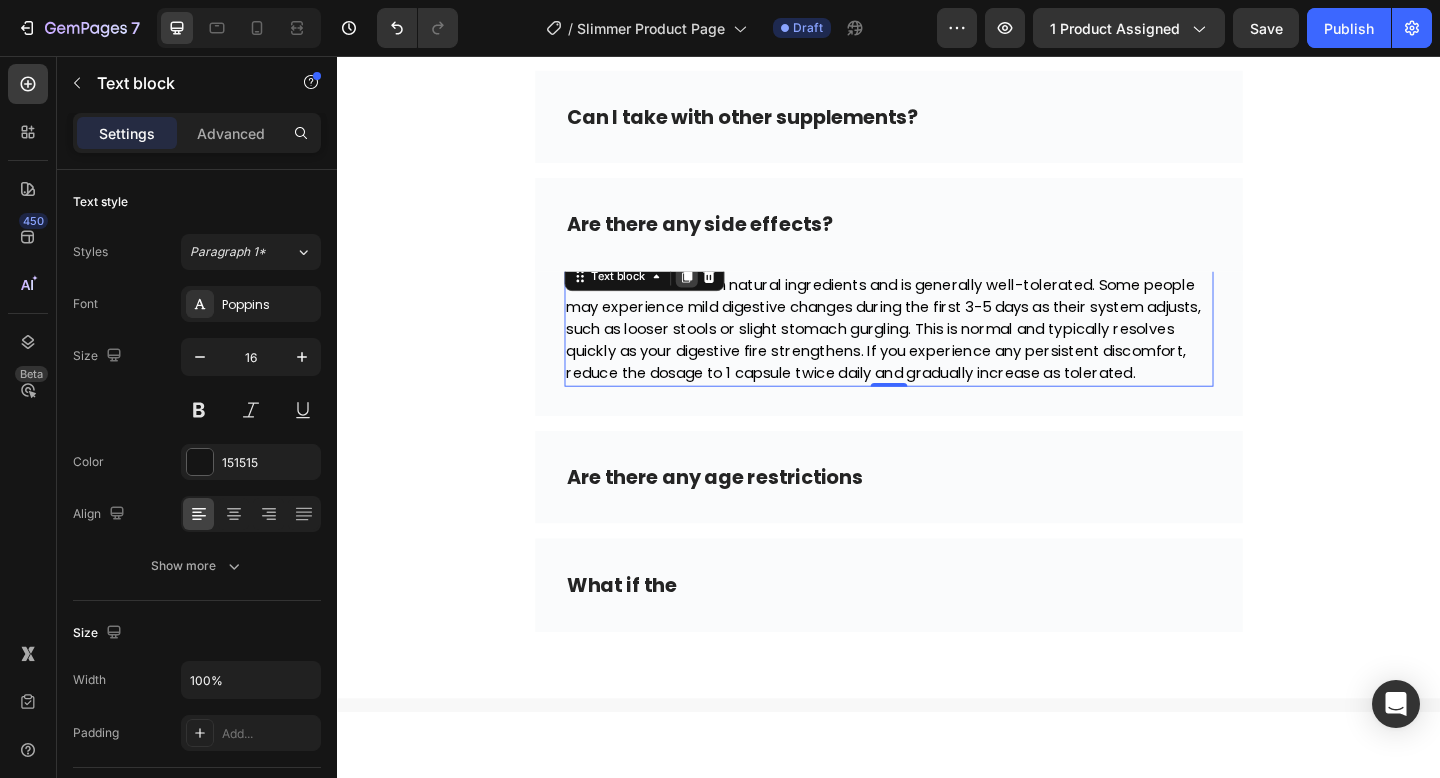 click 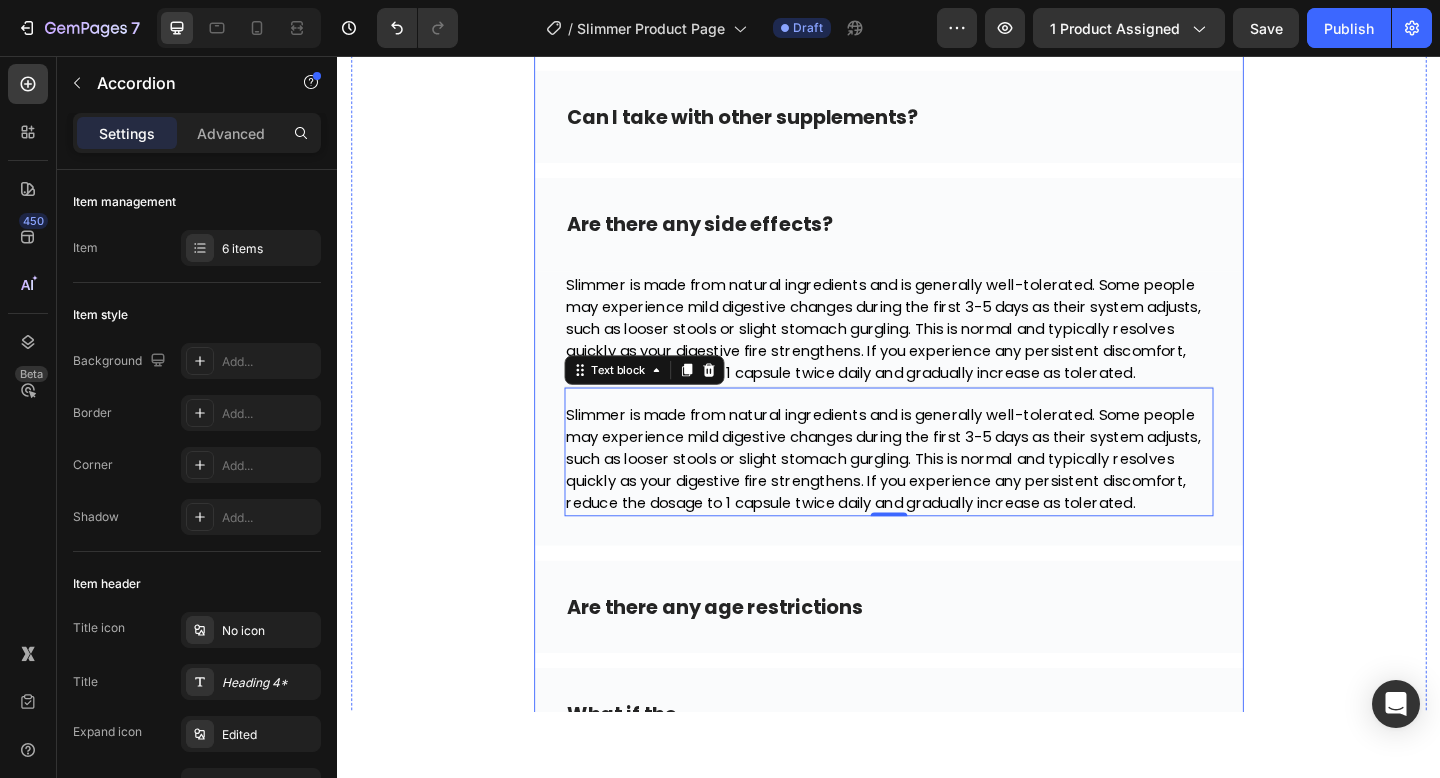 click on "Are there any age restrictions" at bounding box center [937, 656] 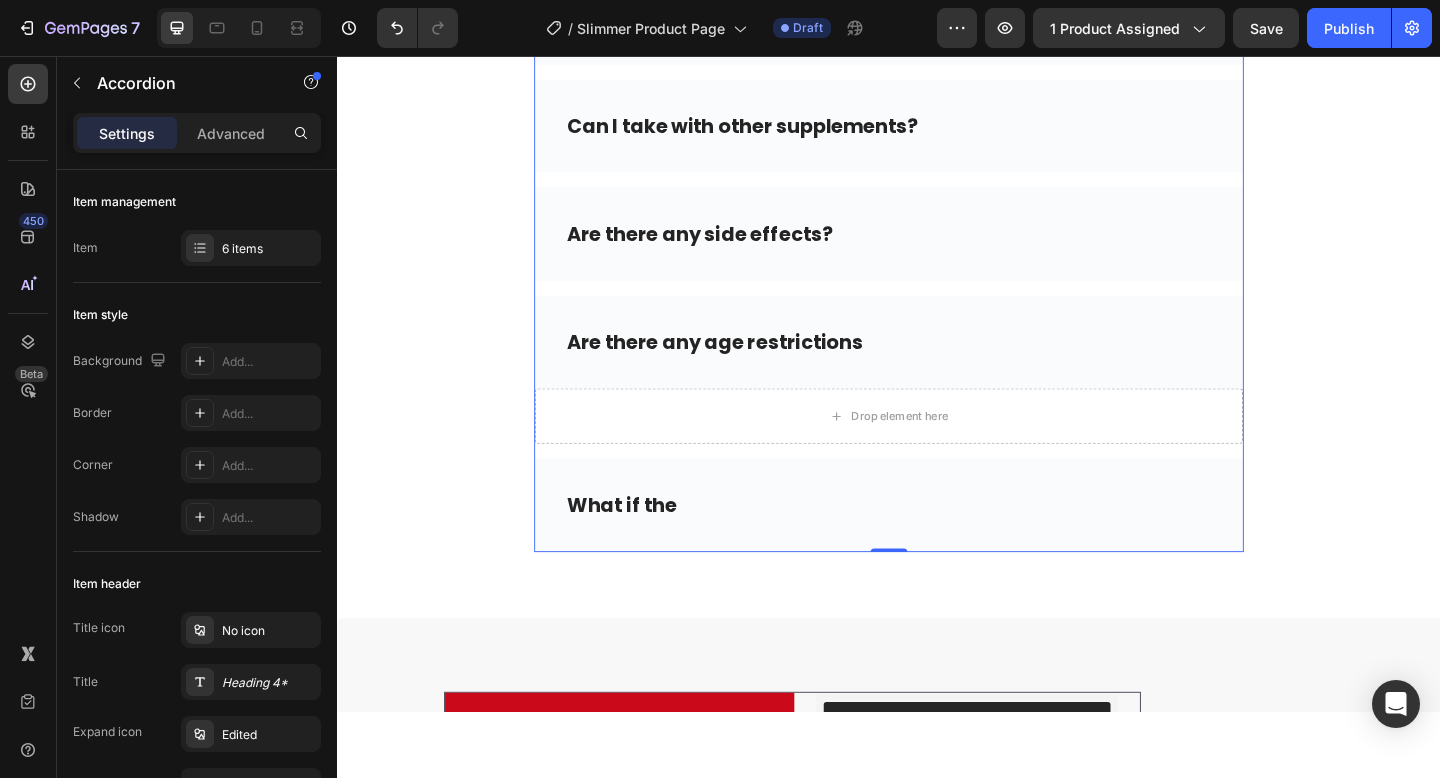 scroll, scrollTop: 6674, scrollLeft: 0, axis: vertical 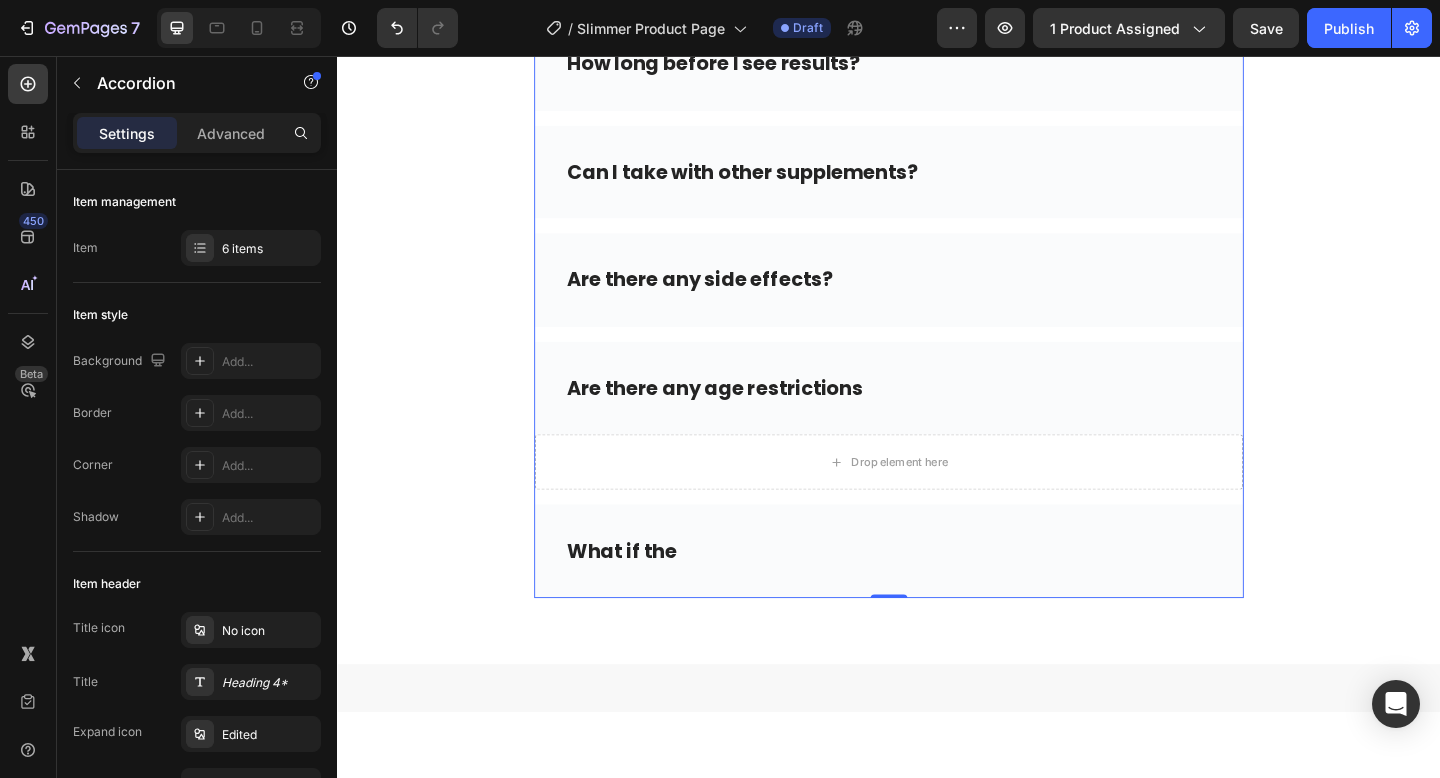 click on "Are there any side effects?" at bounding box center (937, 300) 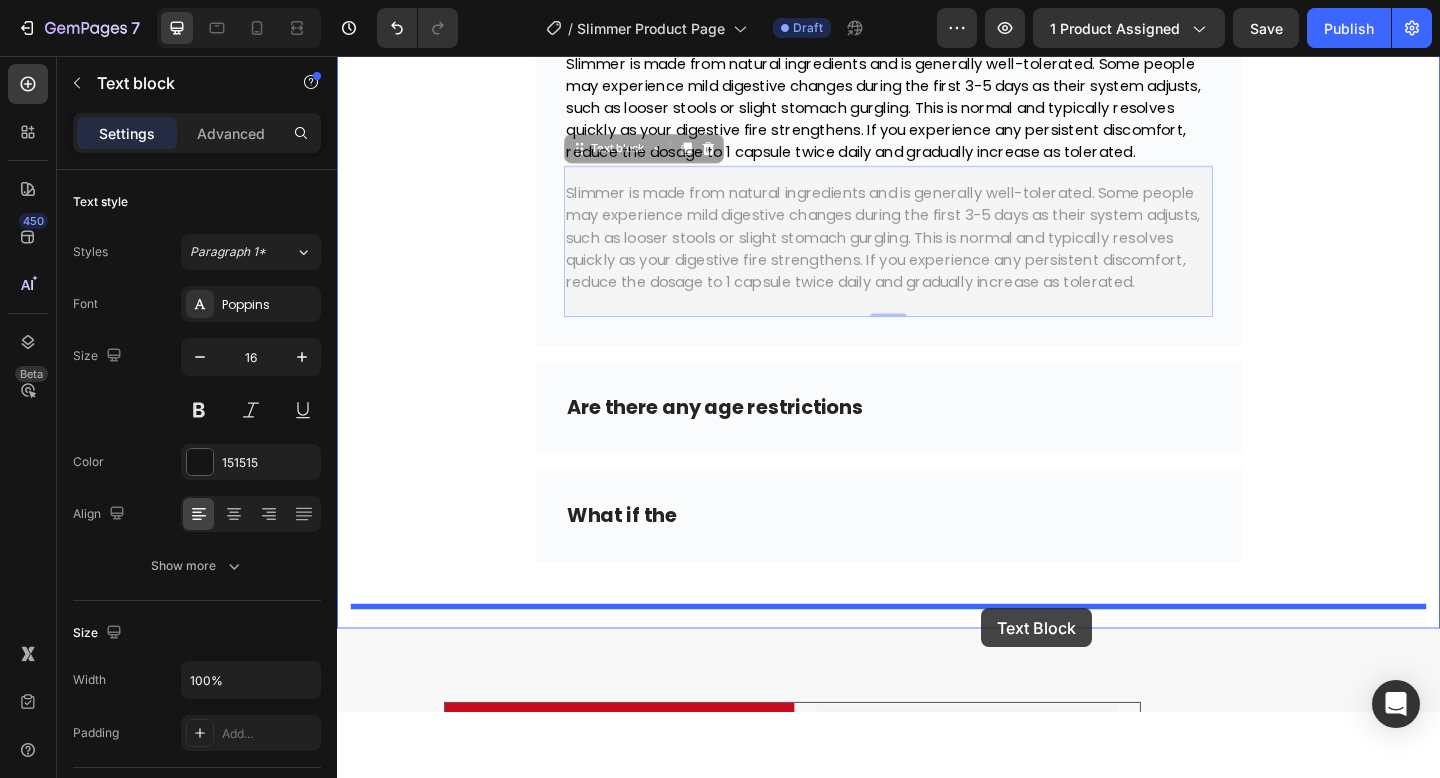 scroll, scrollTop: 6990, scrollLeft: 0, axis: vertical 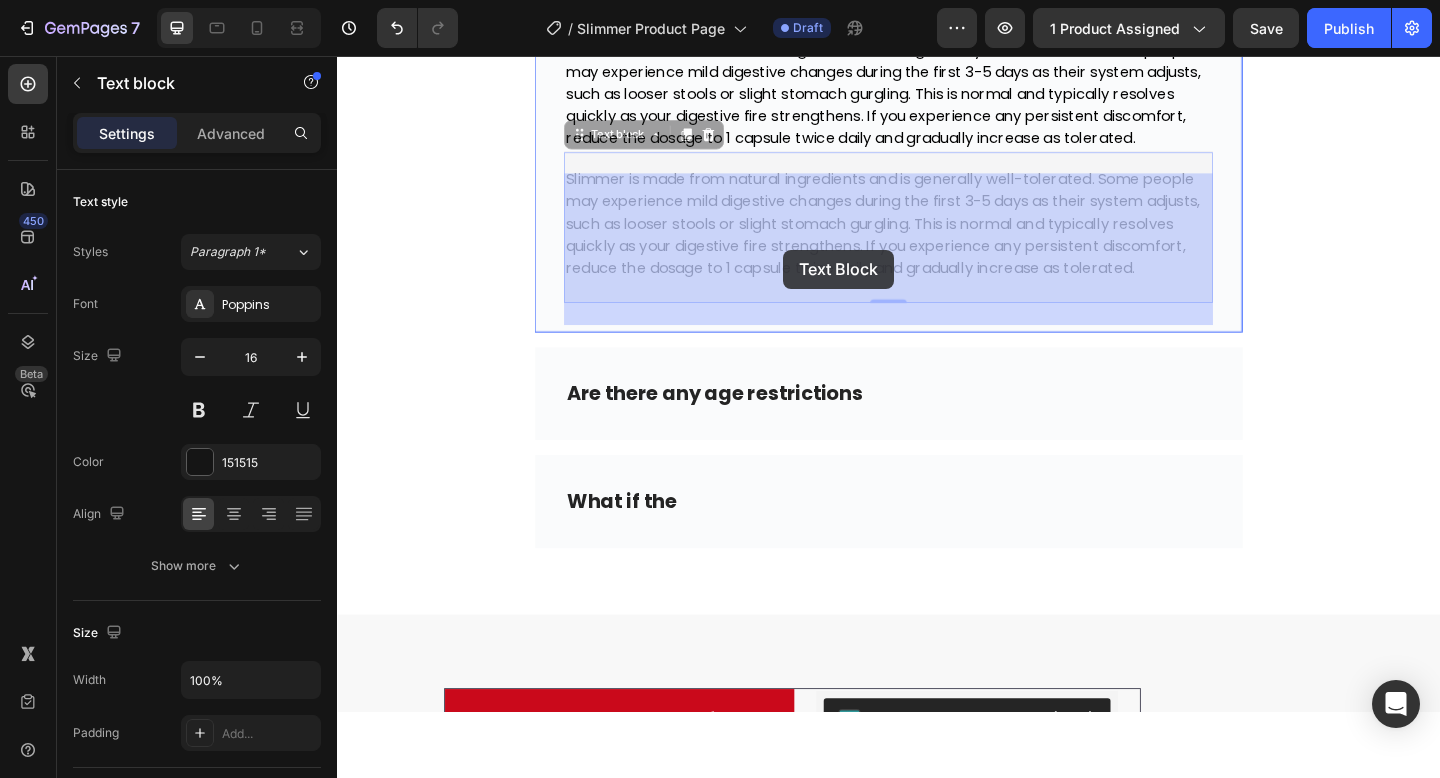 drag, startPoint x: 923, startPoint y: 472, endPoint x: 822, endPoint y: 268, distance: 227.63348 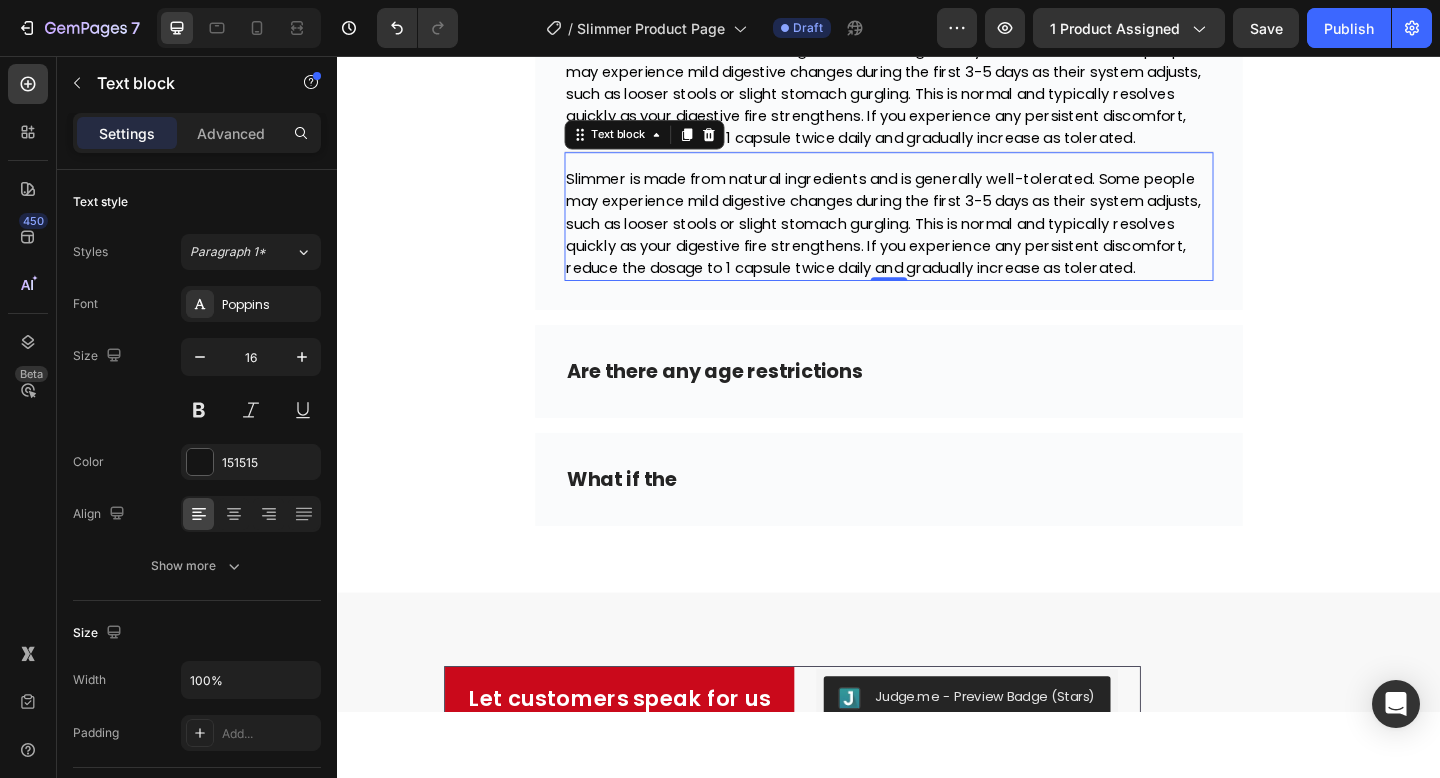 click on "Are there any age restrictions" at bounding box center [937, 400] 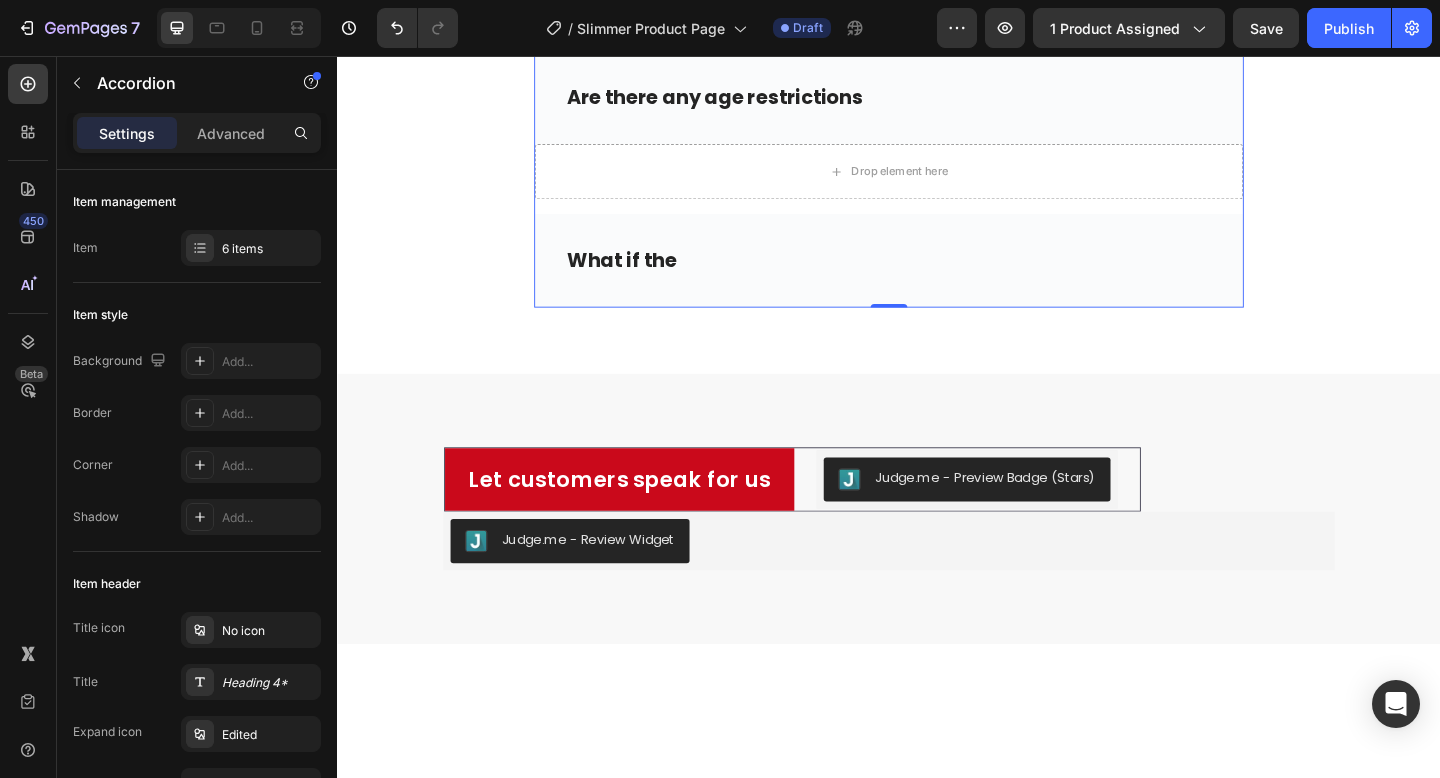 scroll, scrollTop: 6613, scrollLeft: 0, axis: vertical 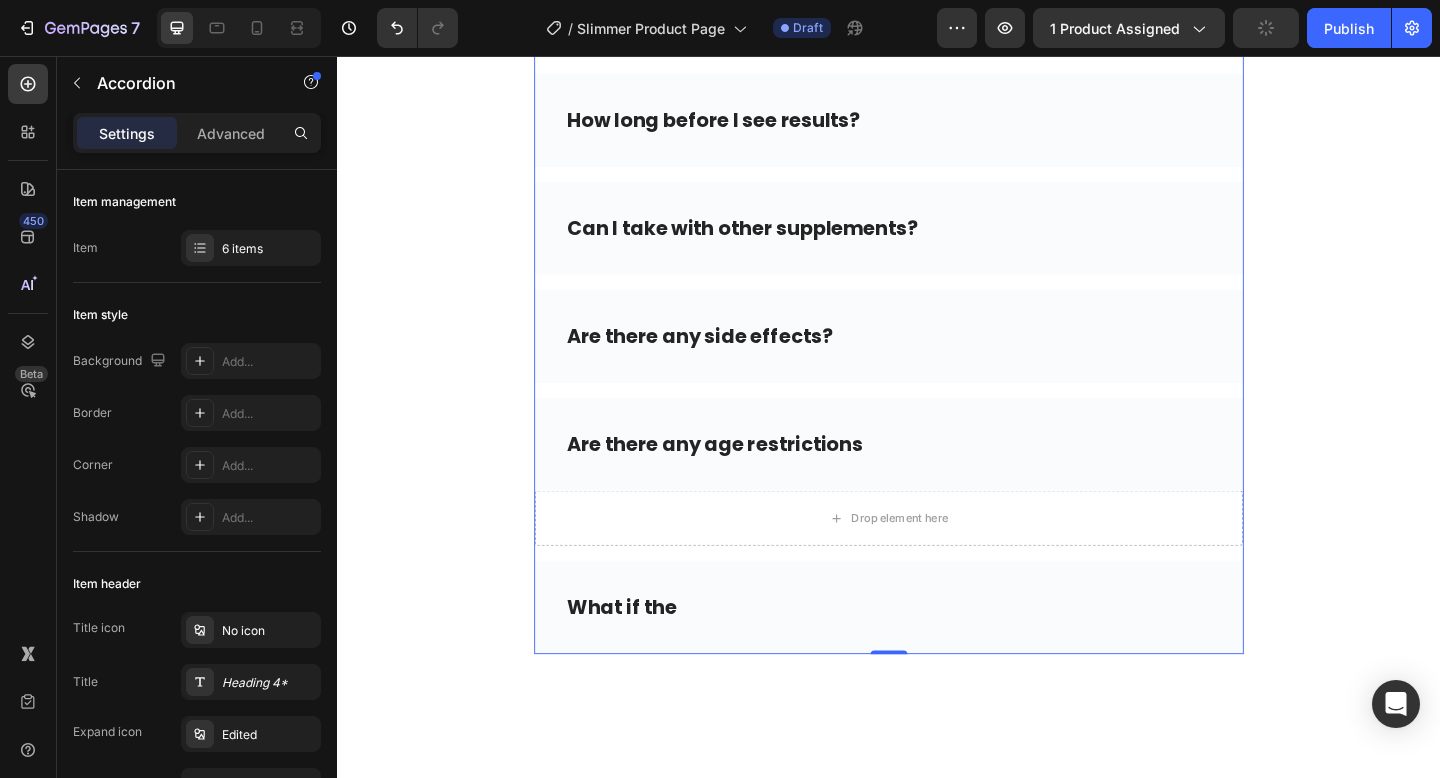 click on "How does SLIMMER help you ? How long before I see results? Can I take with other supplements? Are there any side effects? Are there any age restrictions
Drop element here What if the" at bounding box center [937, 332] 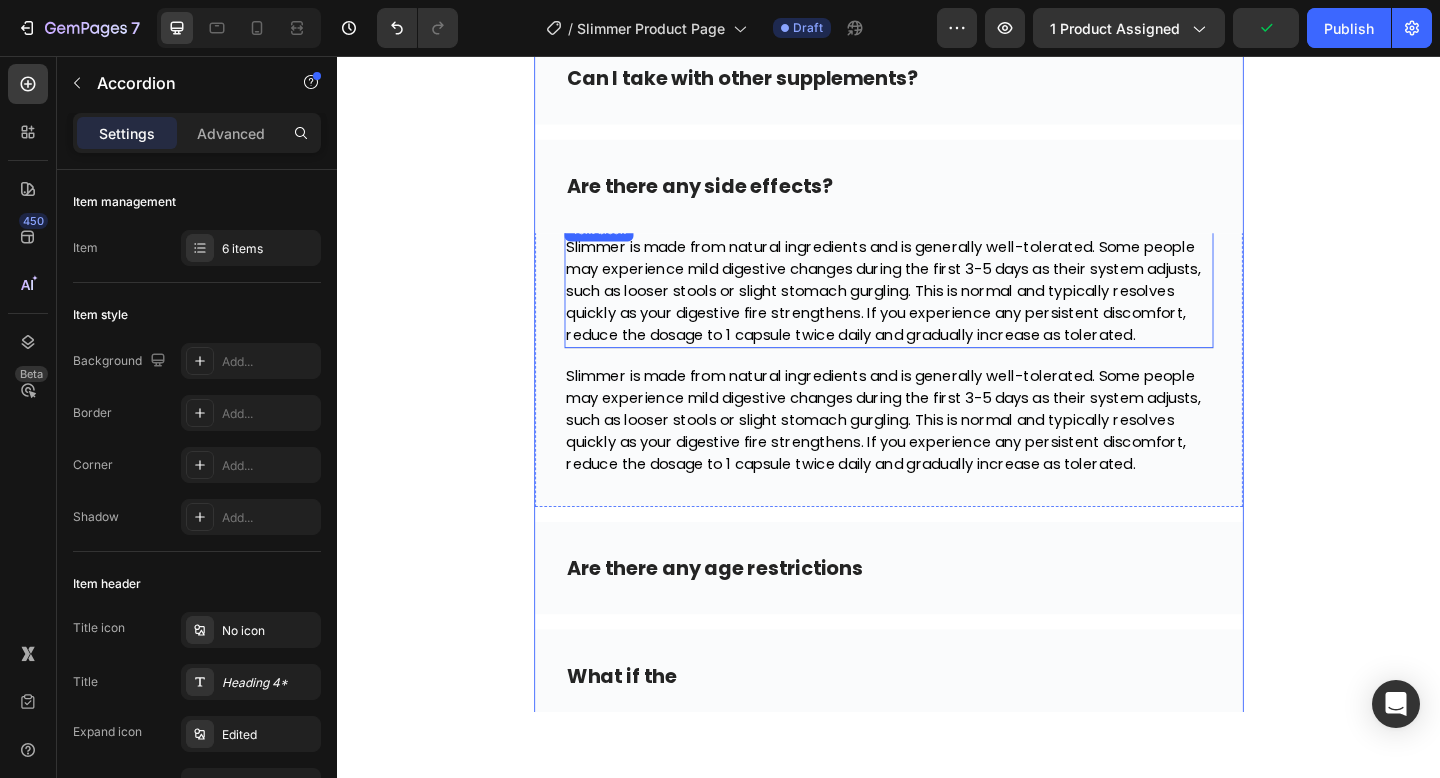 scroll, scrollTop: 6906, scrollLeft: 0, axis: vertical 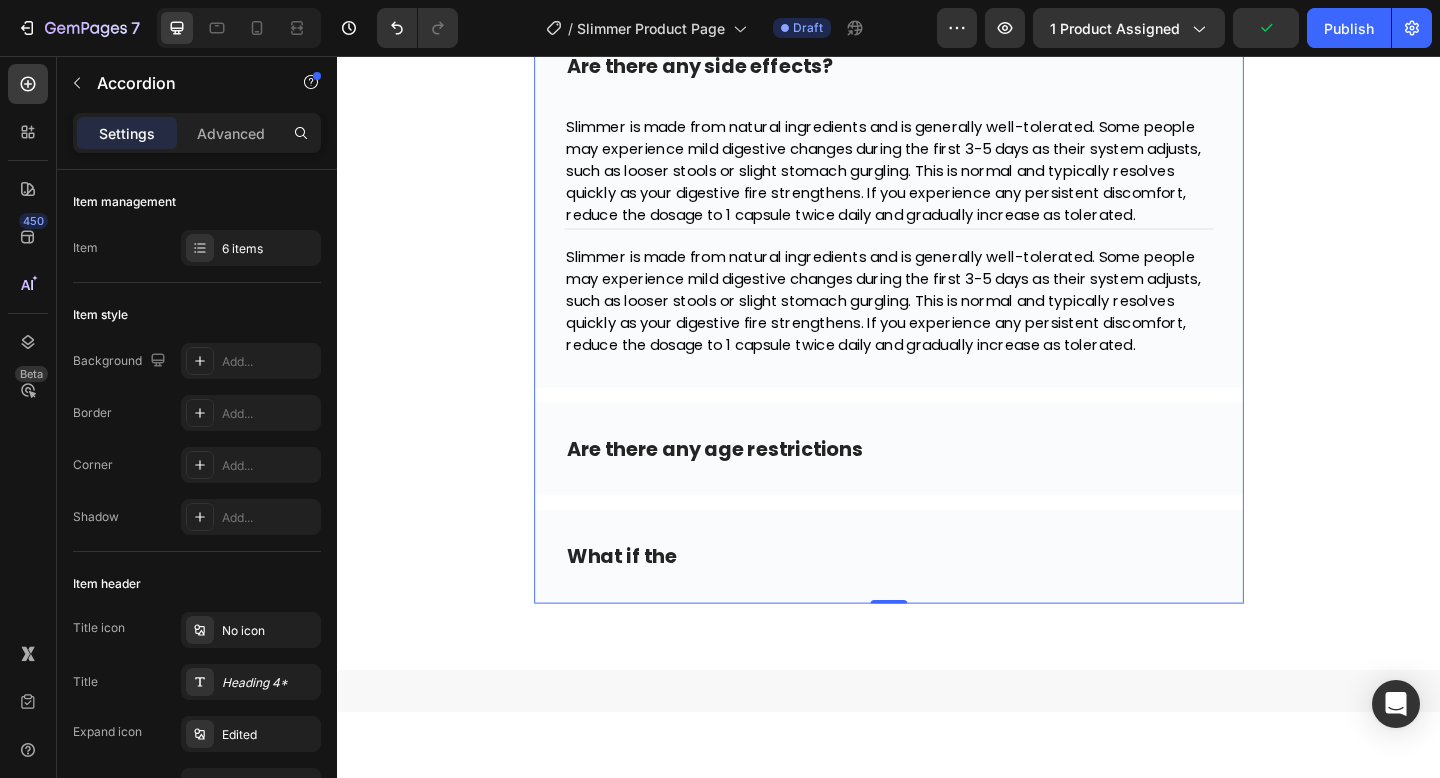 click on "Are there any age restrictions" at bounding box center [937, 484] 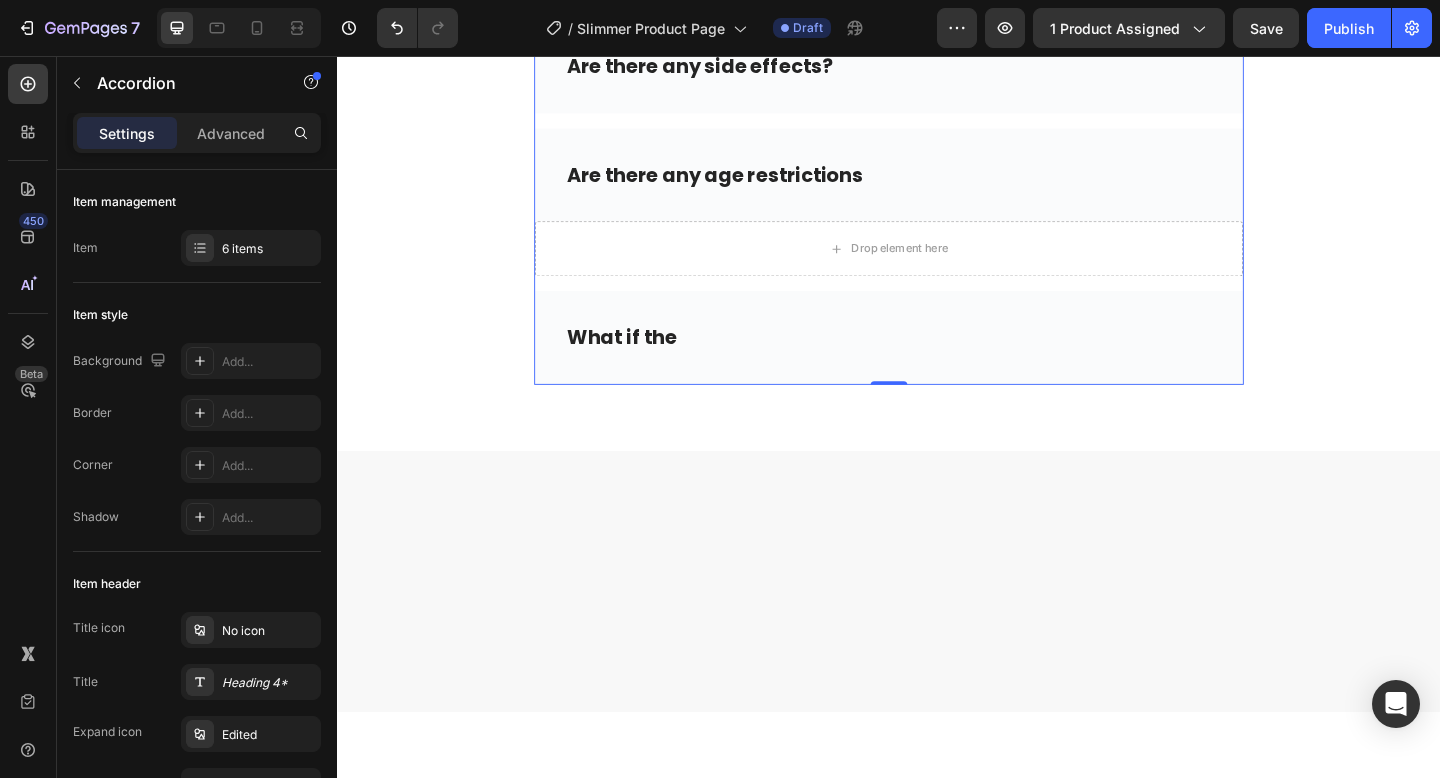 scroll, scrollTop: 6558, scrollLeft: 0, axis: vertical 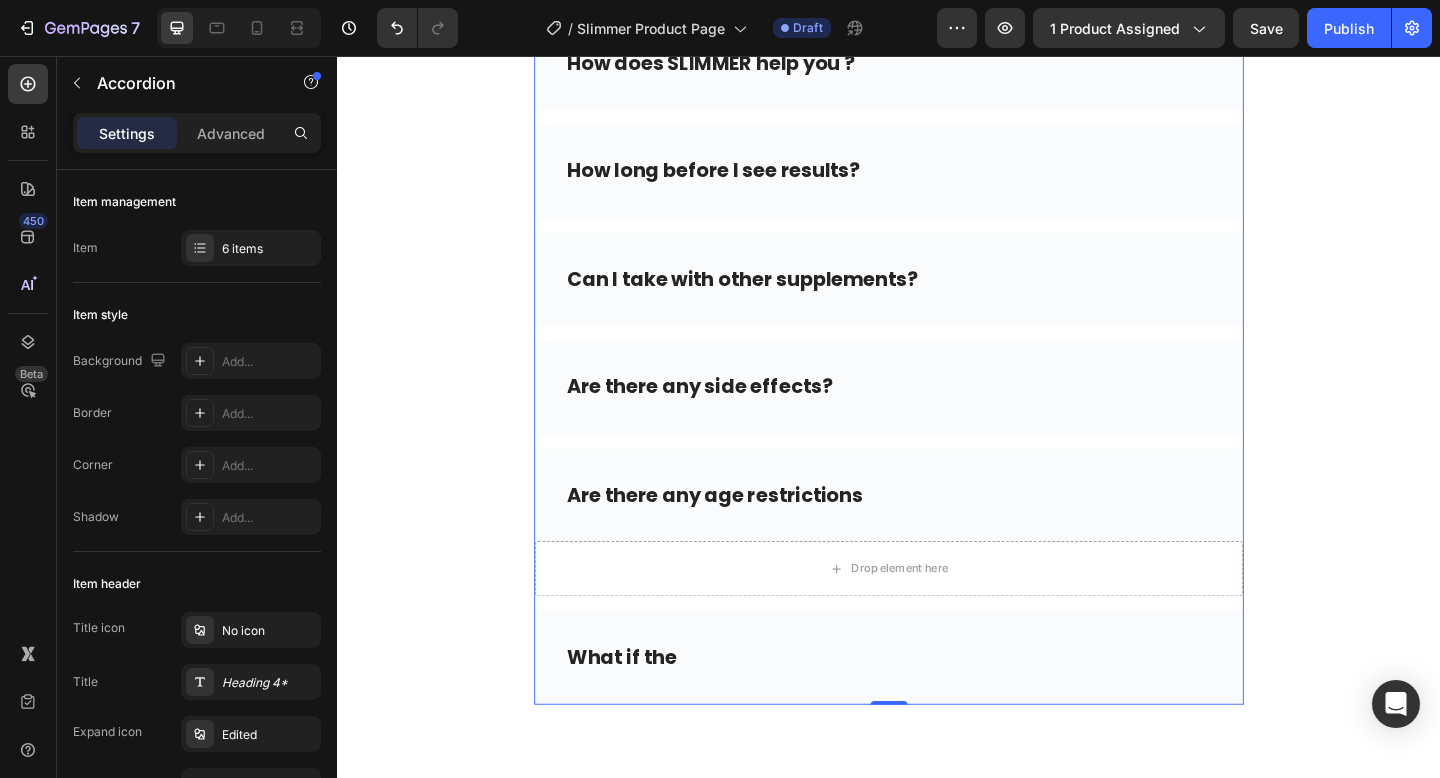 click on "Are there any side effects?" at bounding box center (937, 416) 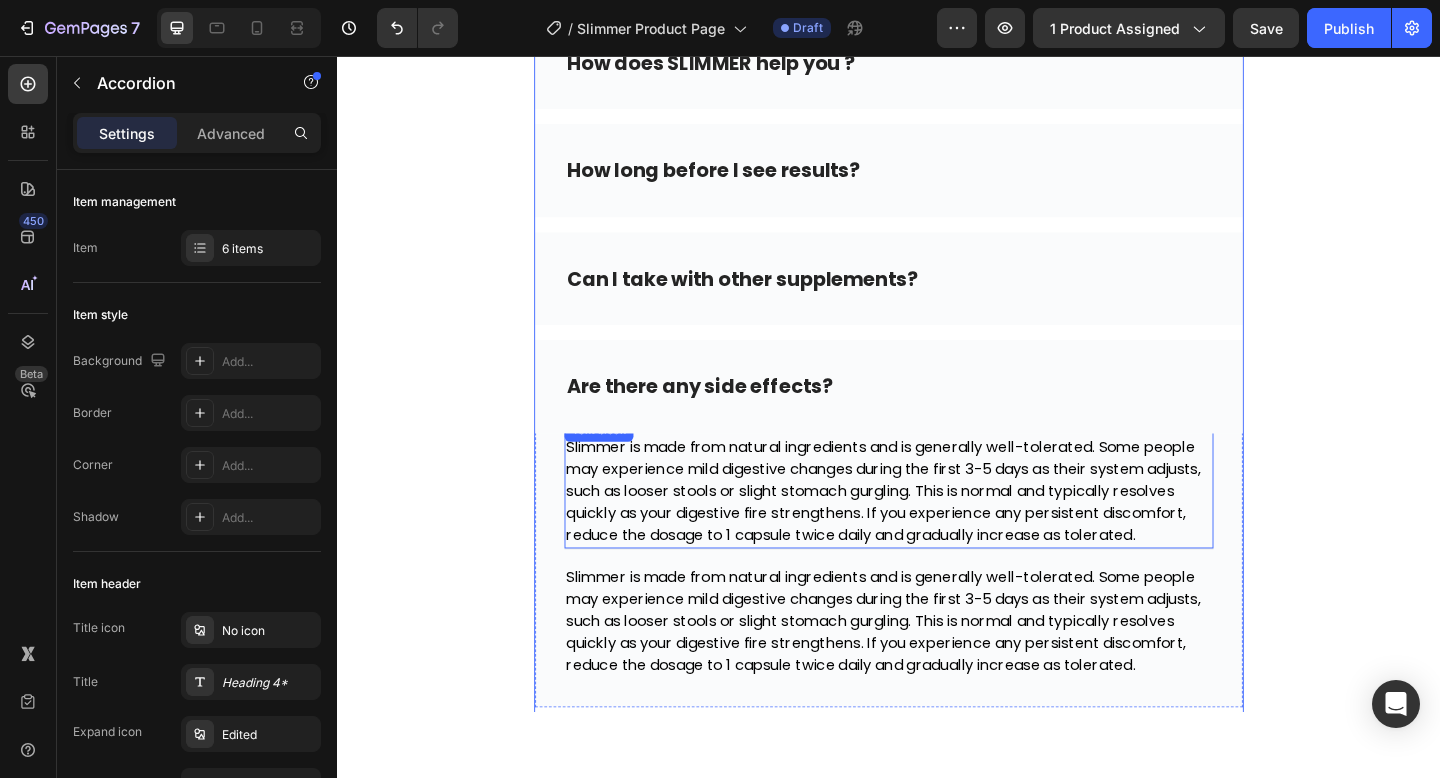 click on "Slimmer is made from natural ingredients and is generally well-tolerated. Some people may experience mild digestive changes during the first 3-5 days as their system adjusts, such as looser stools or slight stomach gurgling. This is normal and typically resolves quickly as your digestive fire strengthens. If you experience any persistent discomfort, reduce the dosage to 1 capsule twice daily and gradually increase as tolerated." at bounding box center [931, 529] 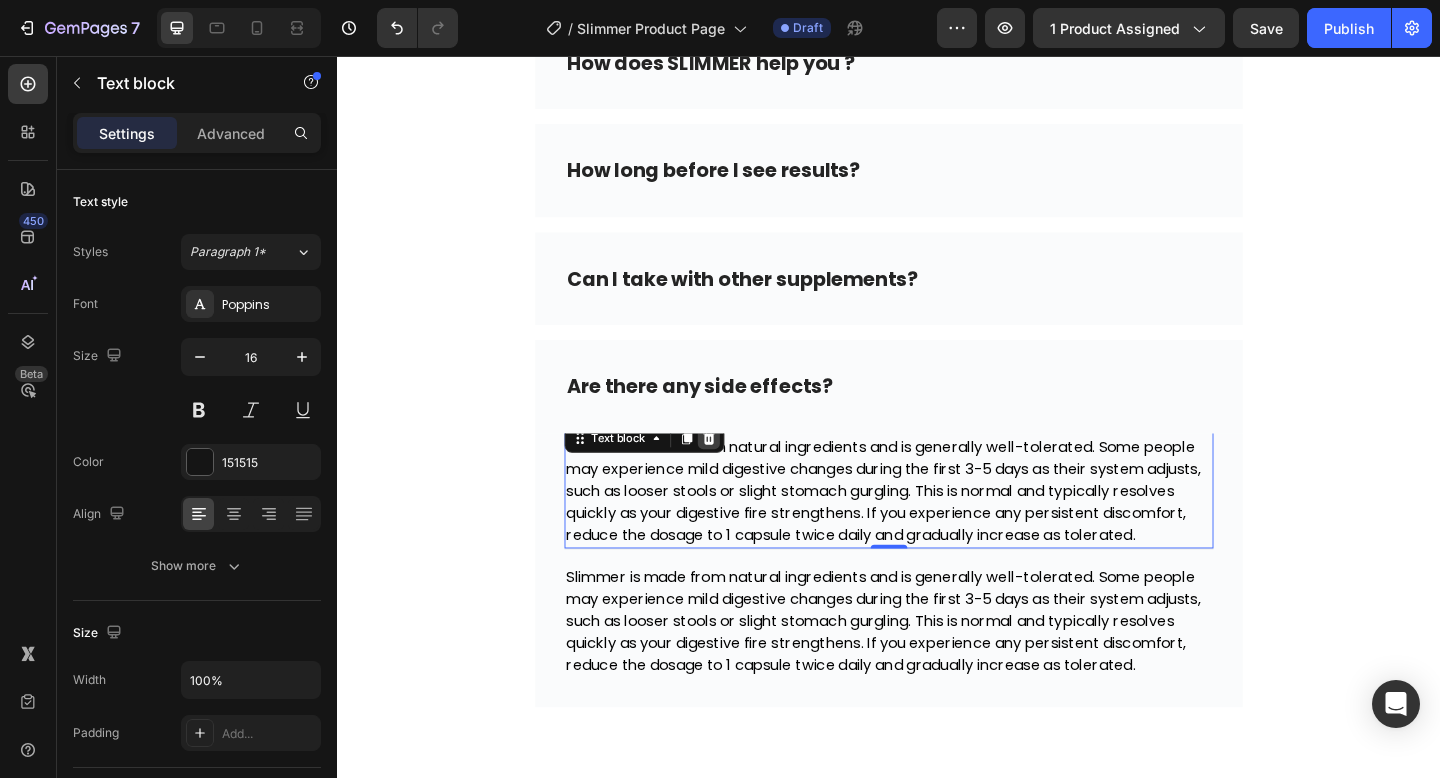 click 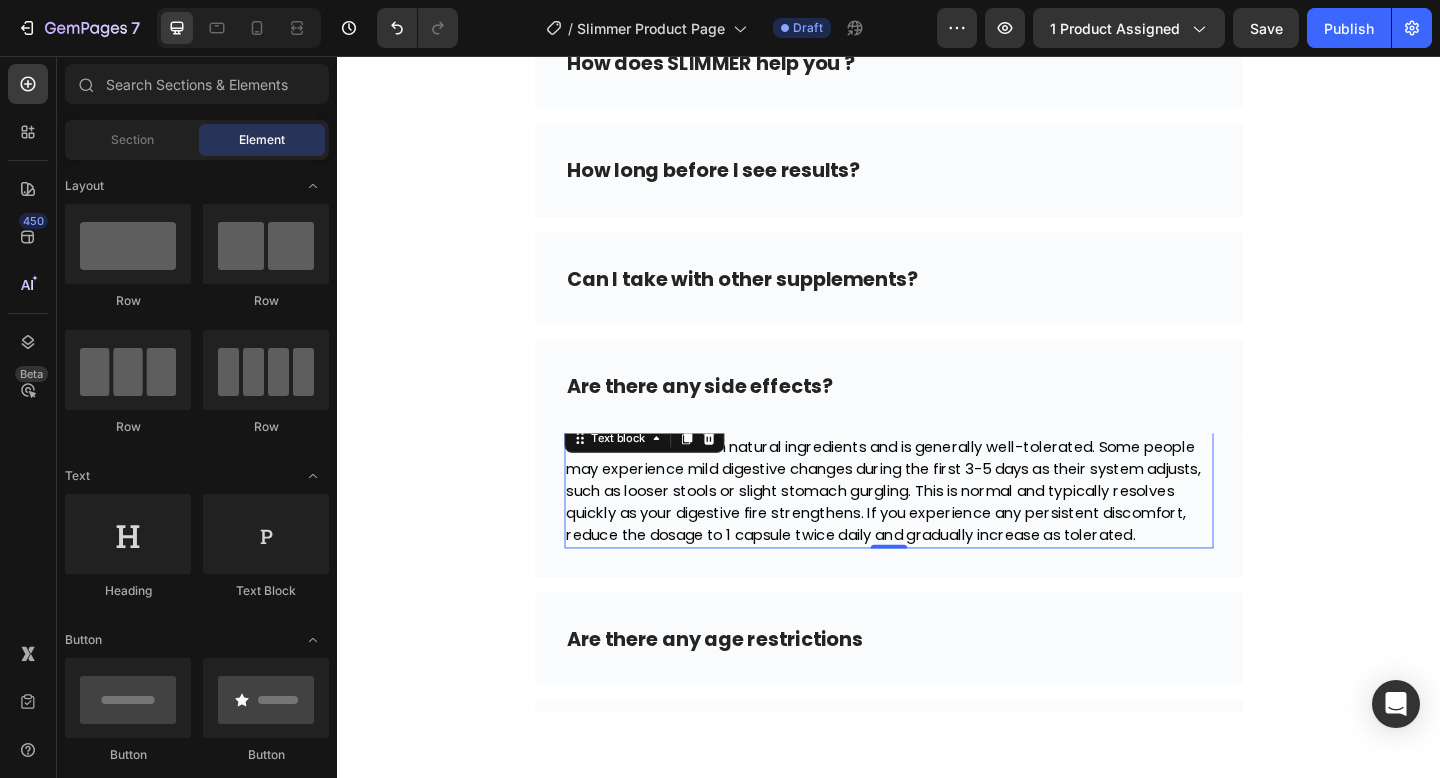 click on "Slimmer is made from natural ingredients and is generally well-tolerated. Some people may experience mild digestive changes during the first 3-5 days as their system adjusts, such as looser stools or slight stomach gurgling. This is normal and typically resolves quickly as your digestive fire strengthens. If you experience any persistent discomfort, reduce the dosage to 1 capsule twice daily and gradually increase as tolerated." at bounding box center (931, 529) 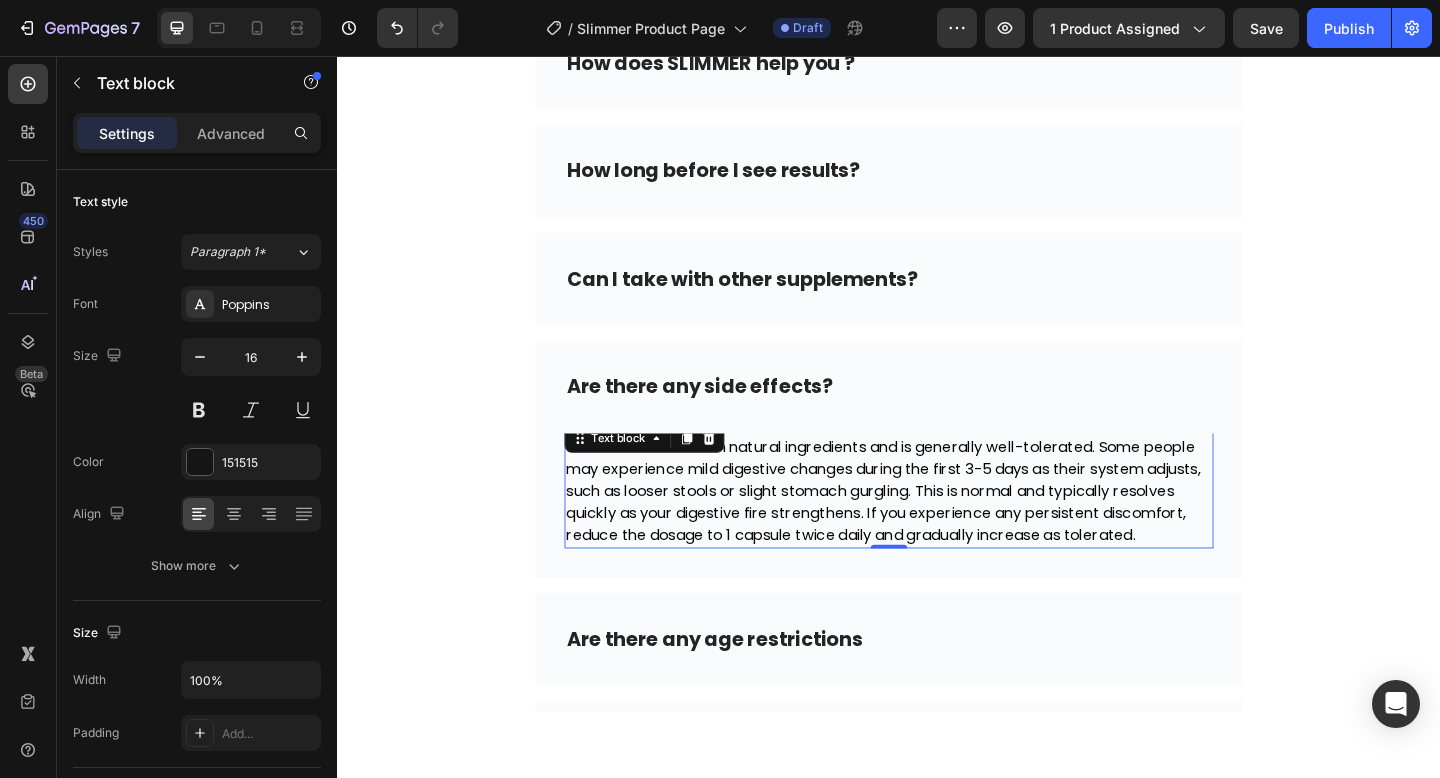 scroll, scrollTop: 6670, scrollLeft: 0, axis: vertical 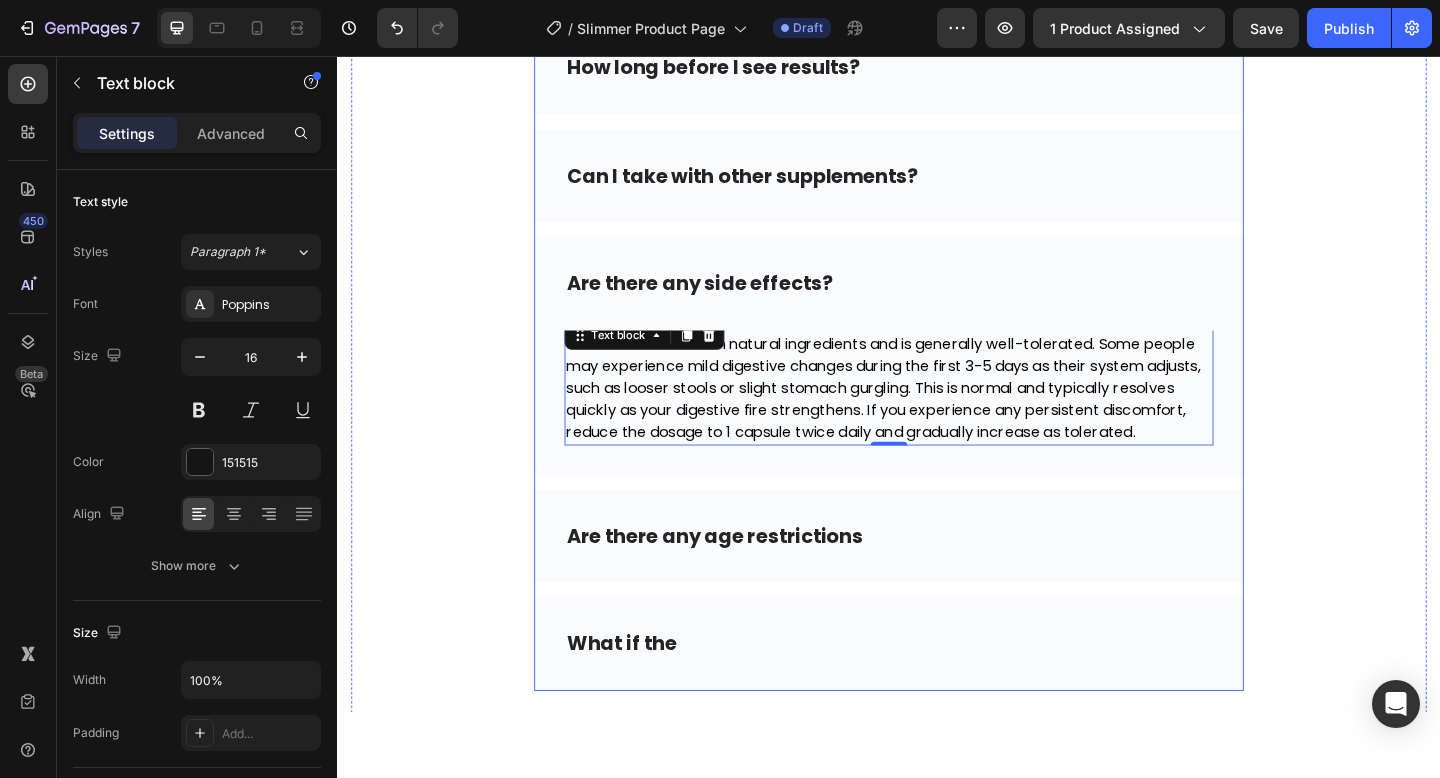 click on "Are there any age restrictions" at bounding box center (937, 579) 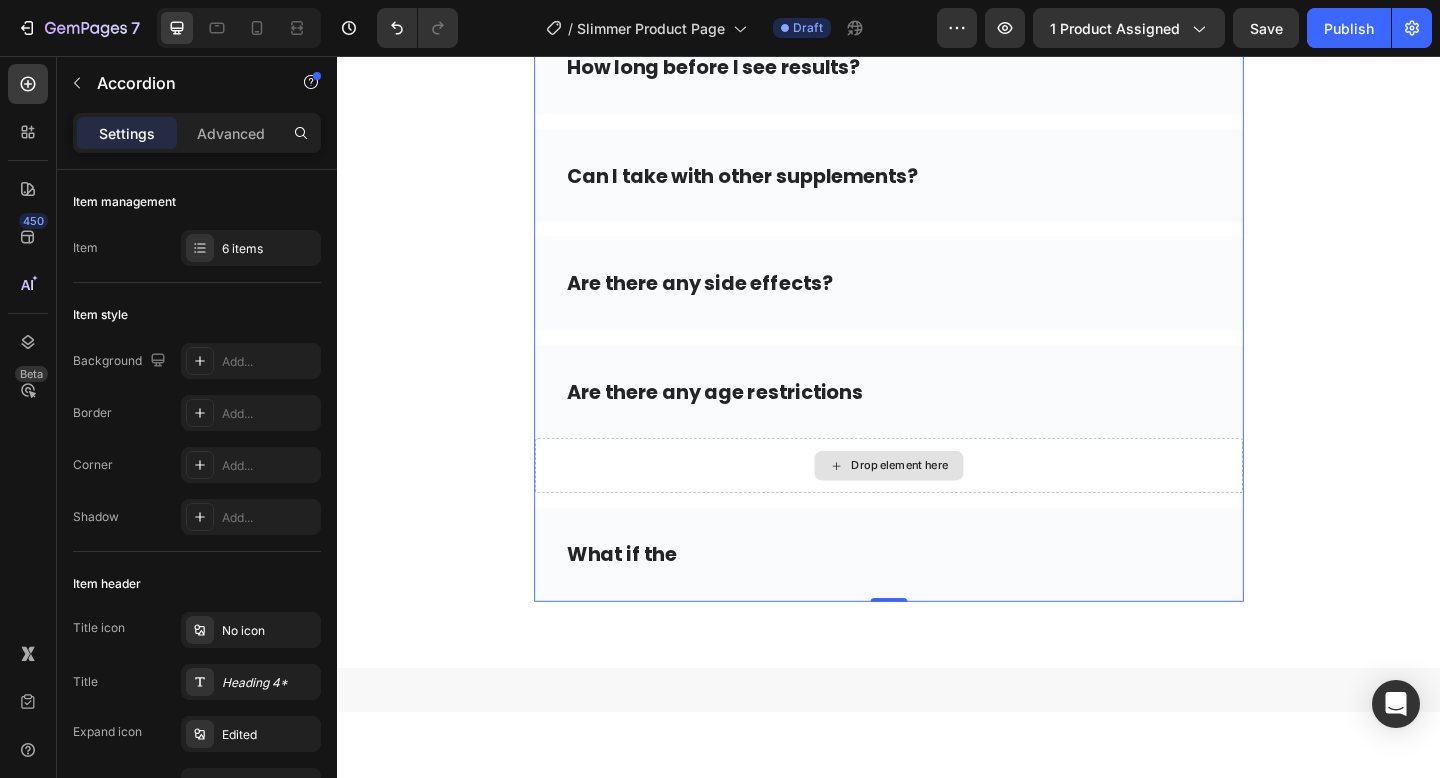 click on "Drop element here" at bounding box center (937, 502) 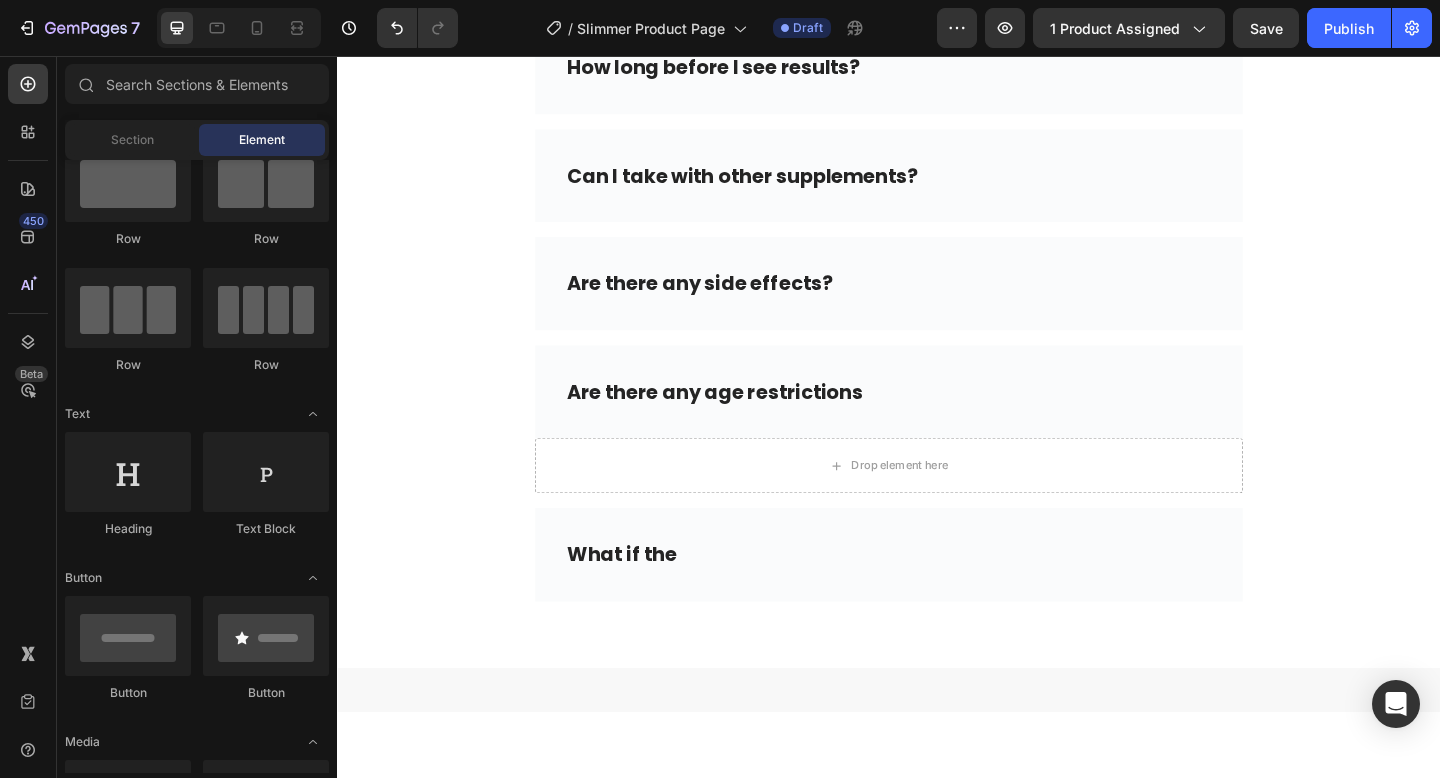 scroll, scrollTop: 0, scrollLeft: 0, axis: both 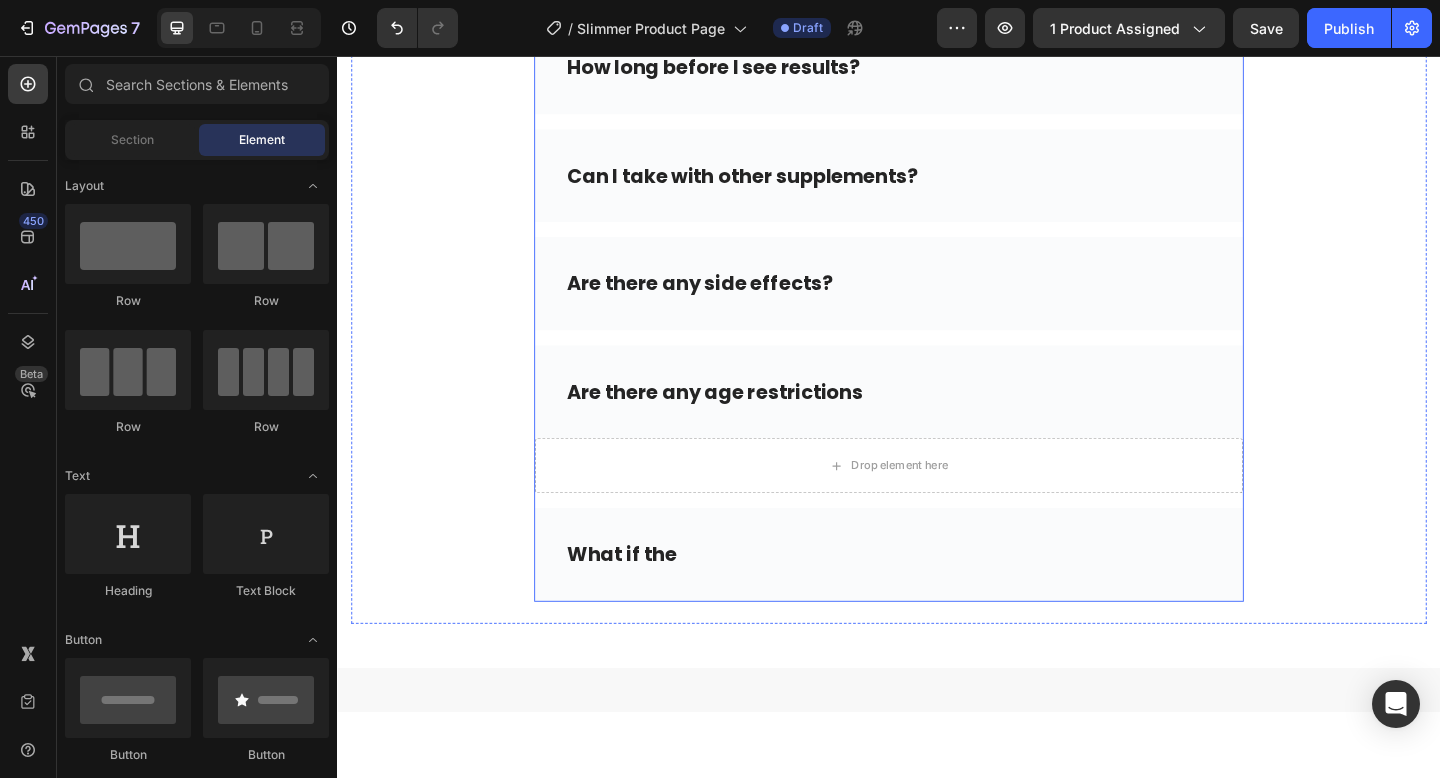 click on "Are there any side effects?" at bounding box center [937, 304] 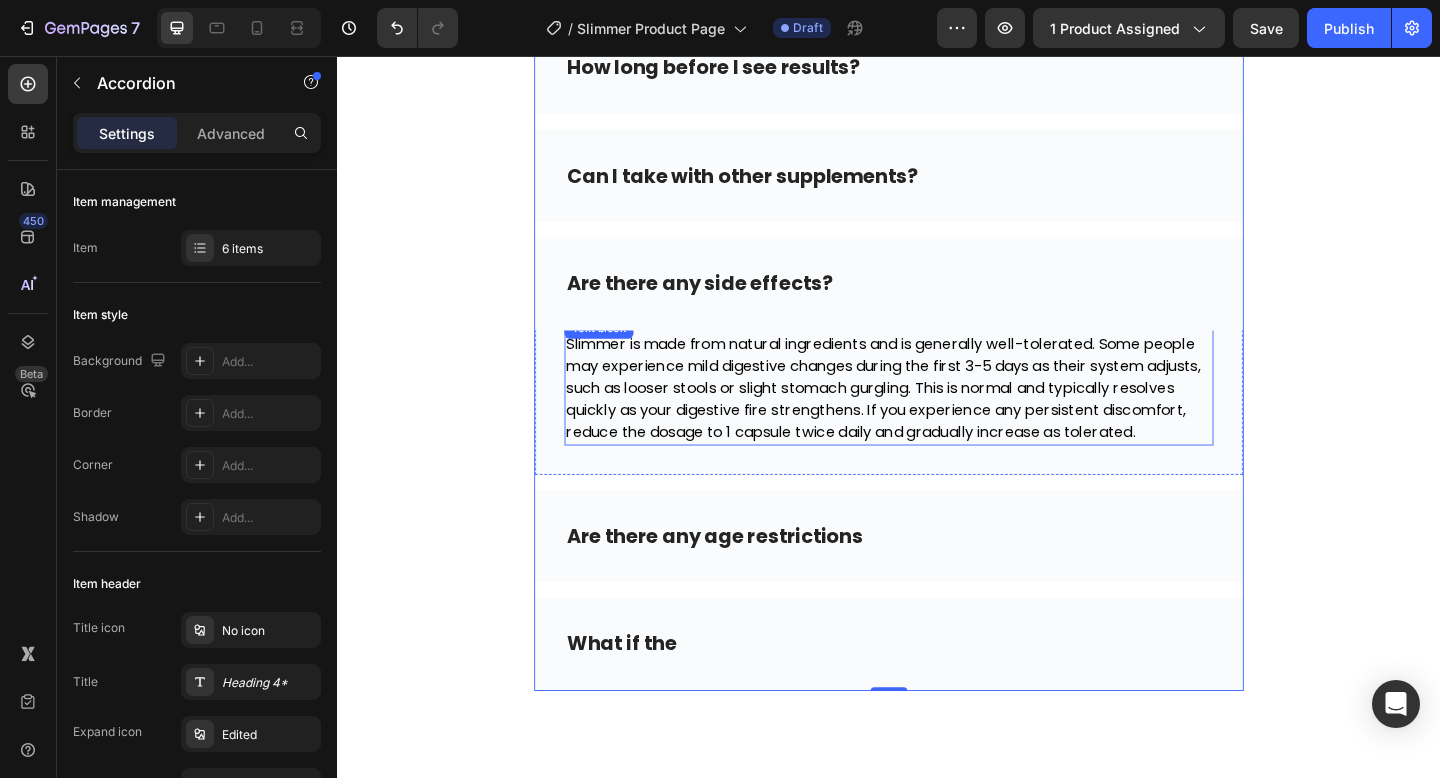 click on "Slimmer is made from natural ingredients and is generally well-tolerated. Some people may experience mild digestive changes during the first 3-5 days as their system adjusts, such as looser stools or slight stomach gurgling. This is normal and typically resolves quickly as your digestive fire strengthens. If you experience any persistent discomfort, reduce the dosage to 1 capsule twice daily and gradually increase as tolerated." at bounding box center [931, 417] 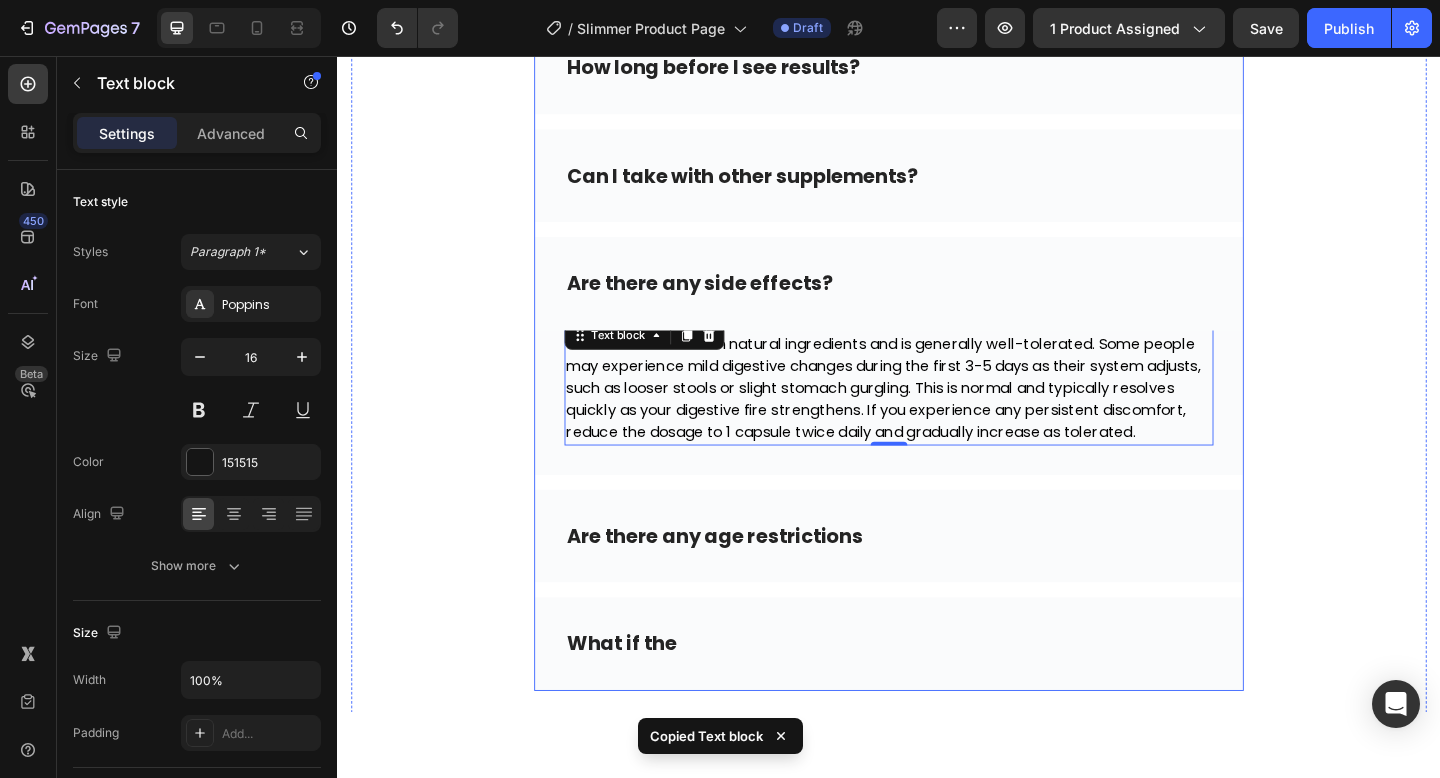 click on "Are there any age restrictions" at bounding box center [937, 579] 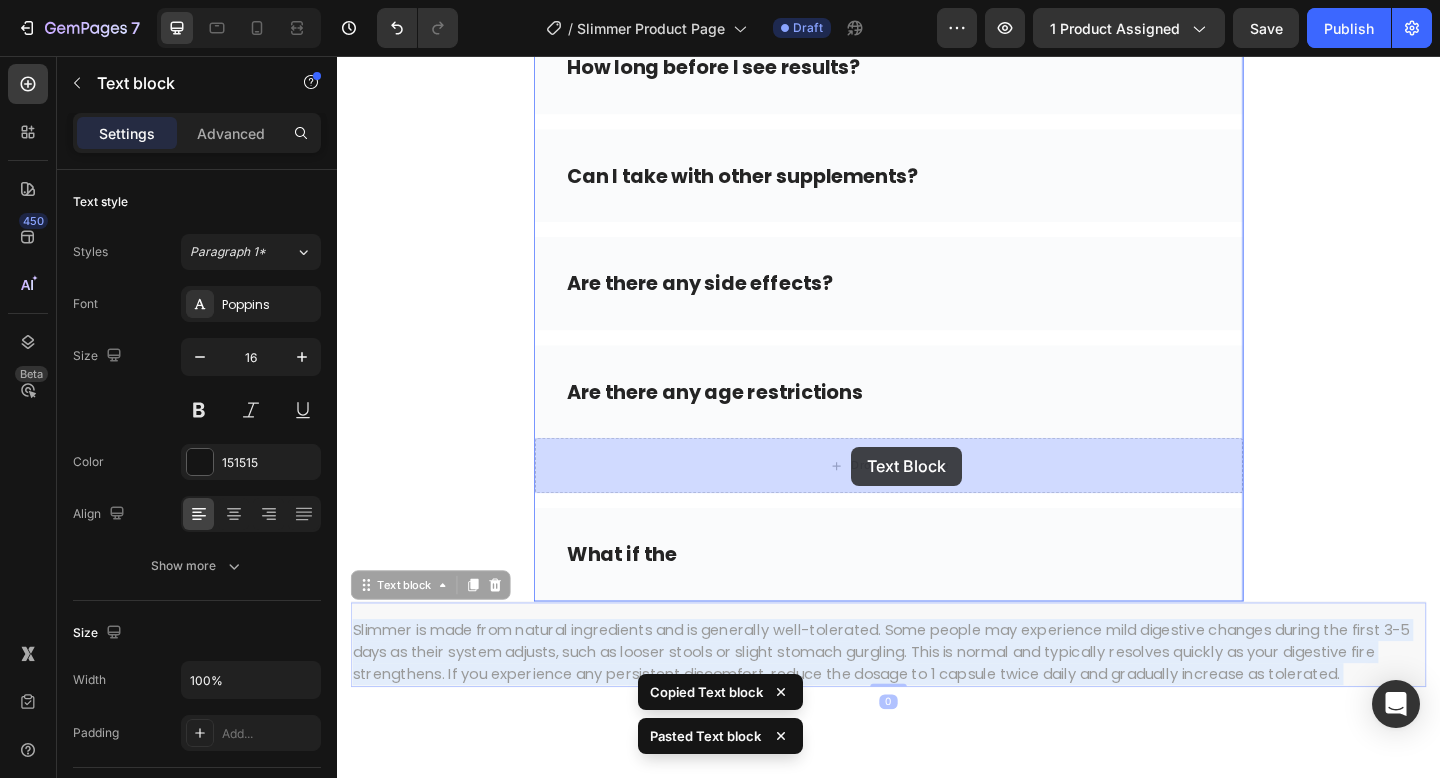 drag, startPoint x: 892, startPoint y: 672, endPoint x: 896, endPoint y: 481, distance: 191.04189 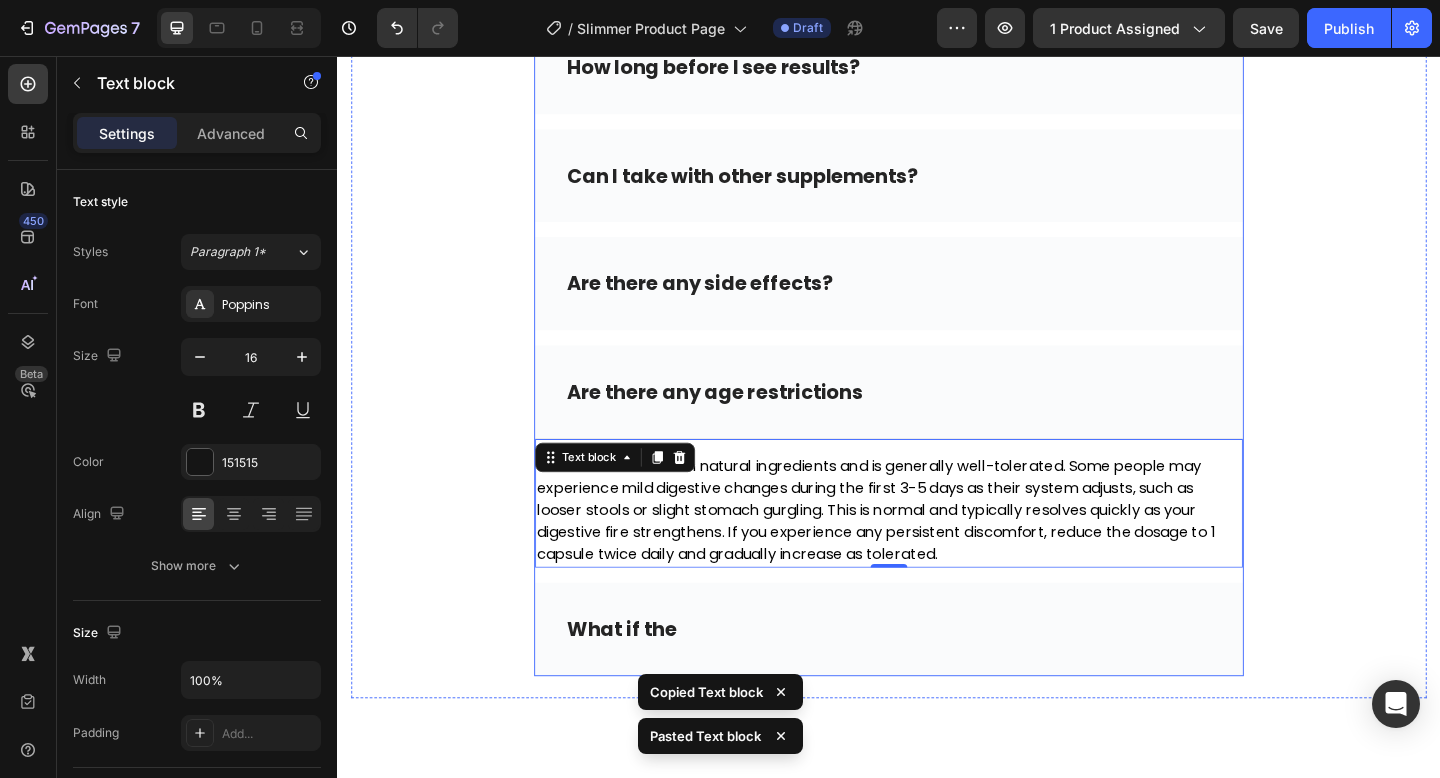 click on "What if the" at bounding box center (937, 680) 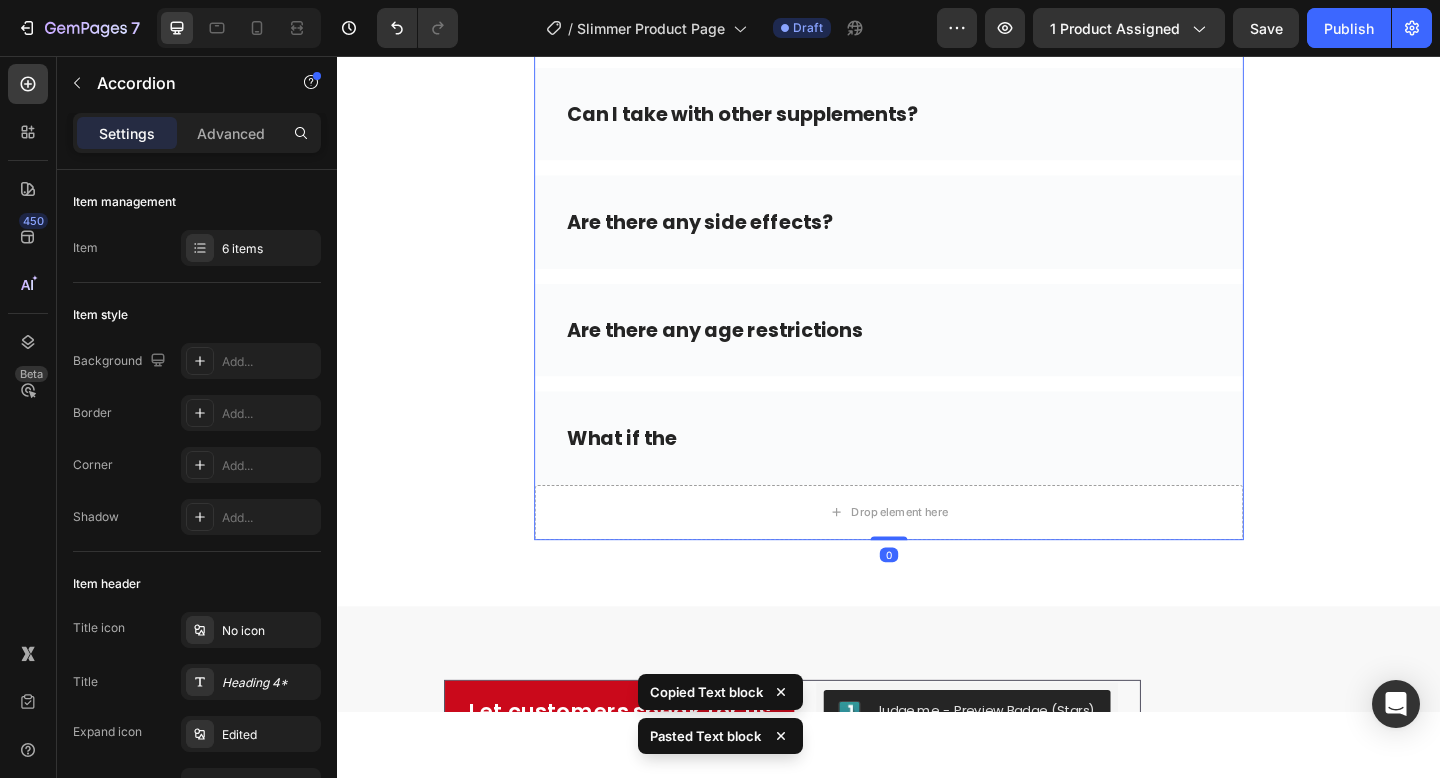 scroll, scrollTop: 6742, scrollLeft: 0, axis: vertical 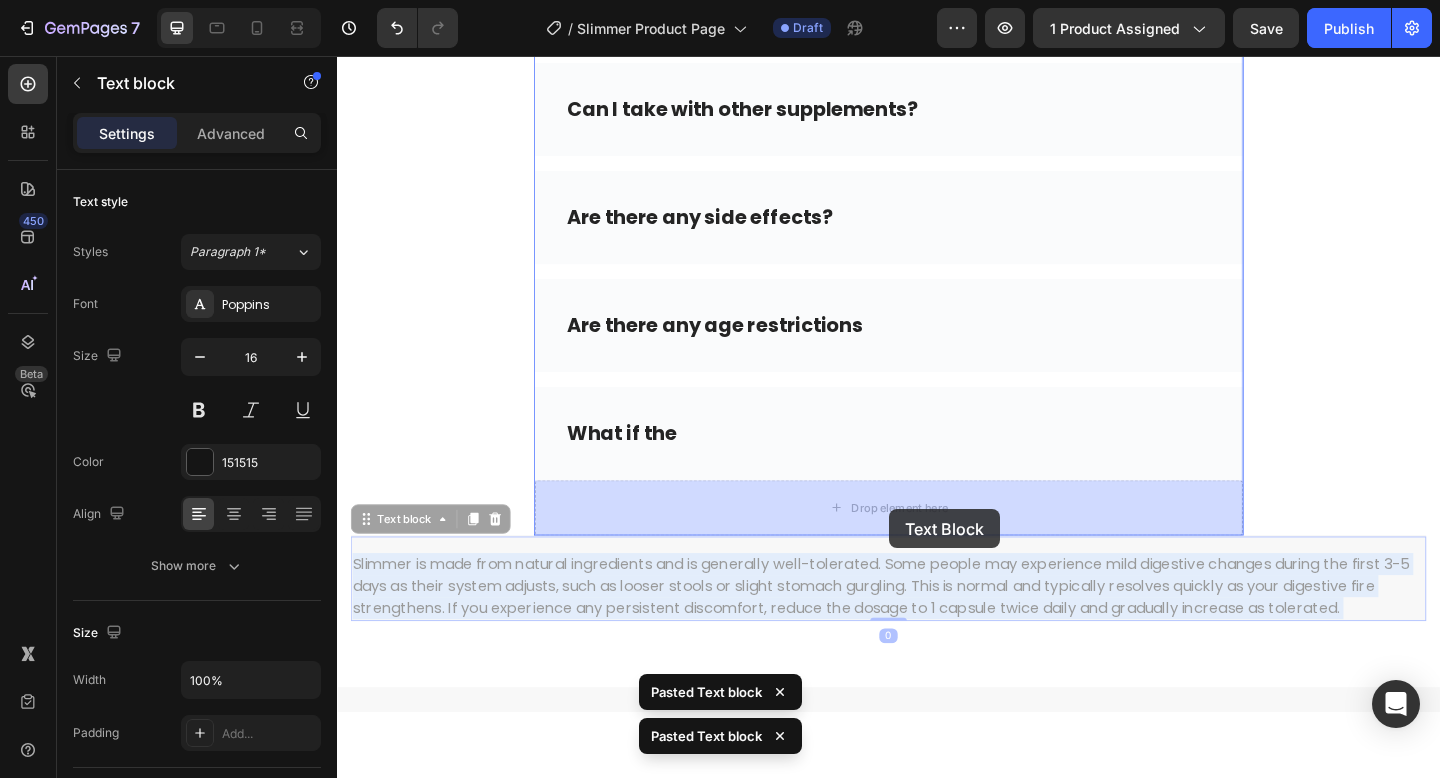 drag, startPoint x: 932, startPoint y: 626, endPoint x: 937, endPoint y: 548, distance: 78.160095 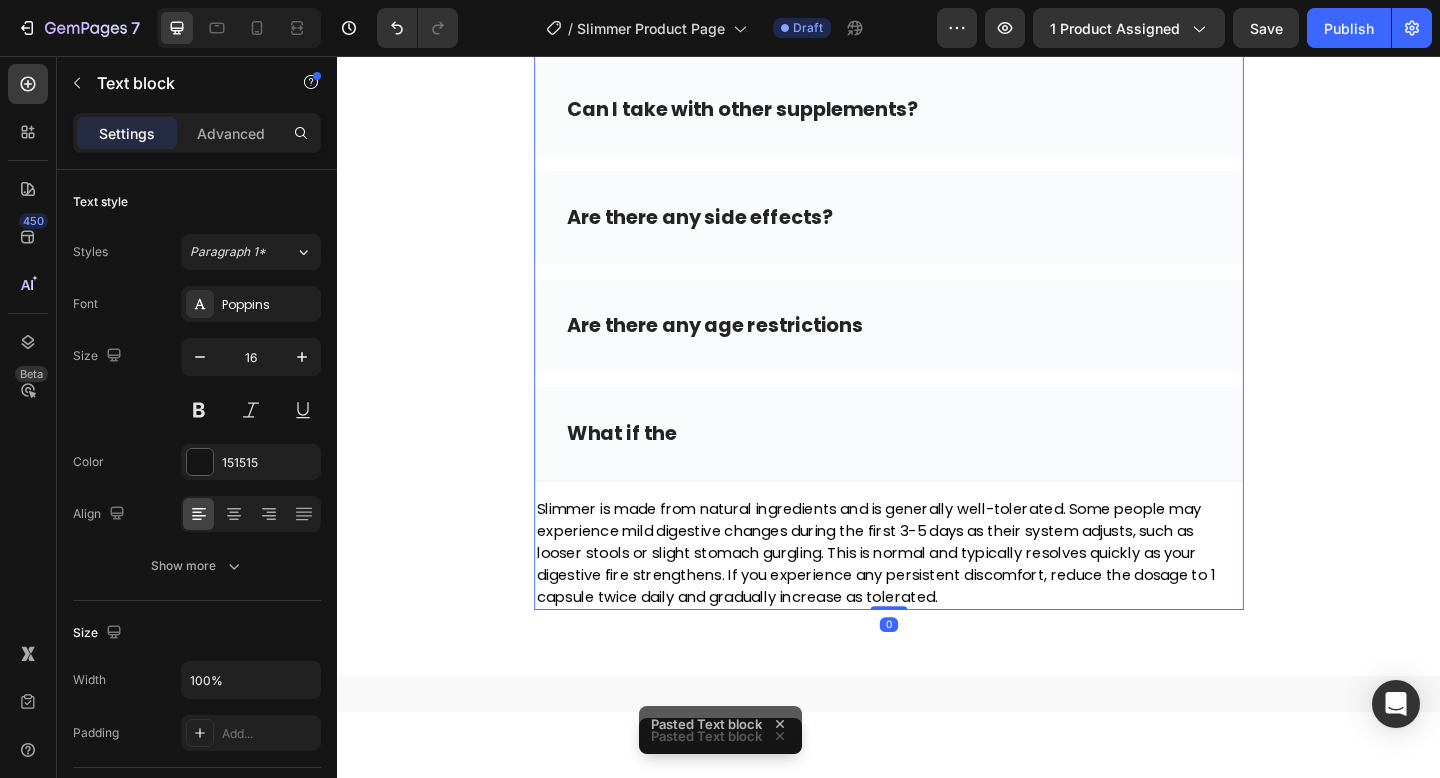click on "What if the" at bounding box center (937, 467) 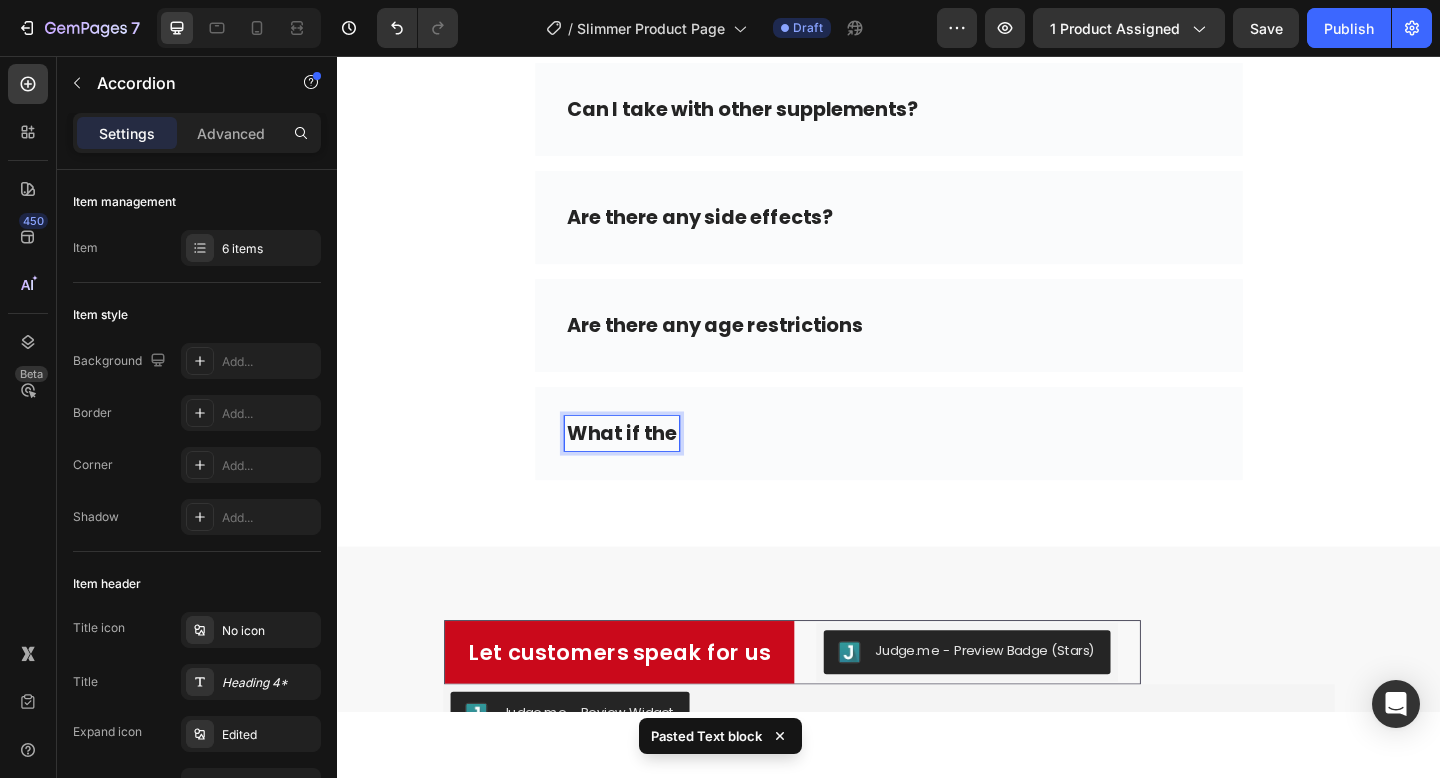 click on "What if the" at bounding box center (646, 467) 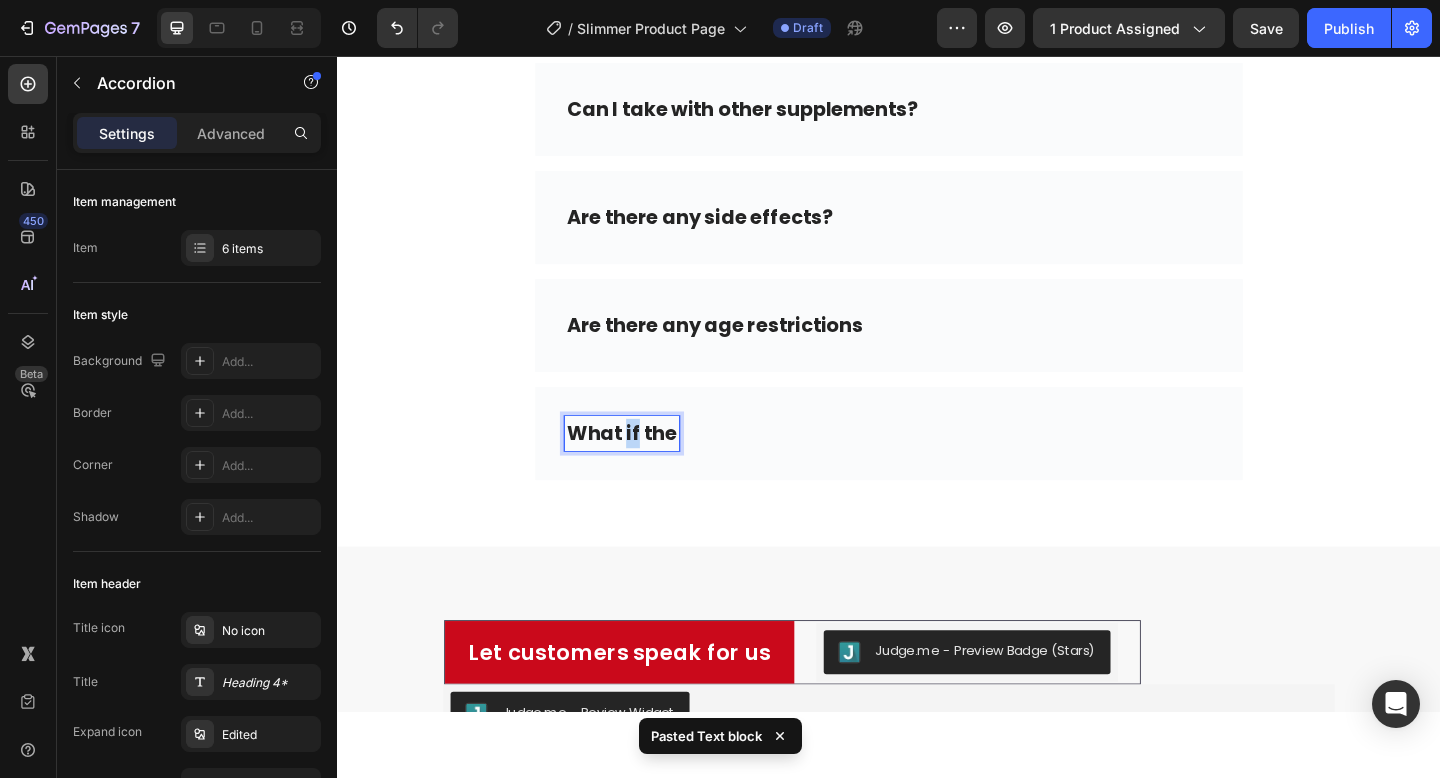 click on "What if the" at bounding box center [646, 467] 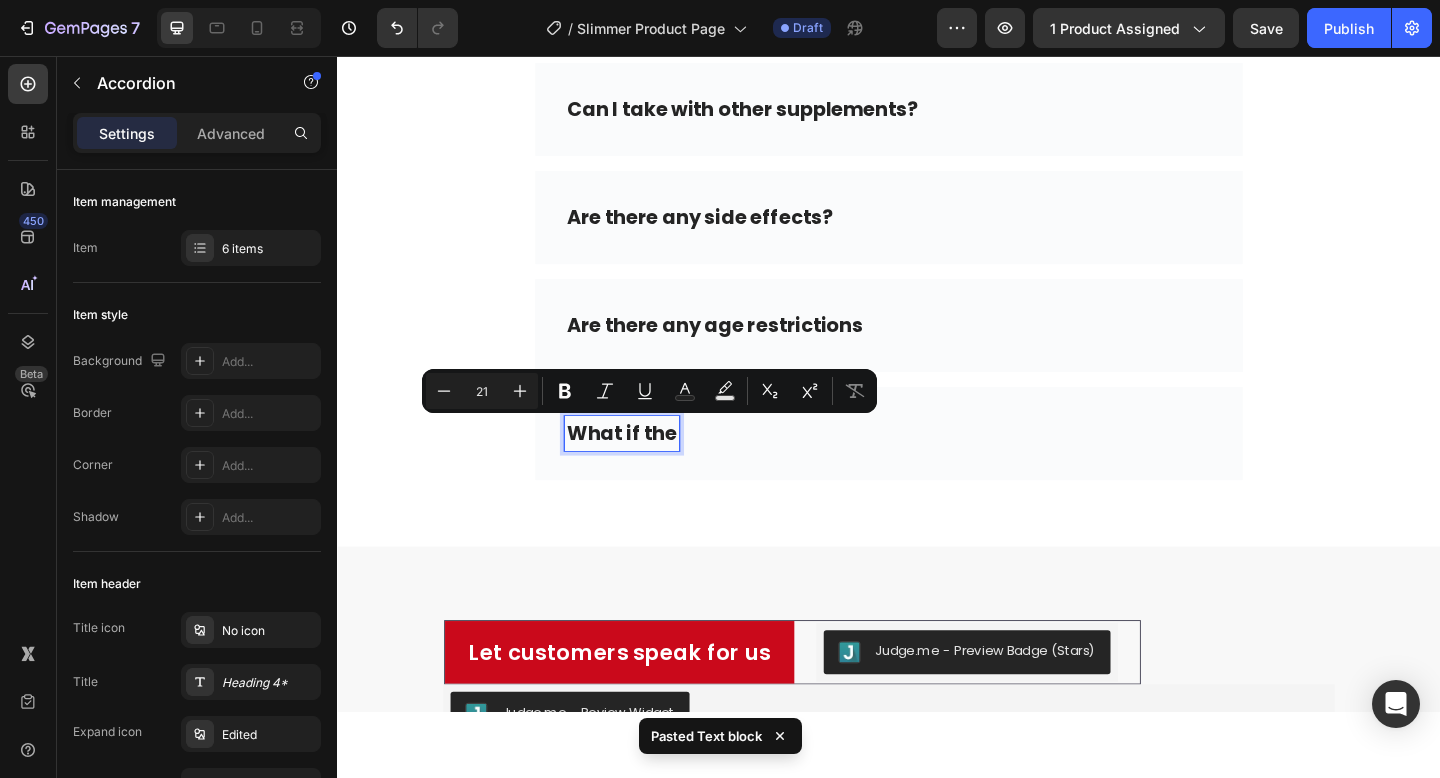 click on "What if the" at bounding box center [646, 467] 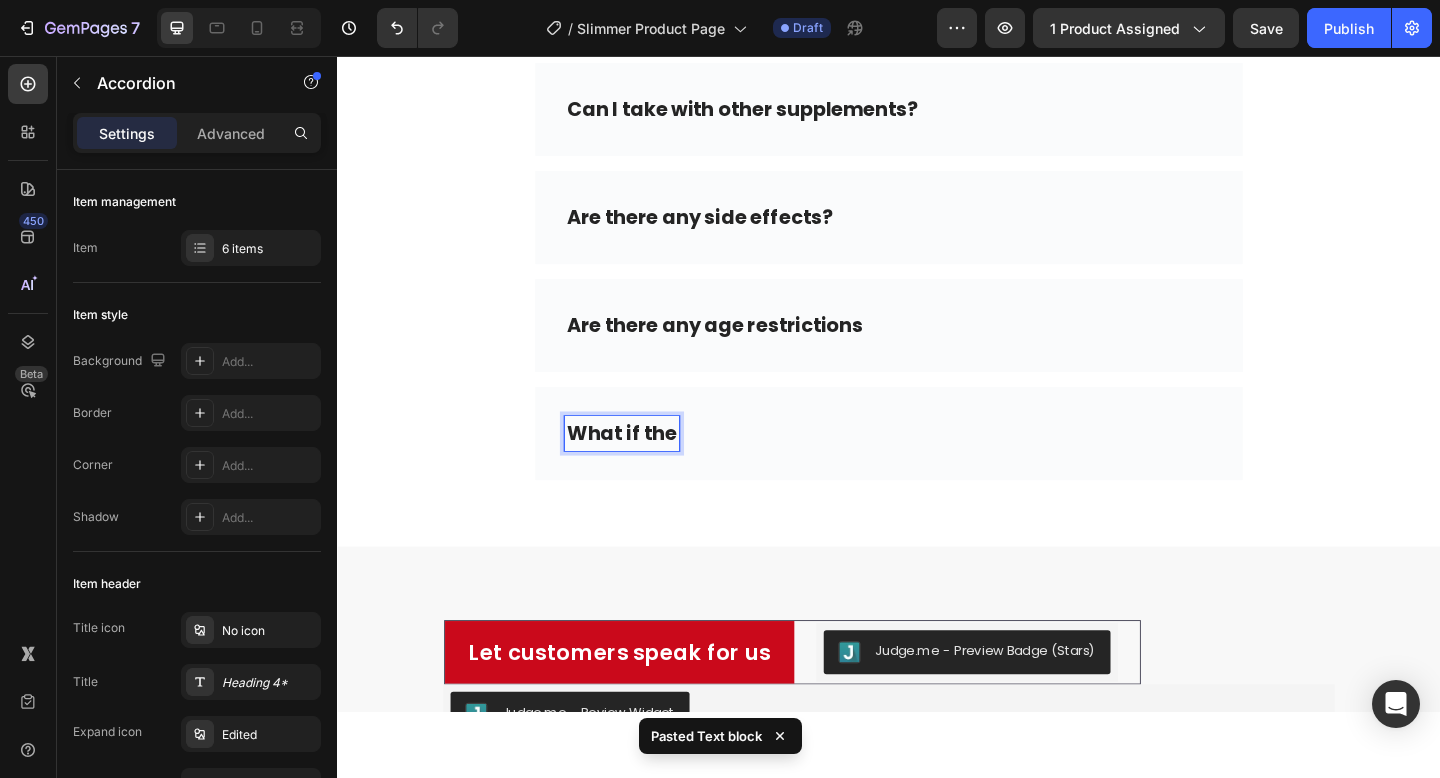 click on "Are there any age restrictions" at bounding box center [748, 350] 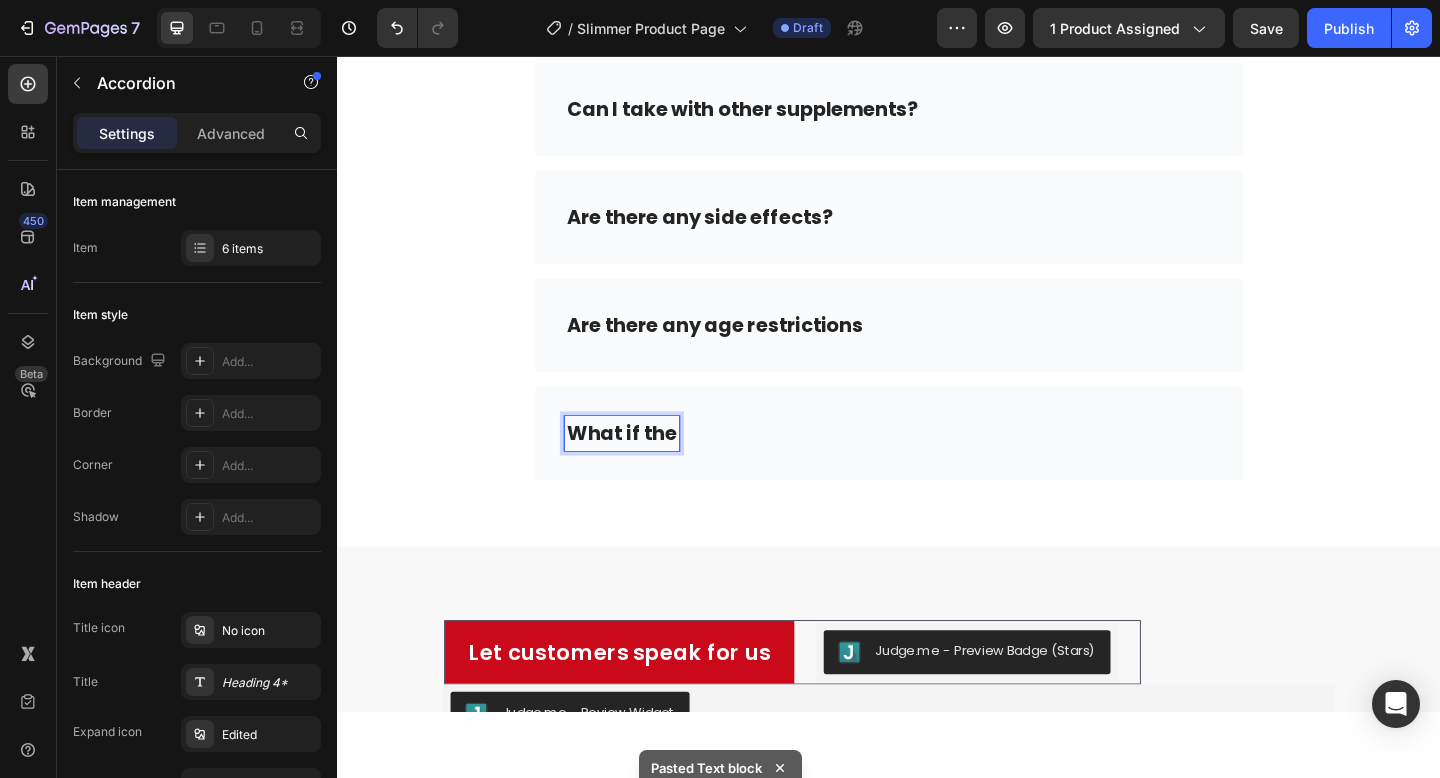 click on "What if the" at bounding box center (646, 467) 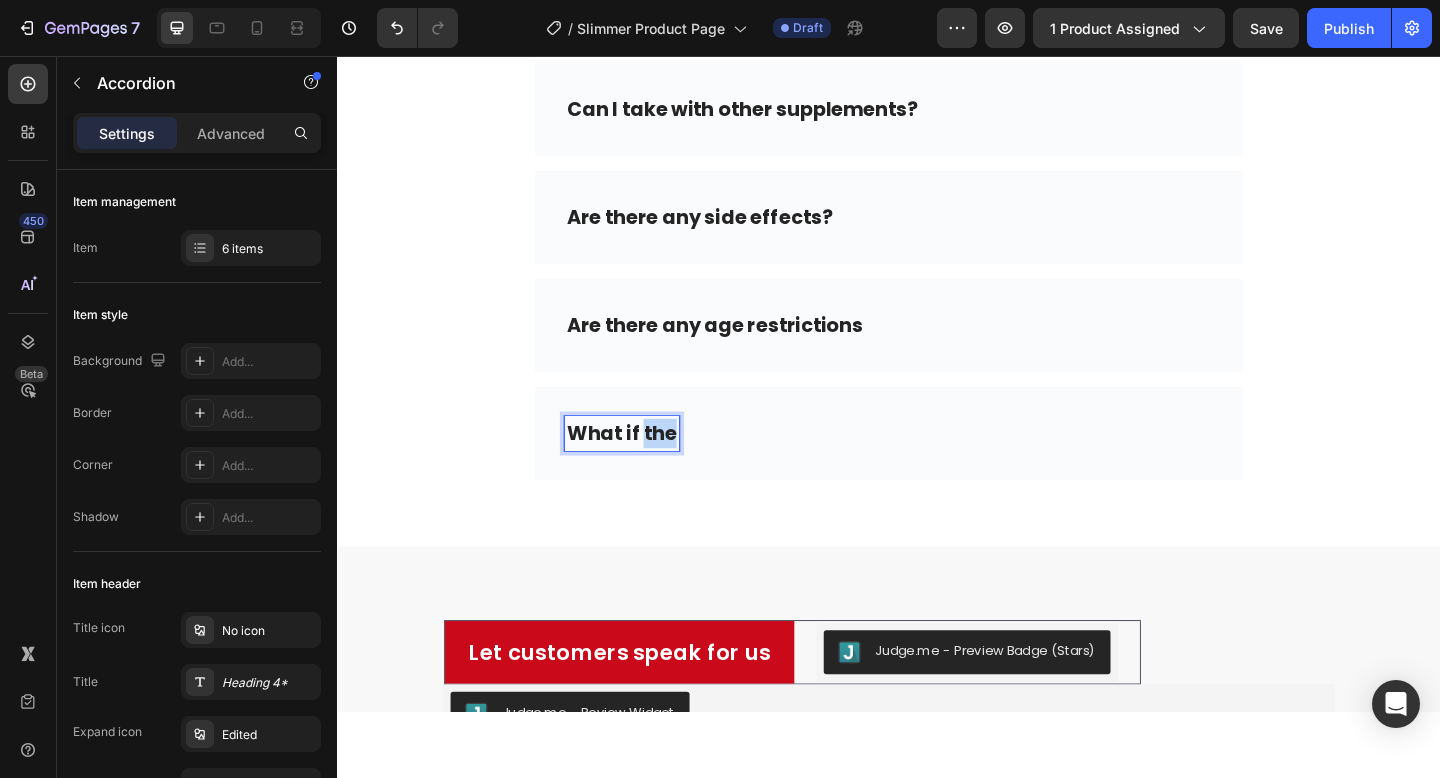 click on "What if the" at bounding box center (646, 467) 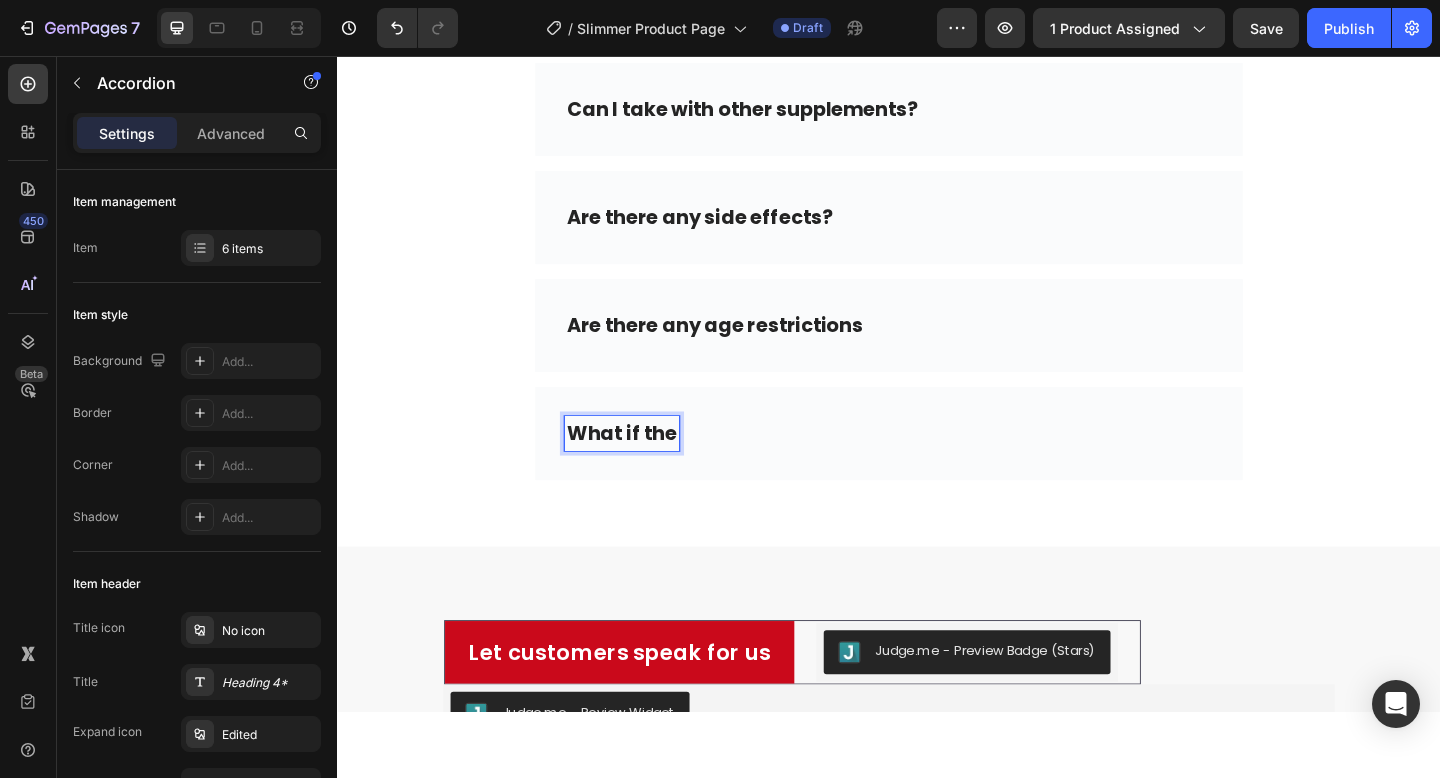 click on "What if the" at bounding box center [646, 467] 